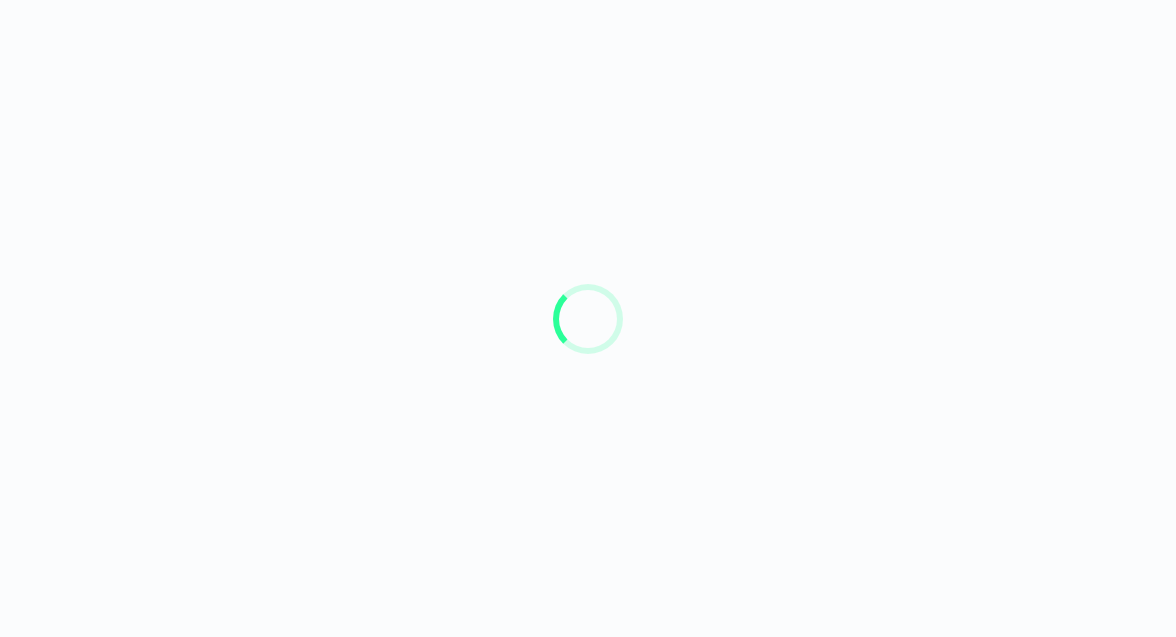 scroll, scrollTop: 0, scrollLeft: 0, axis: both 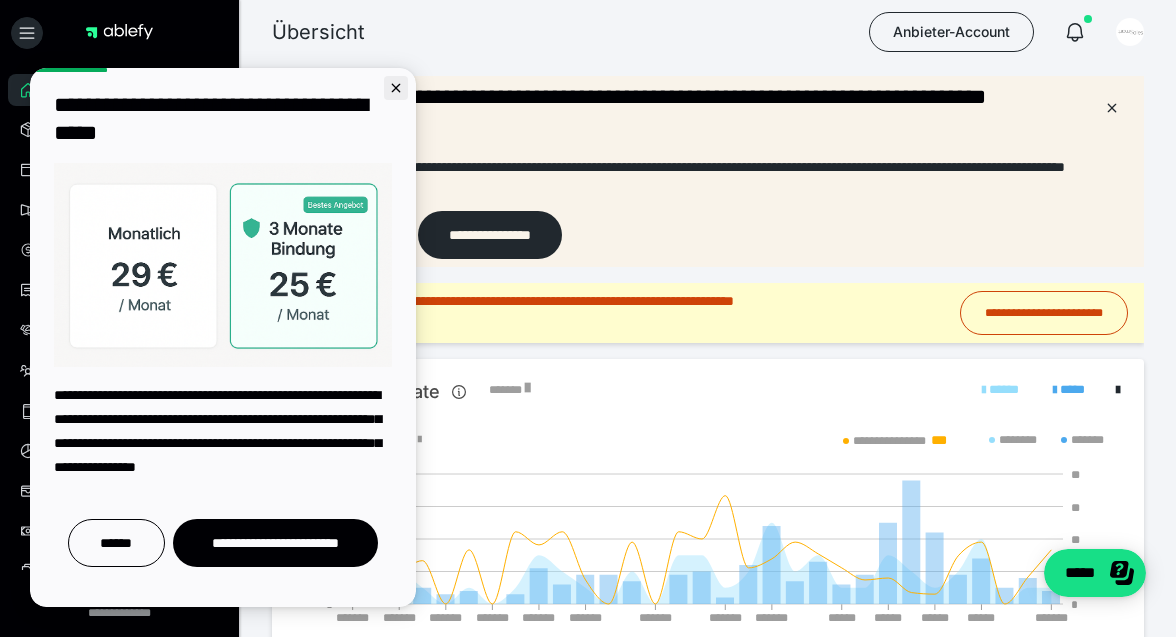 click 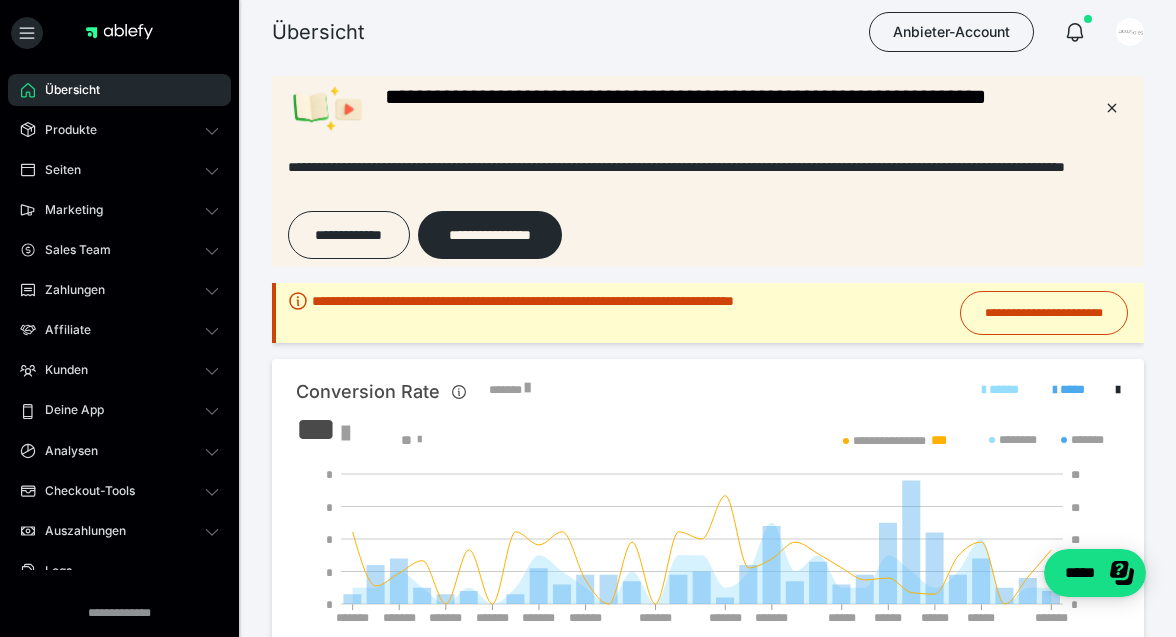 scroll, scrollTop: 0, scrollLeft: 0, axis: both 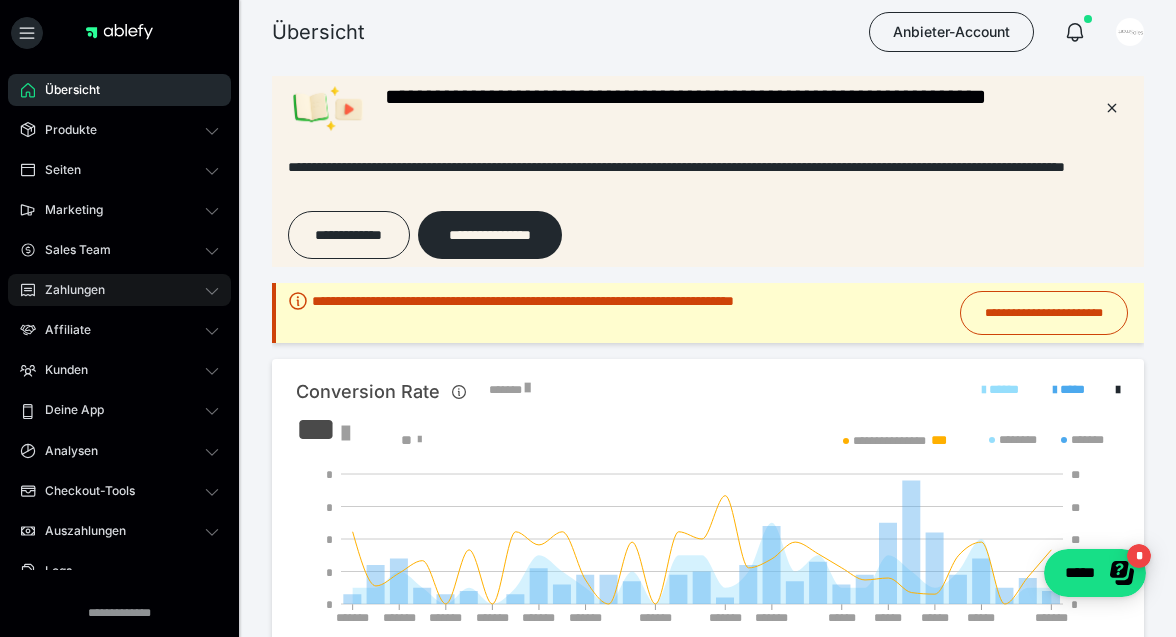 click on "Zahlungen" at bounding box center [119, 290] 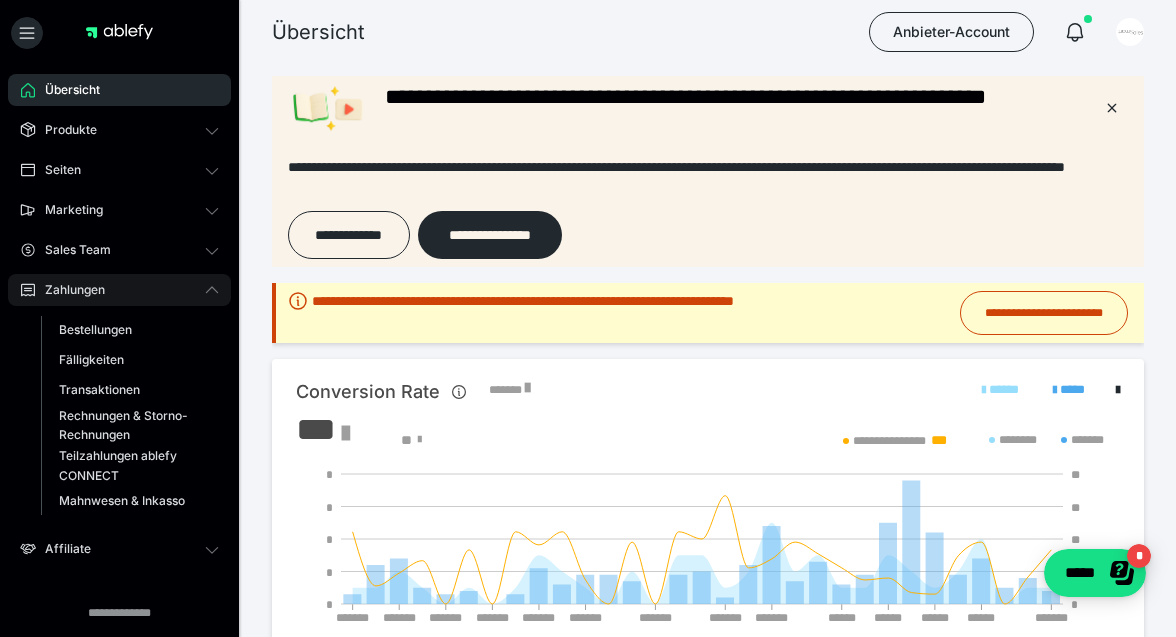 click on "Zahlungen" at bounding box center [119, 290] 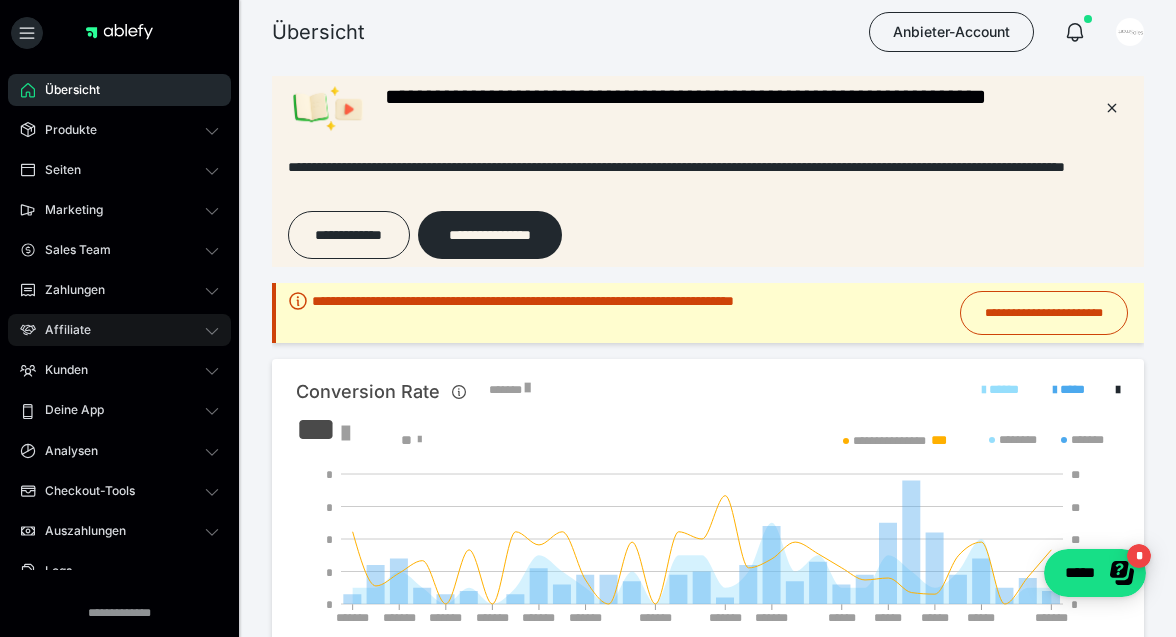click 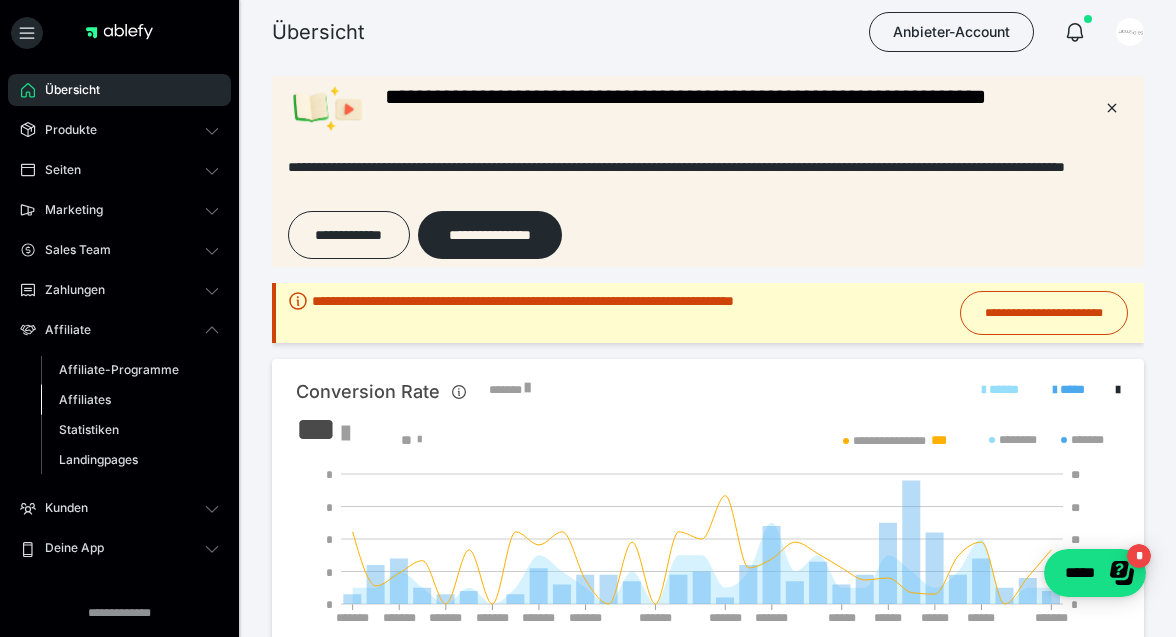 click on "Affiliates" at bounding box center [130, 400] 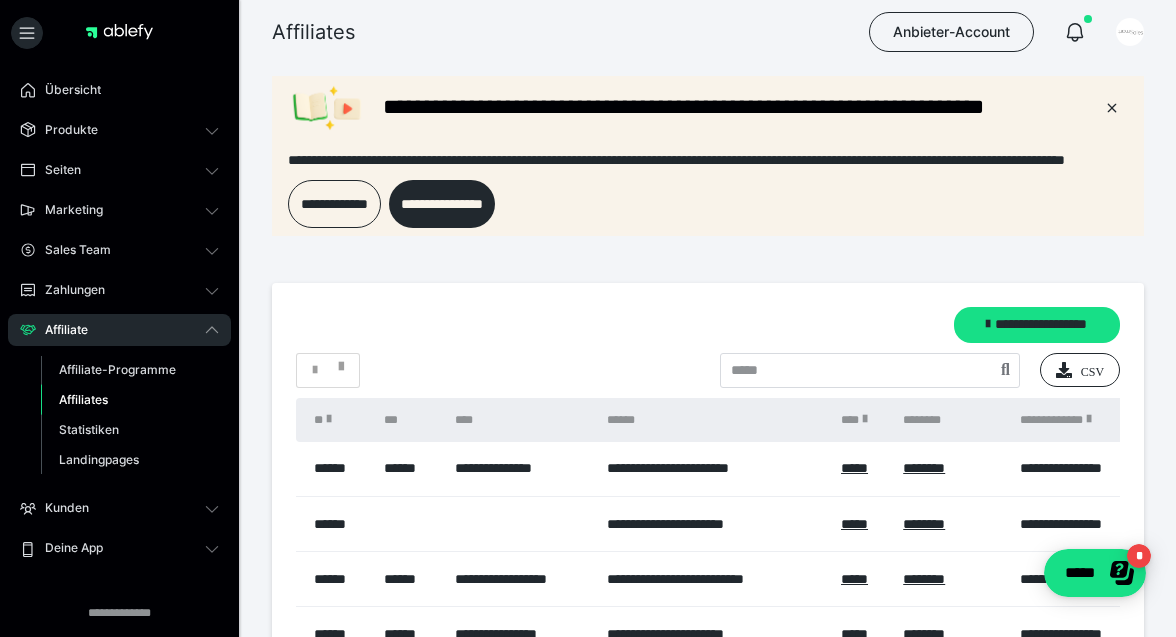 scroll, scrollTop: 0, scrollLeft: 0, axis: both 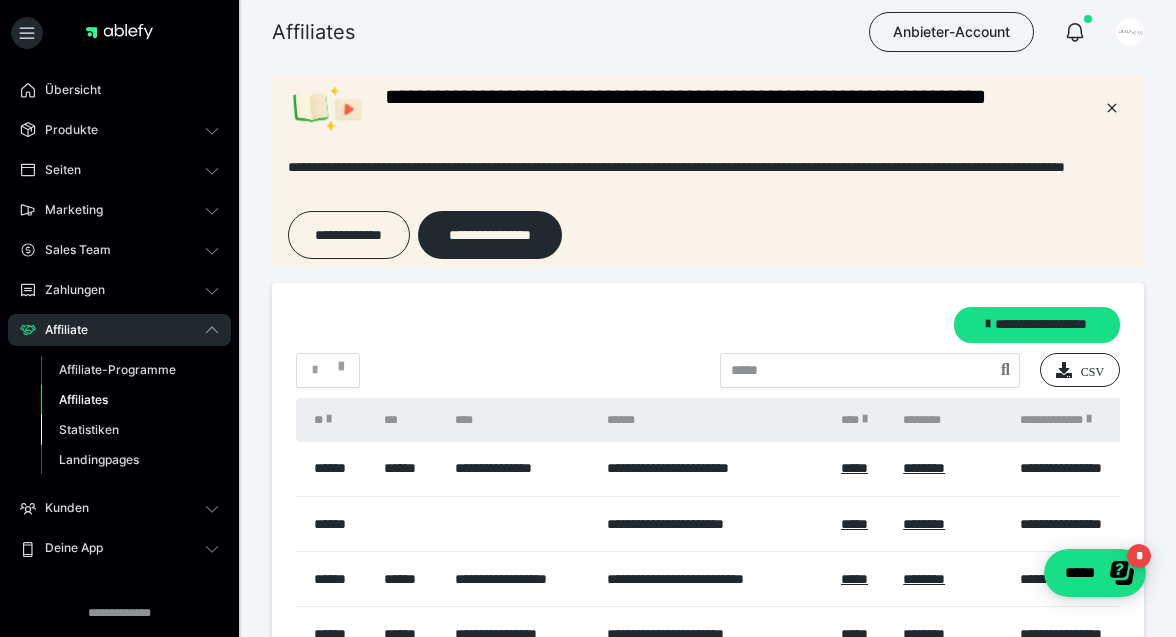 click on "Statistiken" at bounding box center [130, 430] 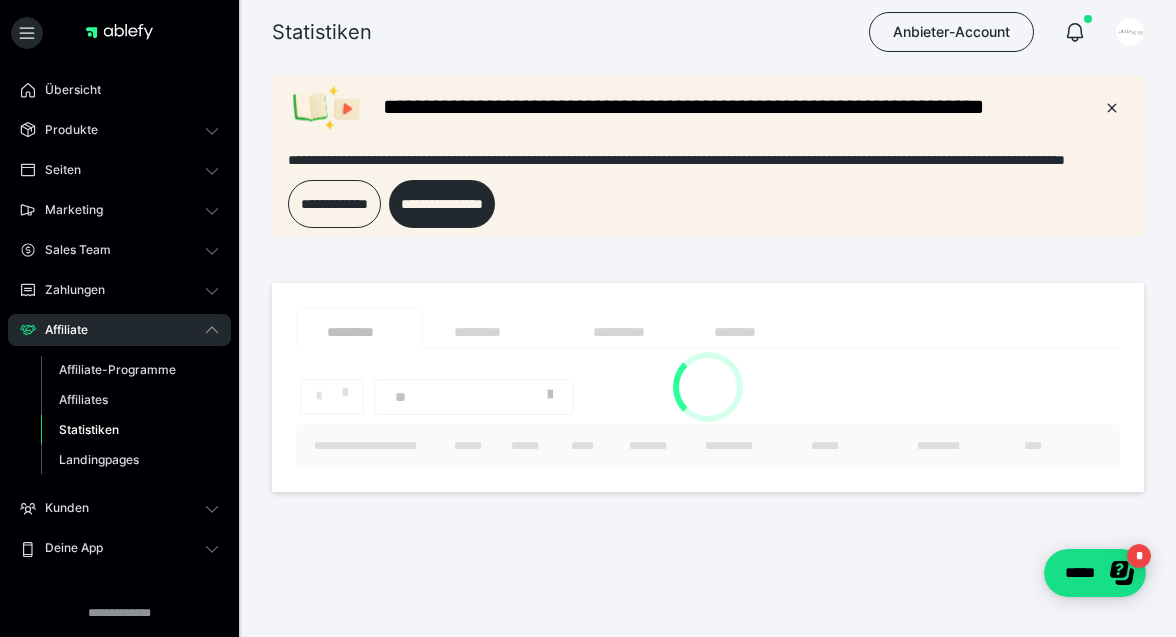 scroll, scrollTop: 0, scrollLeft: 0, axis: both 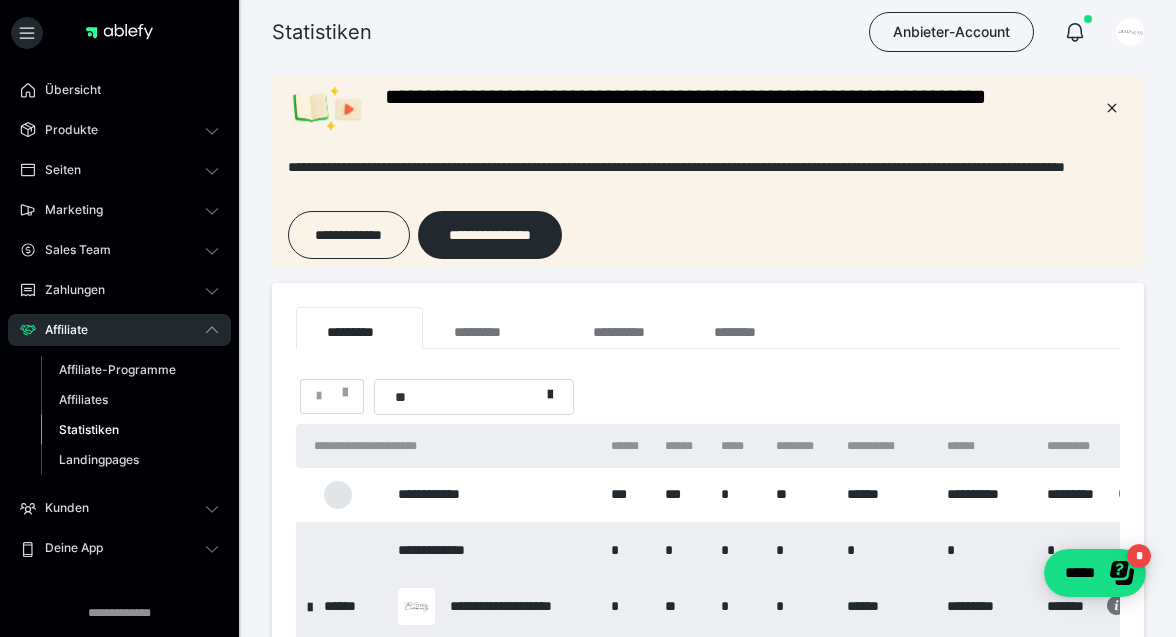 click on "**********" at bounding box center (708, 1023) 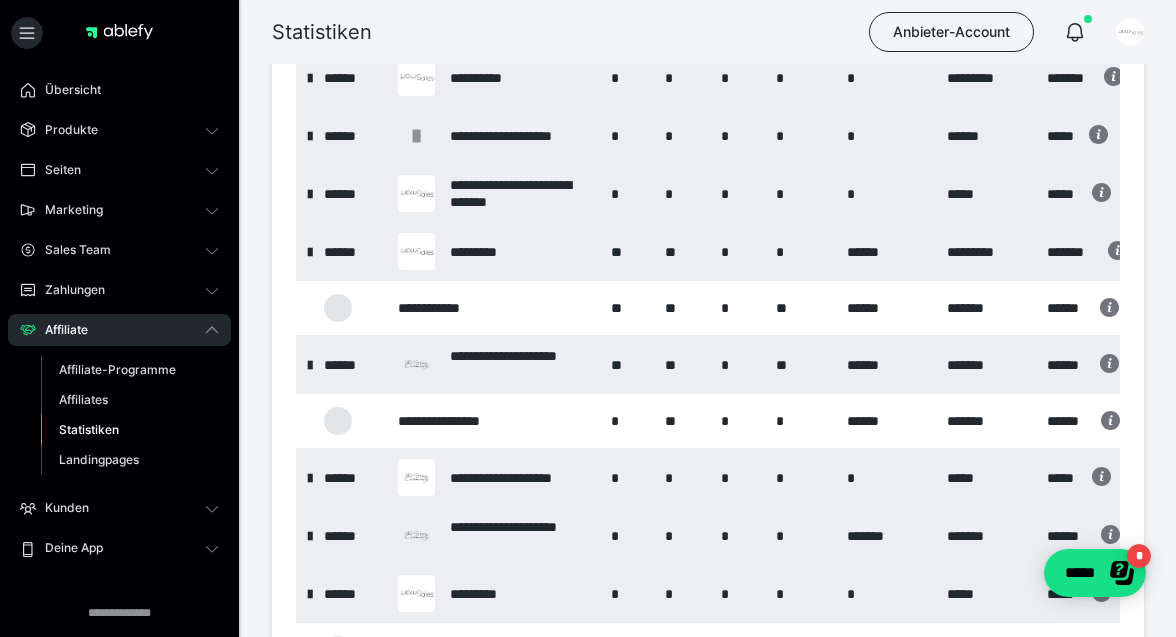 scroll, scrollTop: 862, scrollLeft: 0, axis: vertical 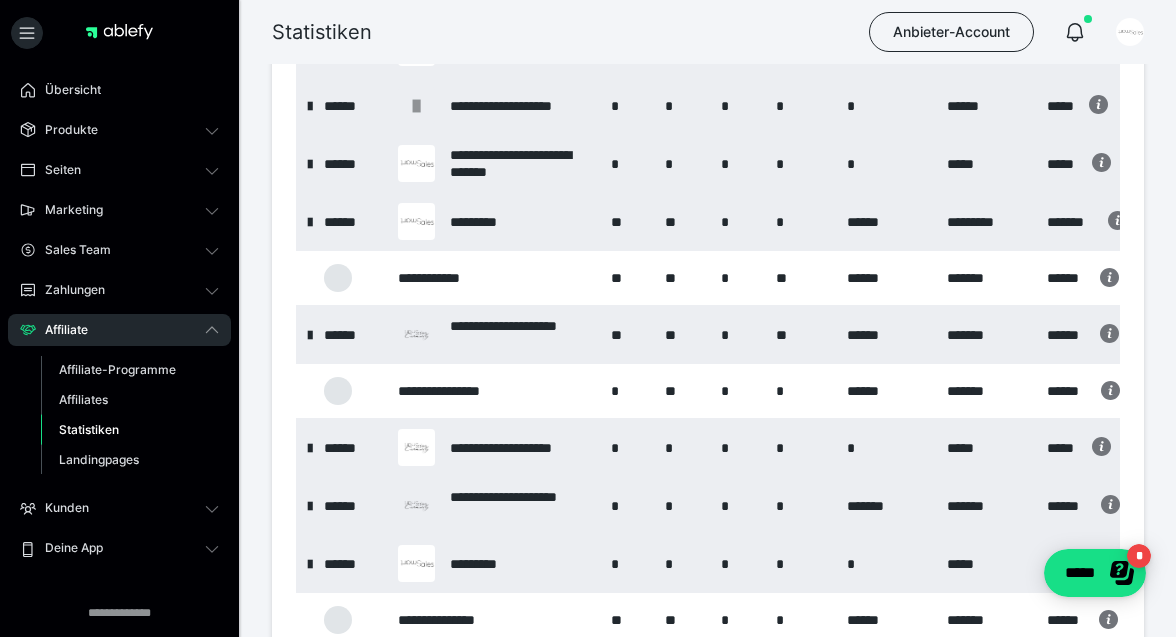 click on "**********" at bounding box center [494, 278] 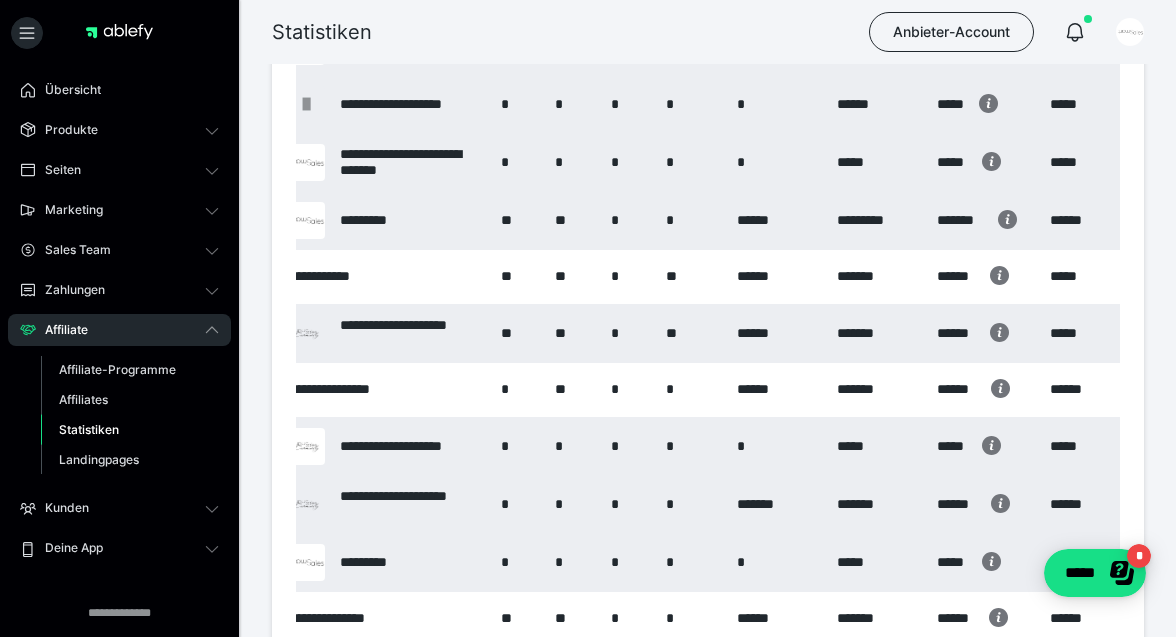 scroll, scrollTop: 0, scrollLeft: 130, axis: horizontal 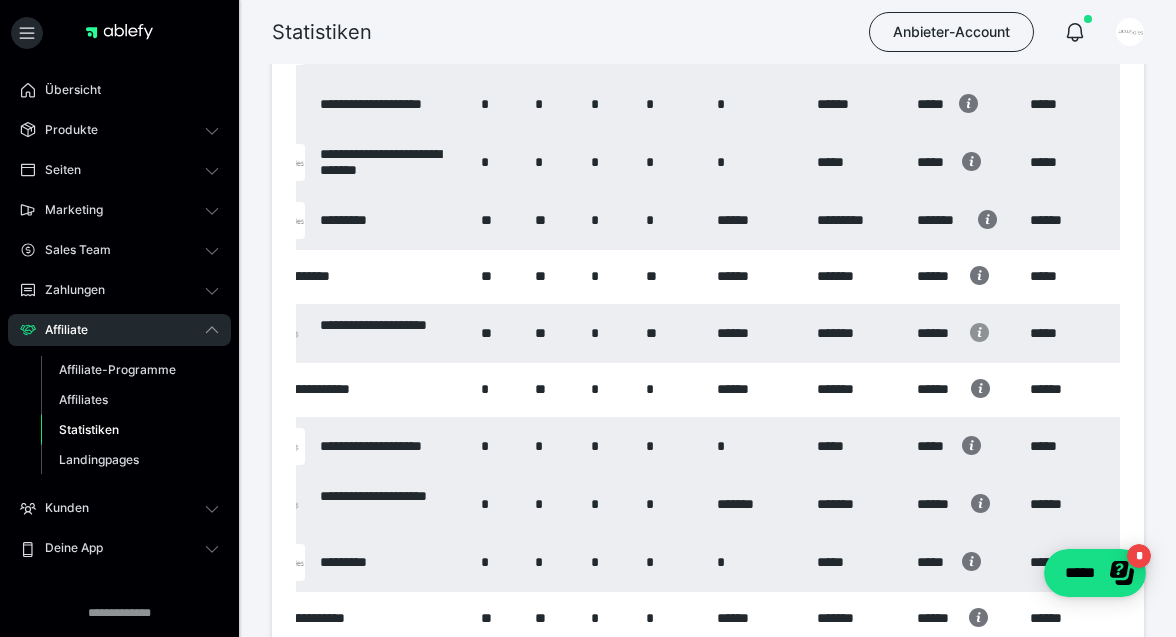 click 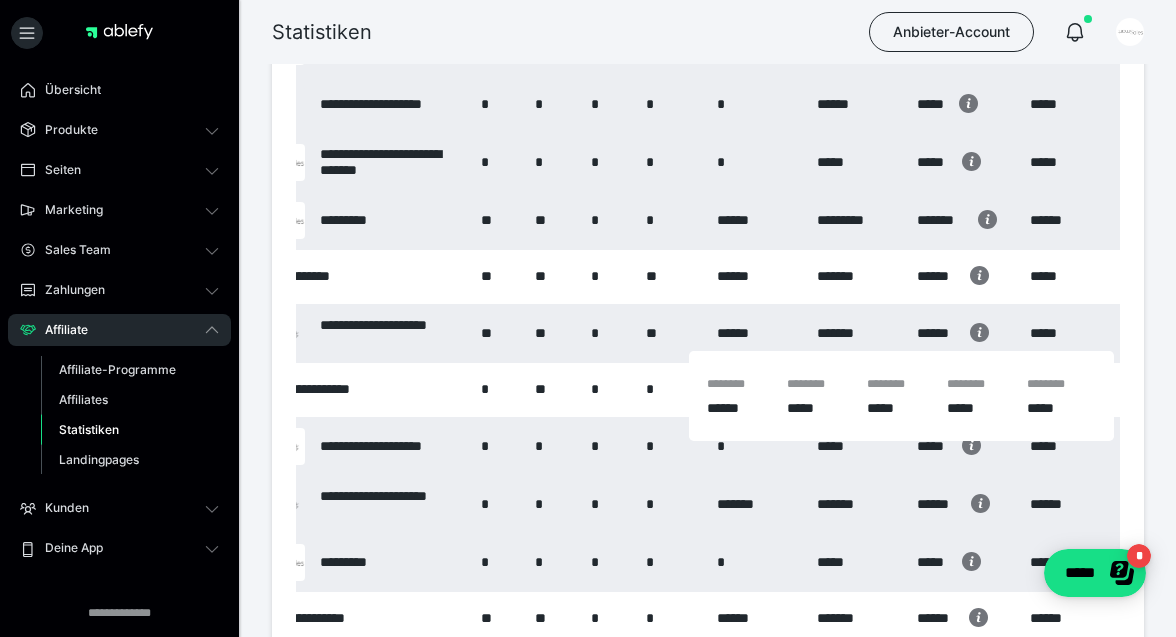 click on "*******" at bounding box center (857, 333) 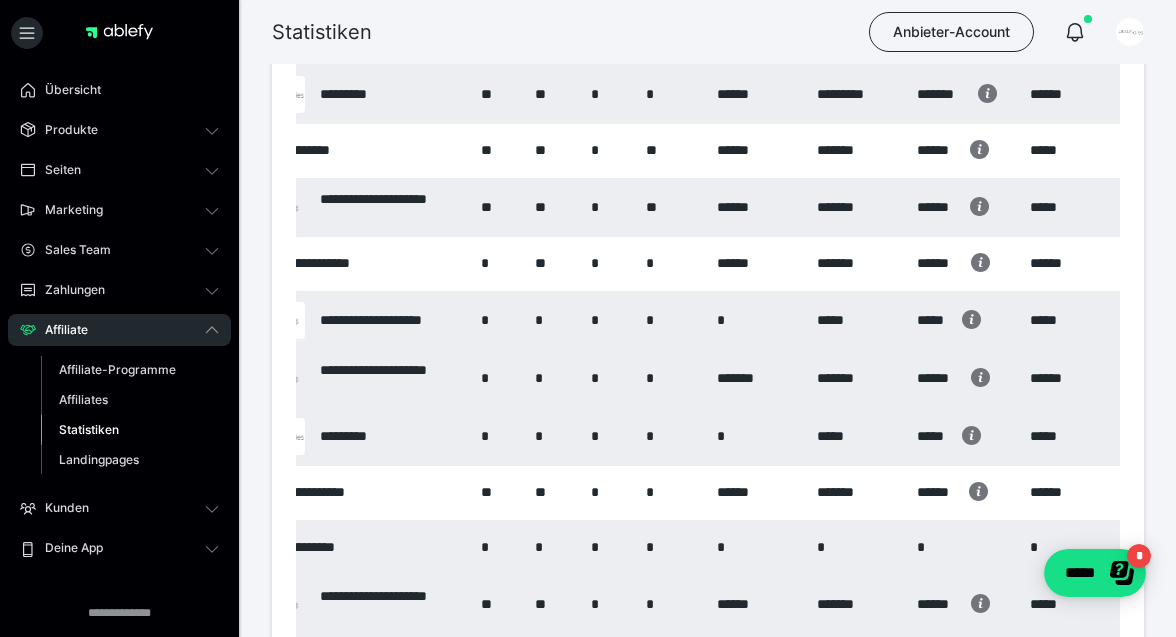scroll, scrollTop: 990, scrollLeft: 0, axis: vertical 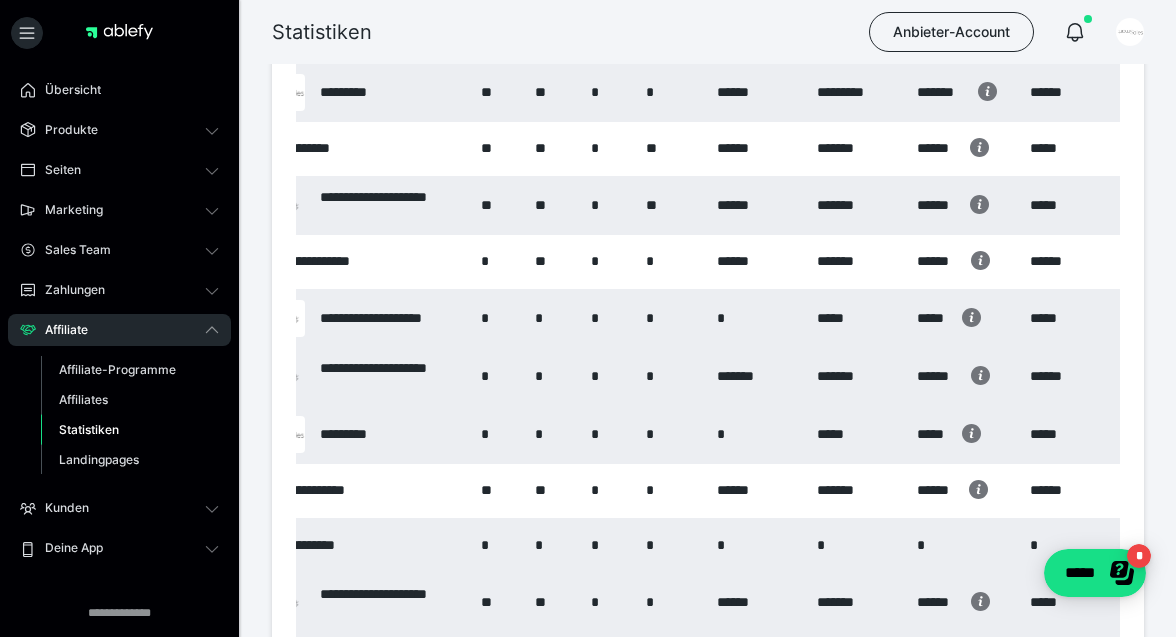 click on "******" at bounding box center [757, 205] 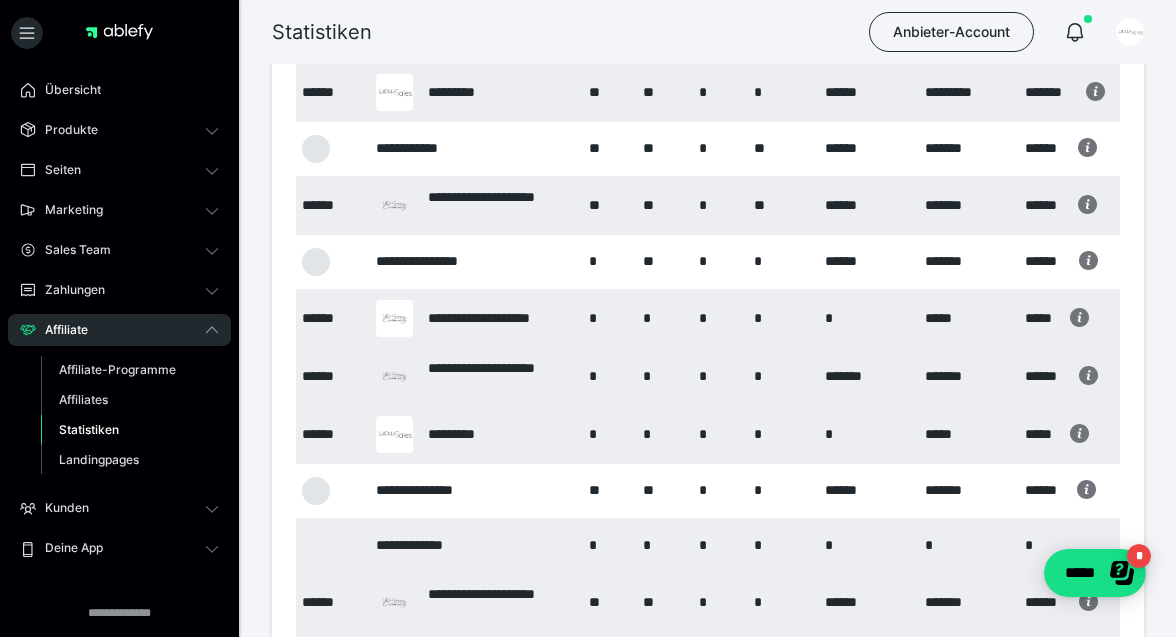scroll, scrollTop: 0, scrollLeft: 0, axis: both 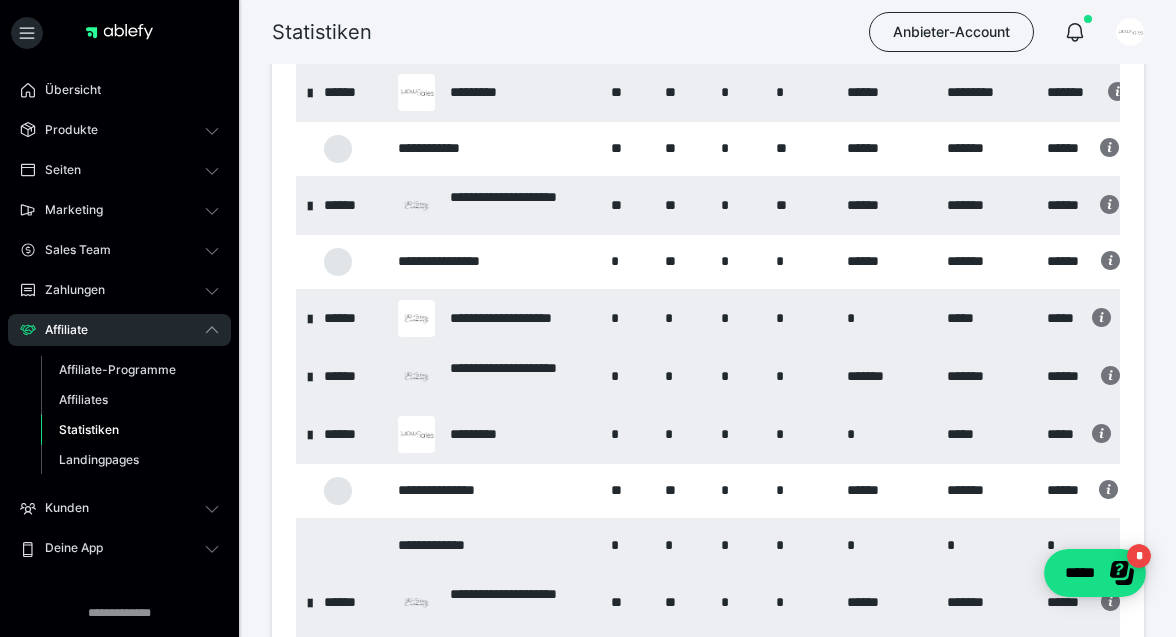click on "Affiliate" at bounding box center (119, 330) 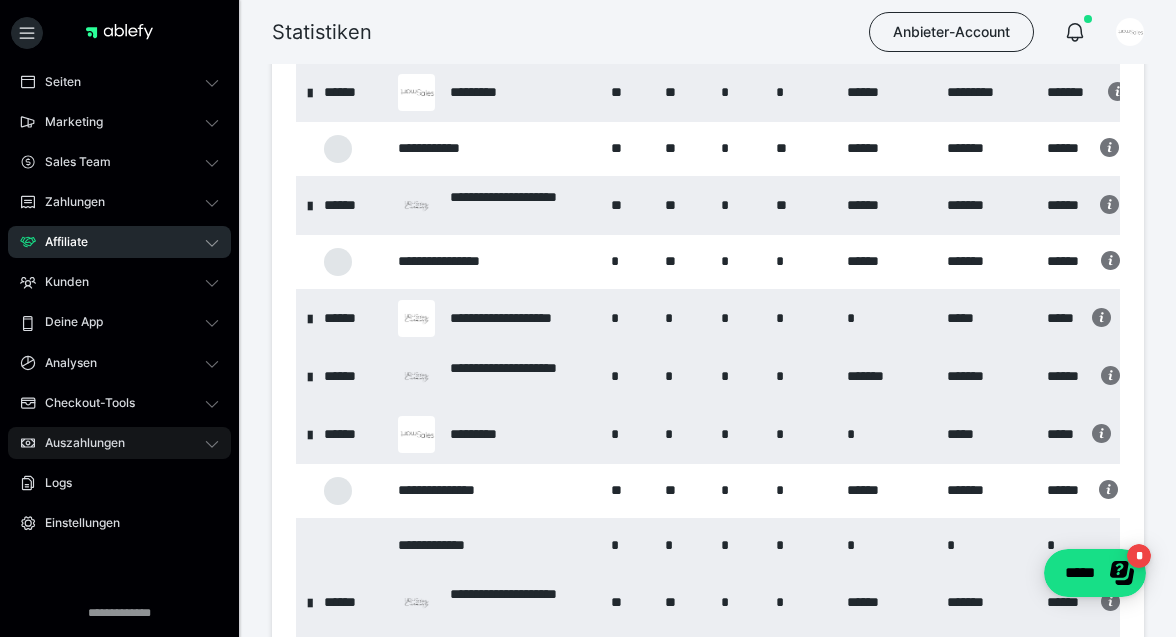 scroll, scrollTop: 102, scrollLeft: 0, axis: vertical 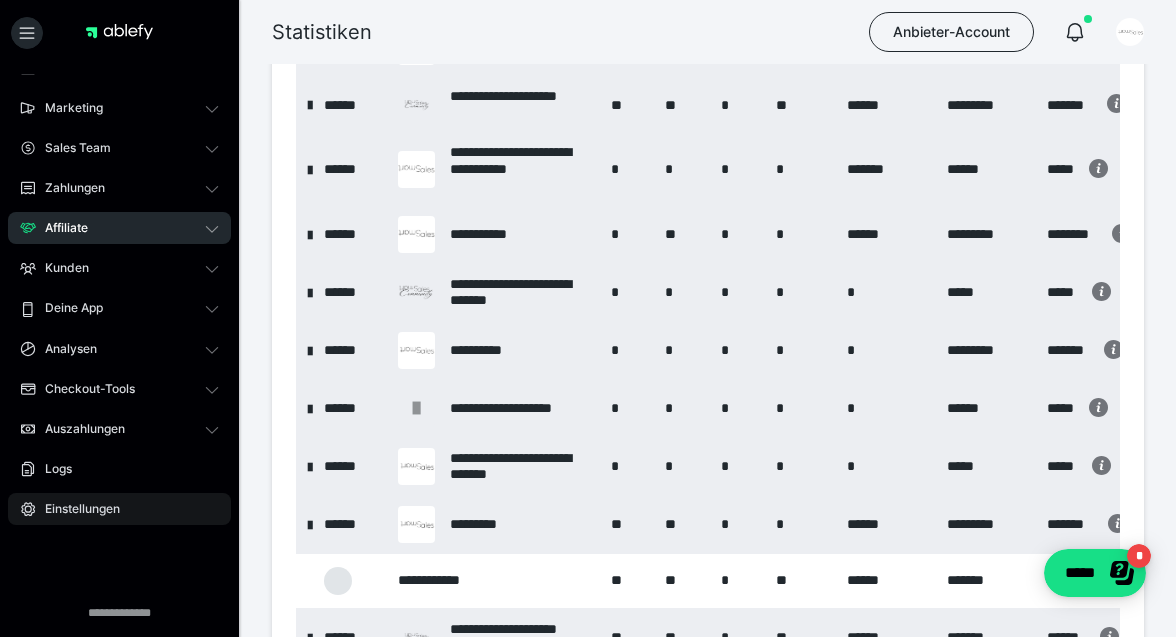 click on "Einstellungen" at bounding box center (75, 509) 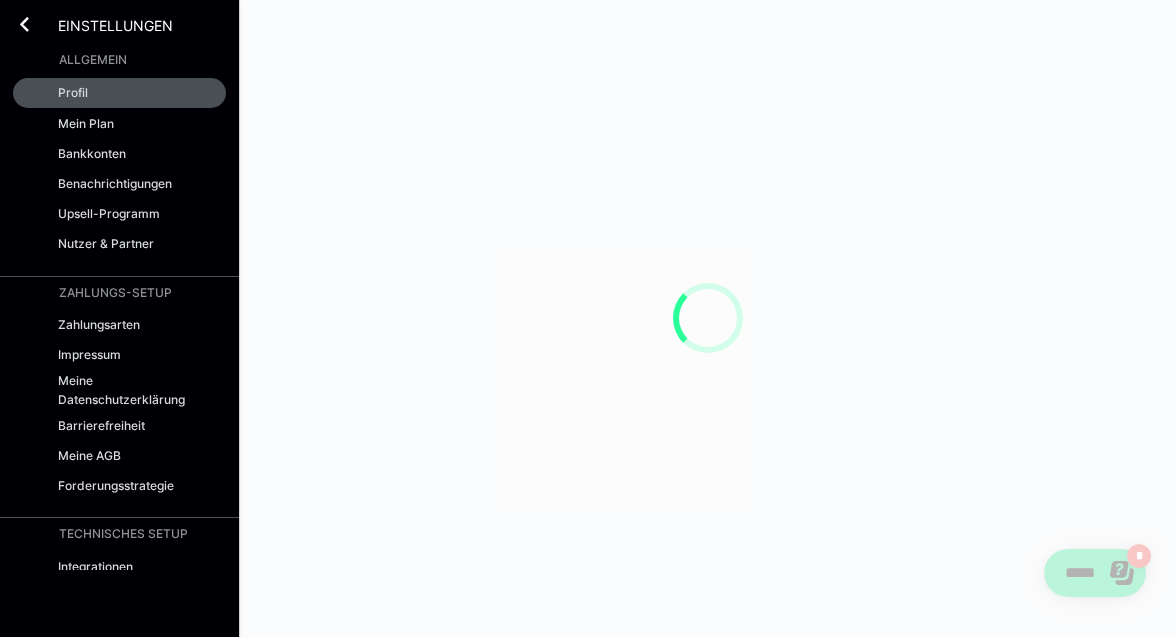scroll, scrollTop: 0, scrollLeft: 0, axis: both 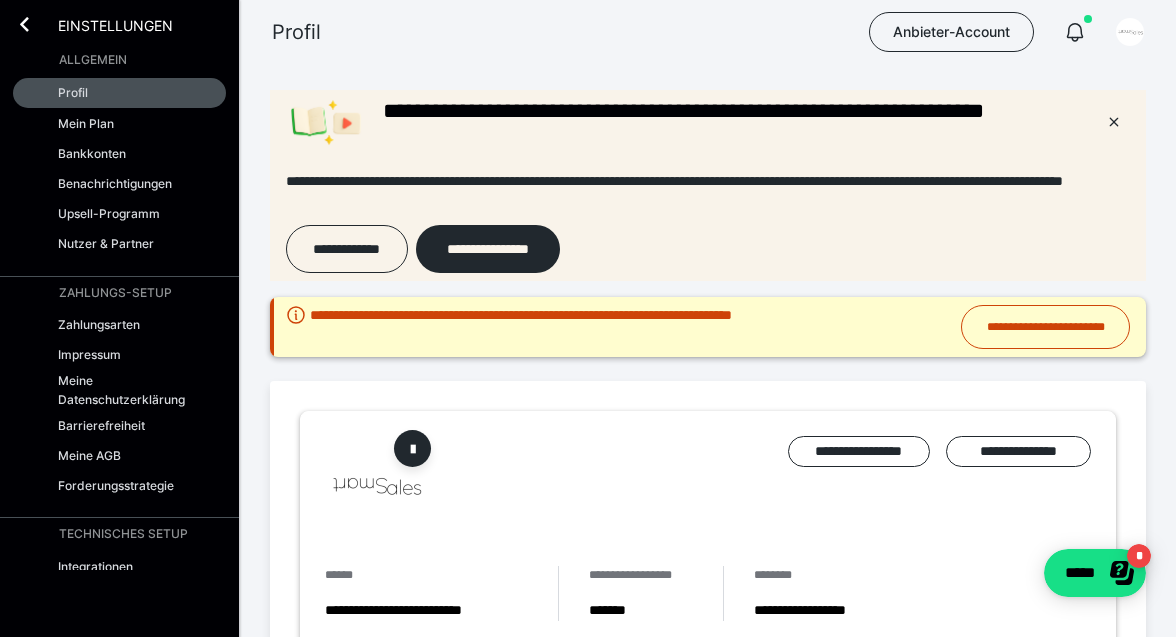 radio on "****" 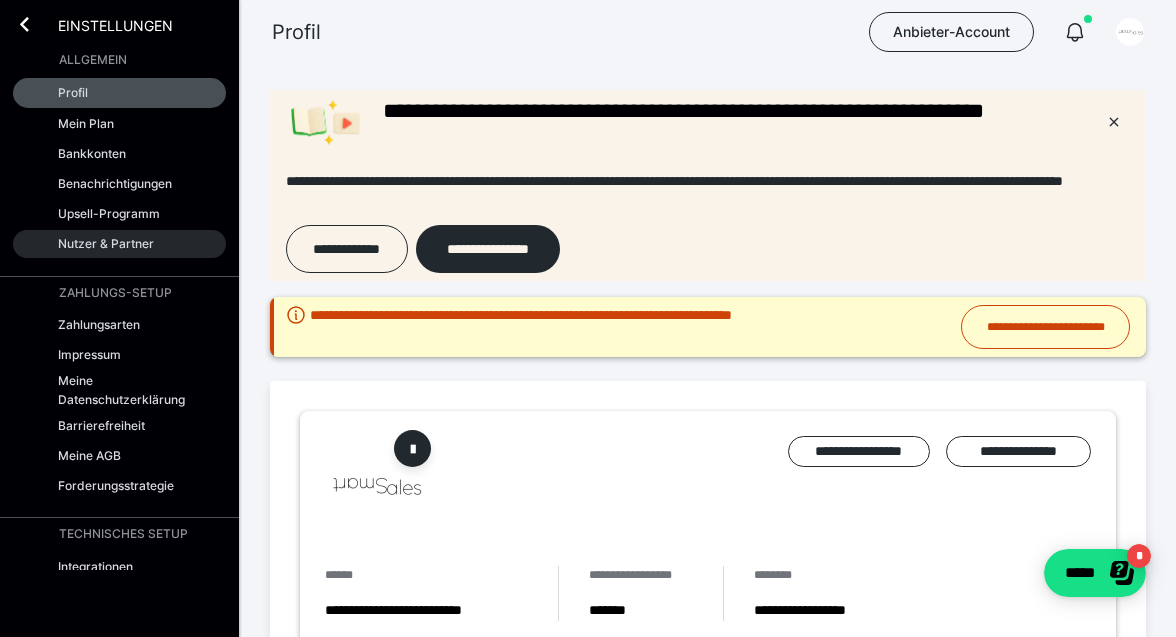 click on "Nutzer & Partner" at bounding box center [106, 243] 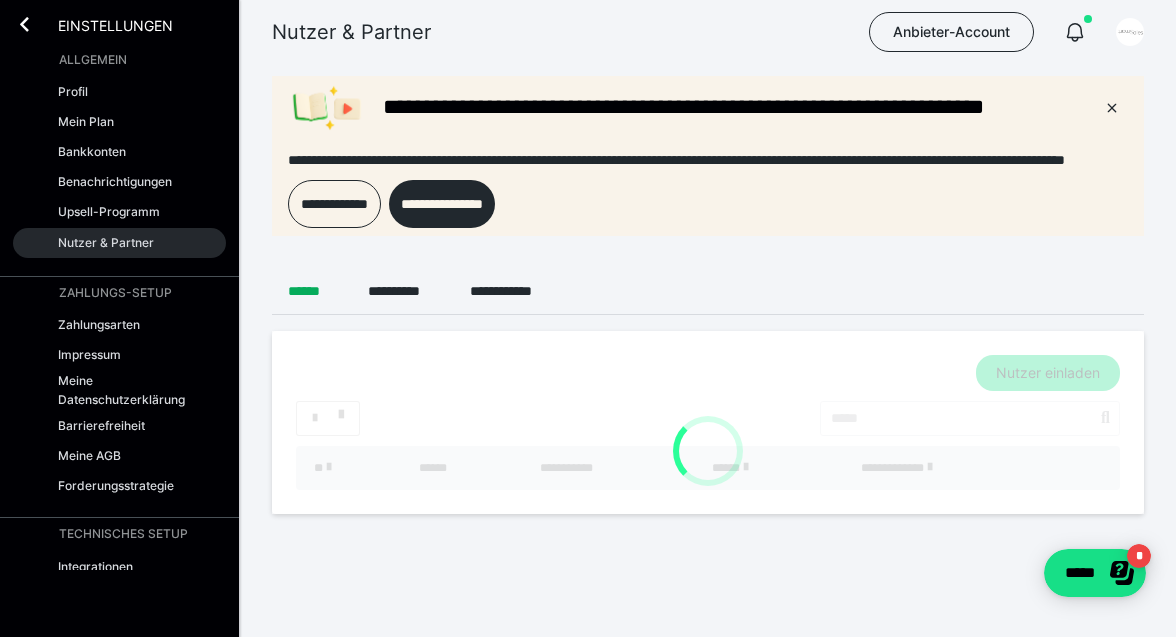 scroll, scrollTop: 0, scrollLeft: 0, axis: both 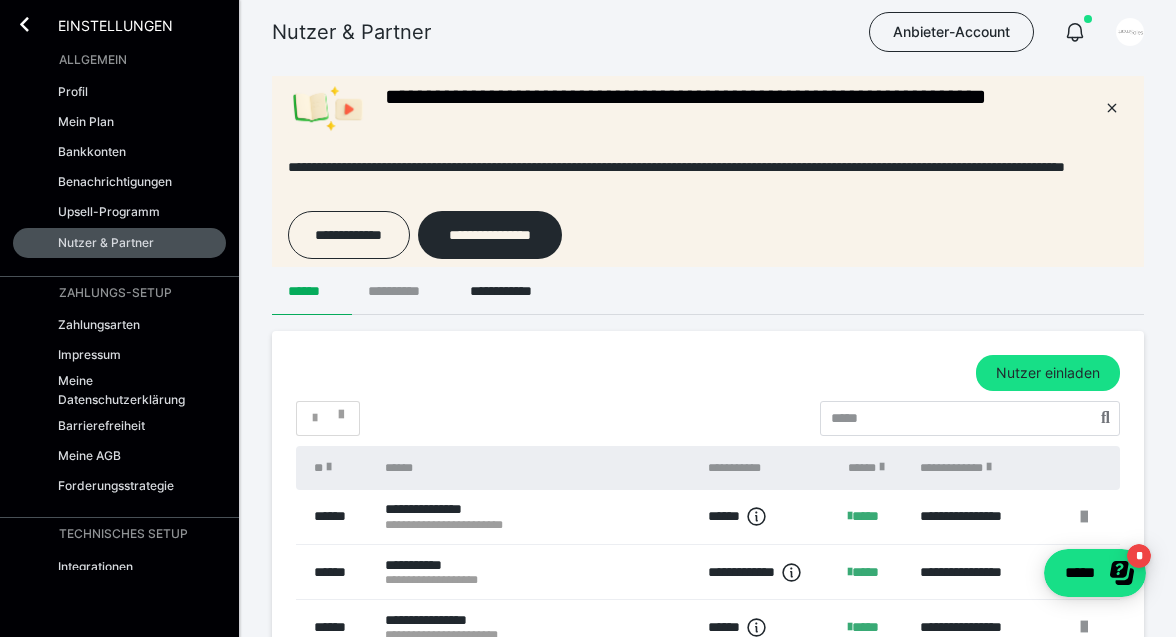 click on "**********" at bounding box center [403, 291] 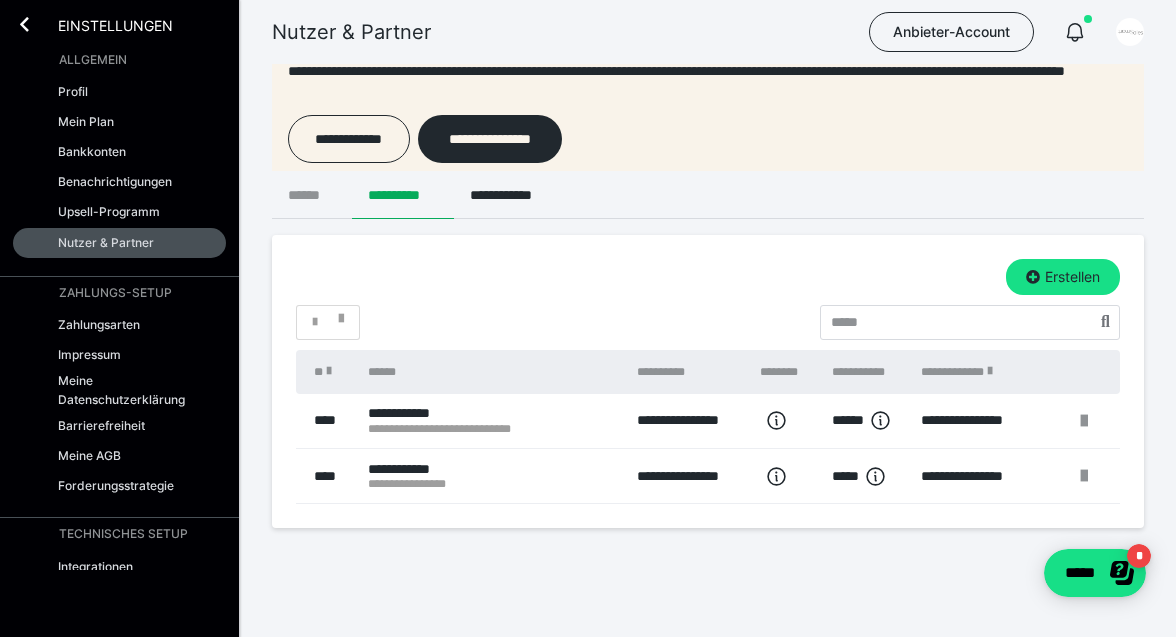 scroll, scrollTop: 102, scrollLeft: 0, axis: vertical 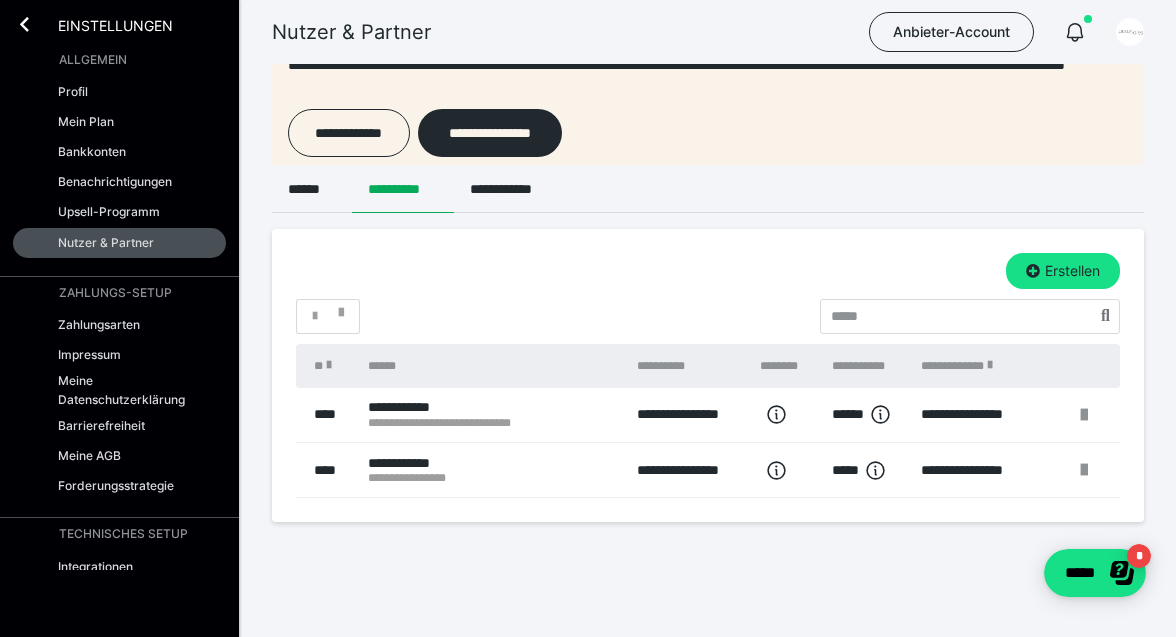 click on "**********" at bounding box center (979, 415) 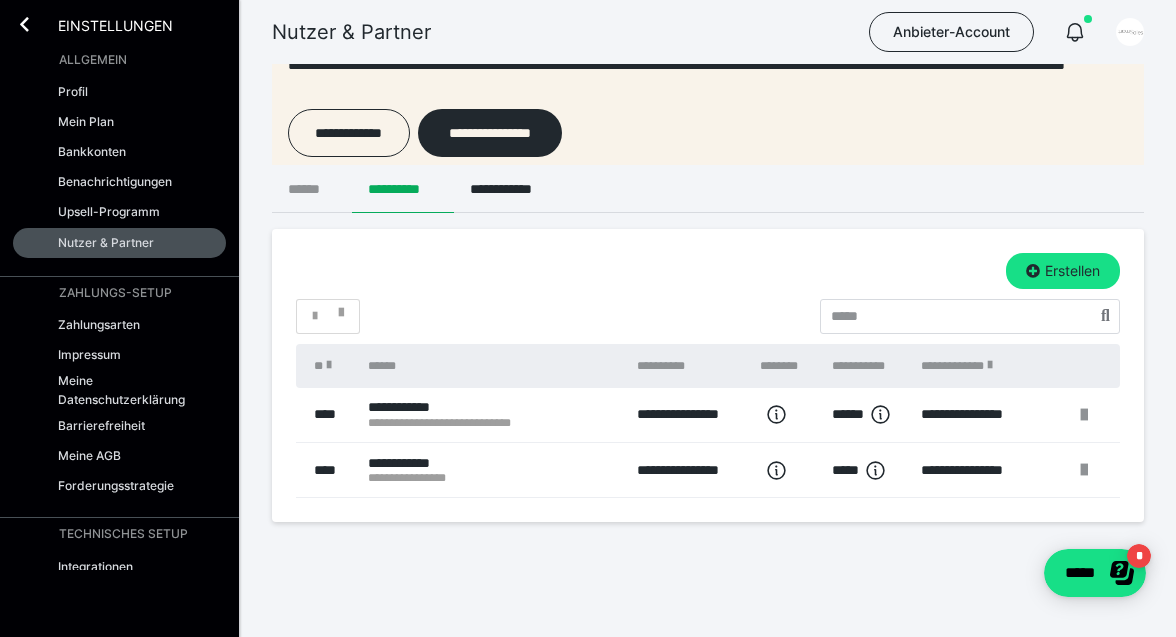 click on "******" at bounding box center [312, 189] 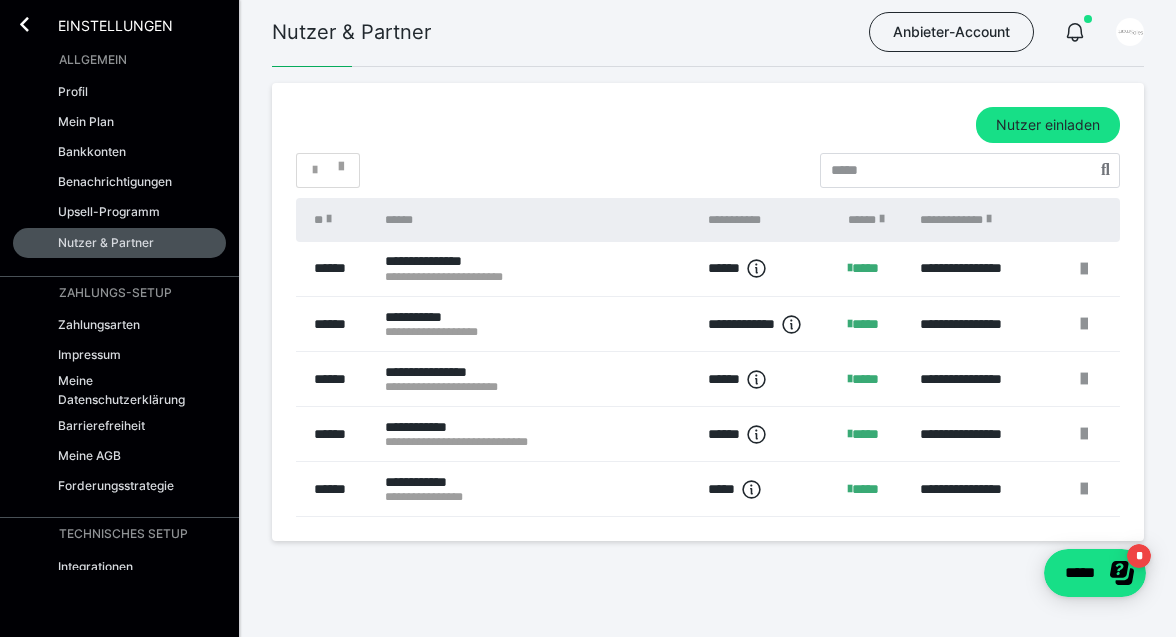 scroll, scrollTop: 267, scrollLeft: 0, axis: vertical 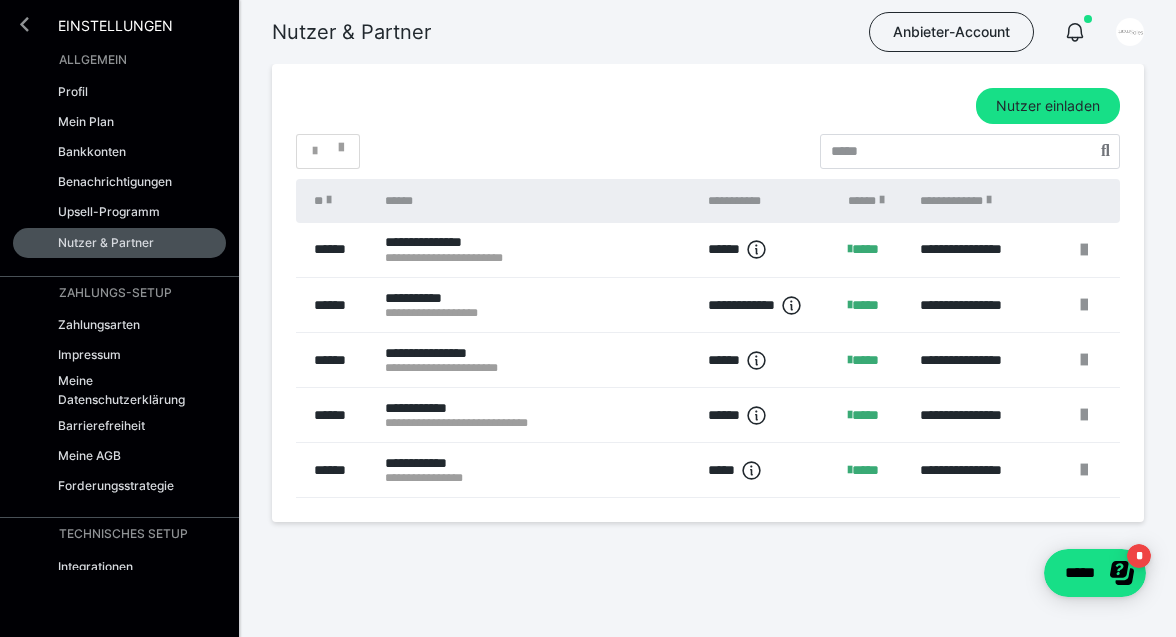 click at bounding box center [24, 24] 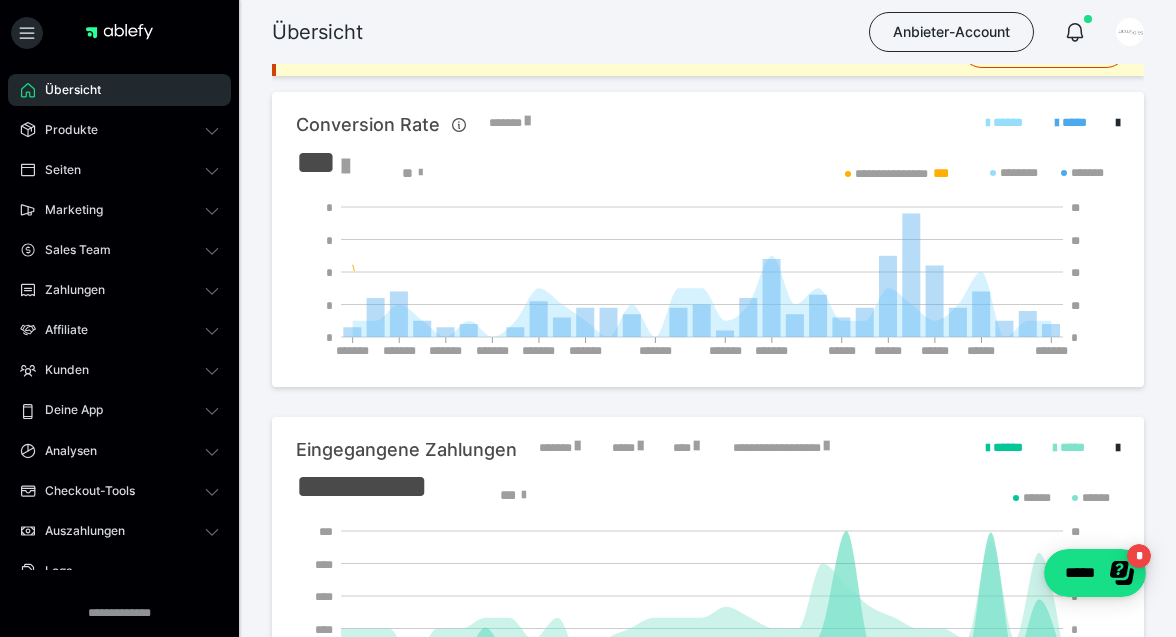 scroll, scrollTop: 0, scrollLeft: 0, axis: both 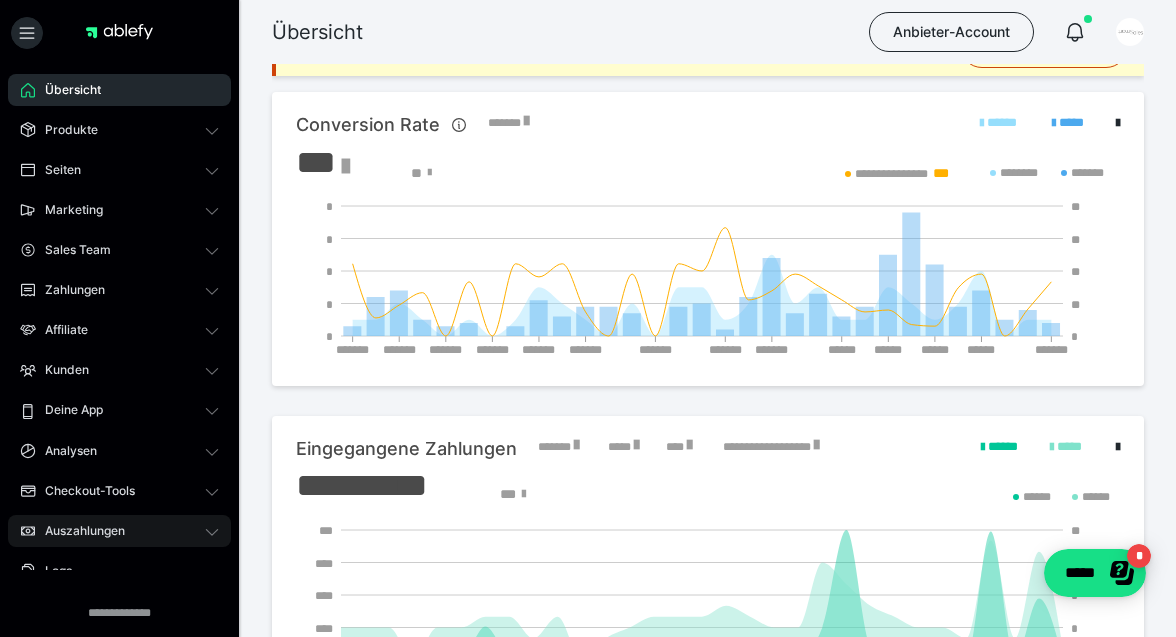 click on "Auszahlungen" at bounding box center [78, 531] 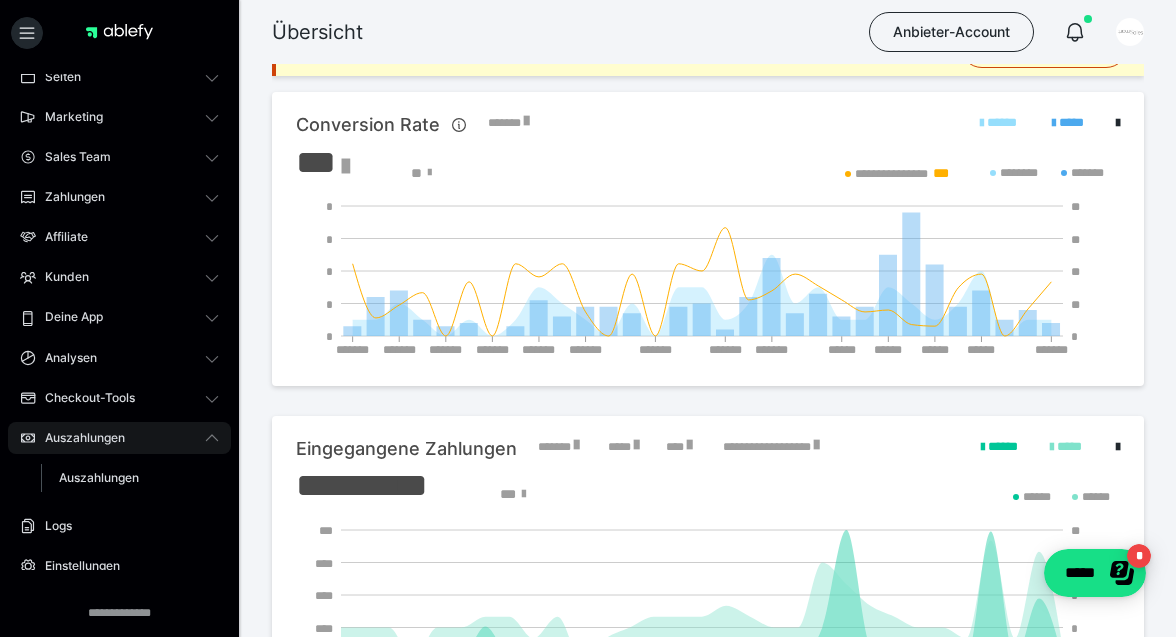 scroll, scrollTop: 150, scrollLeft: 0, axis: vertical 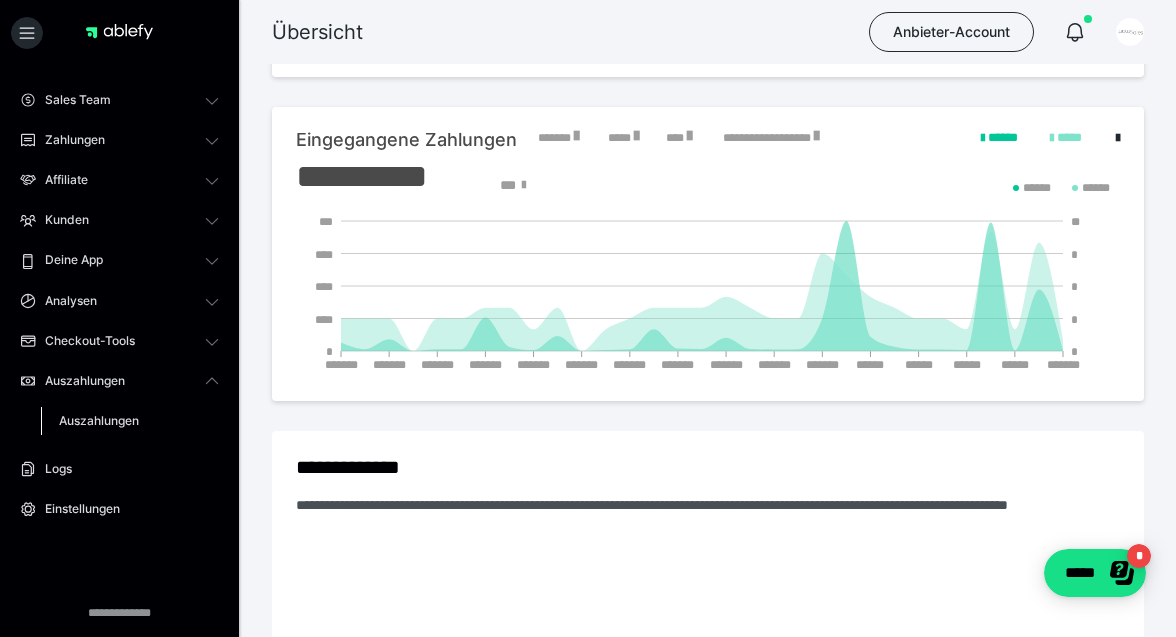 click on "Auszahlungen" at bounding box center (130, 421) 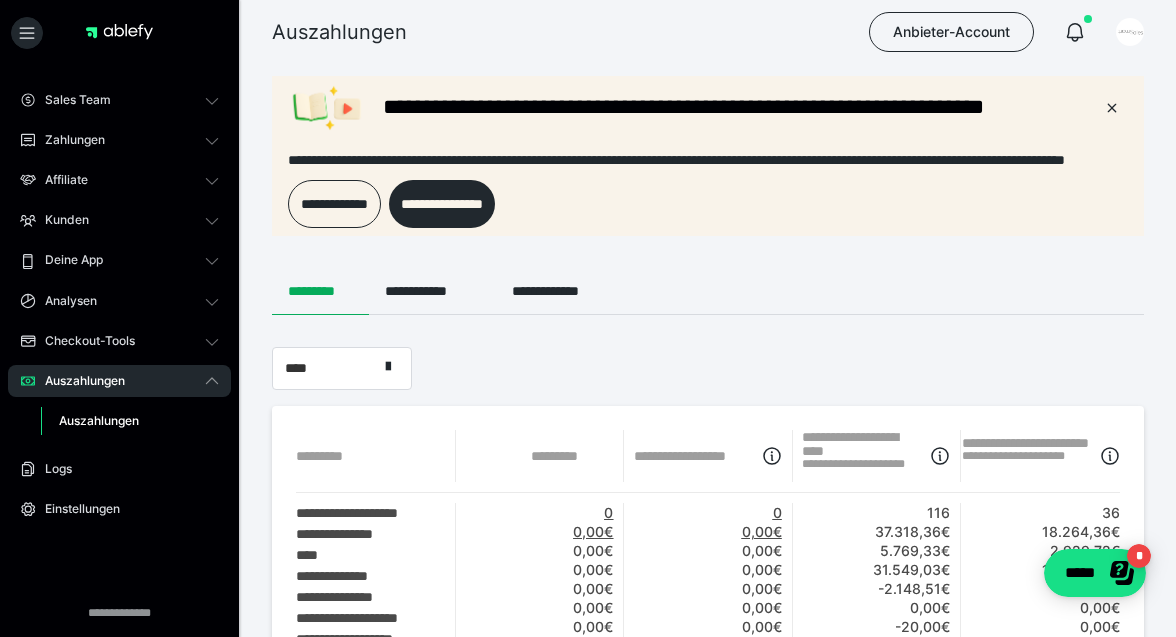 scroll, scrollTop: 0, scrollLeft: 0, axis: both 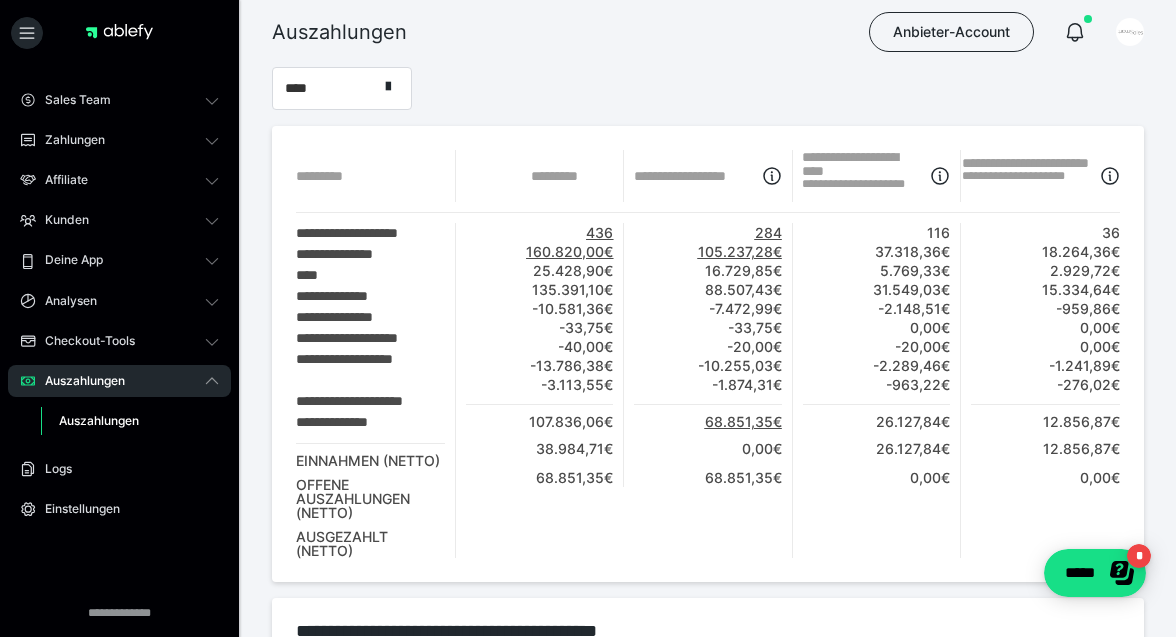 click on "**********" at bounding box center [370, 422] 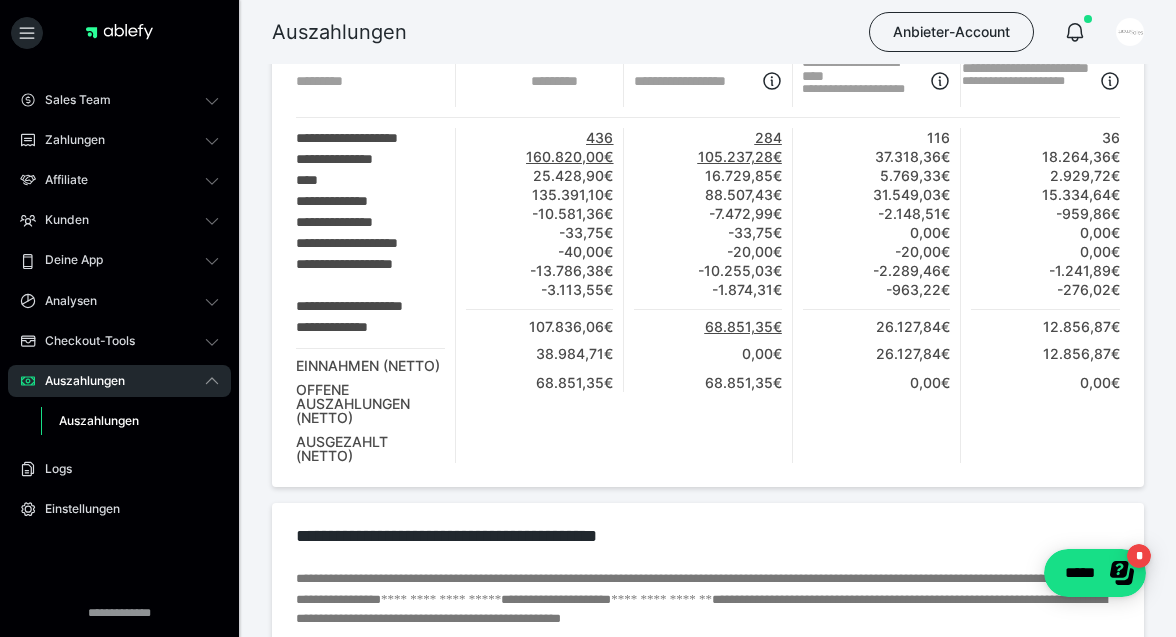 scroll, scrollTop: 366, scrollLeft: 0, axis: vertical 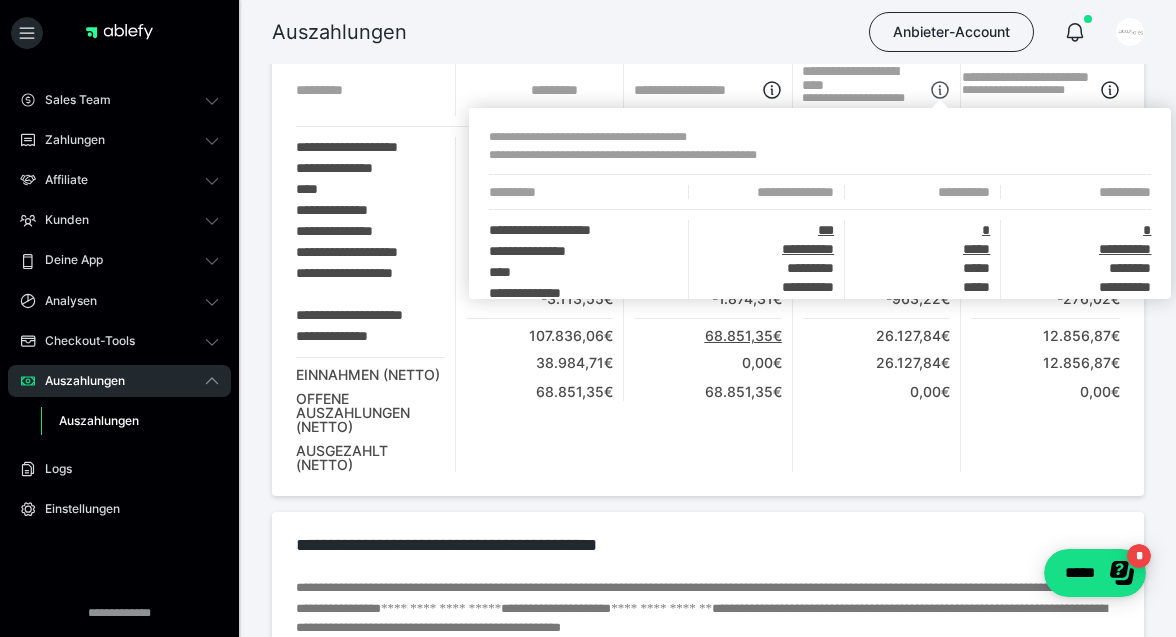 click 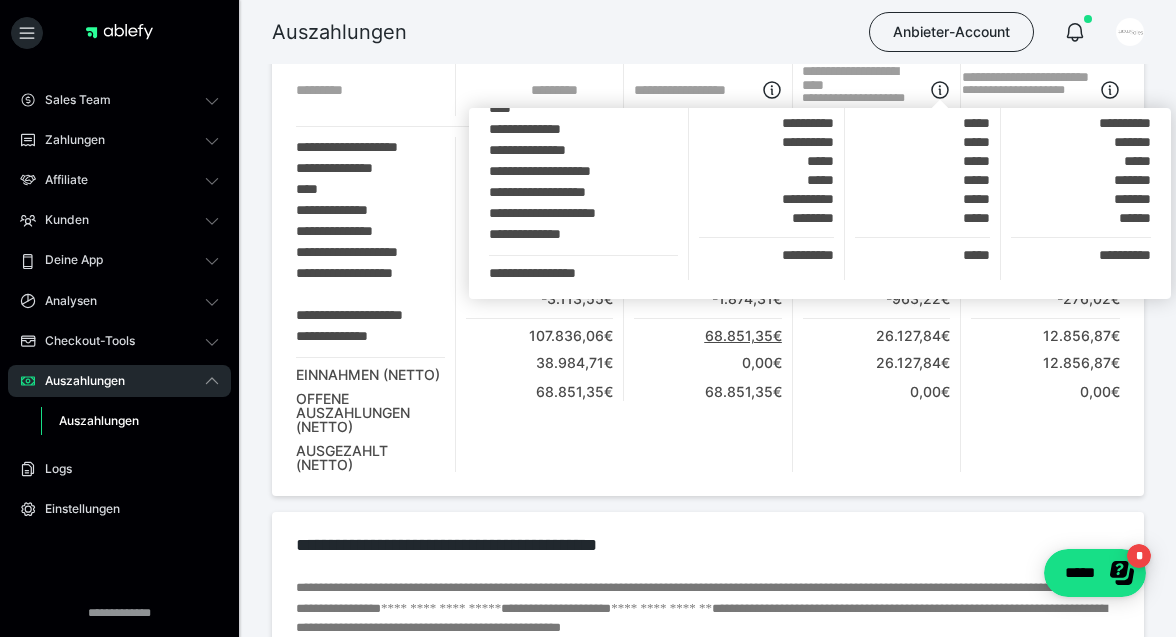 scroll, scrollTop: 164, scrollLeft: 0, axis: vertical 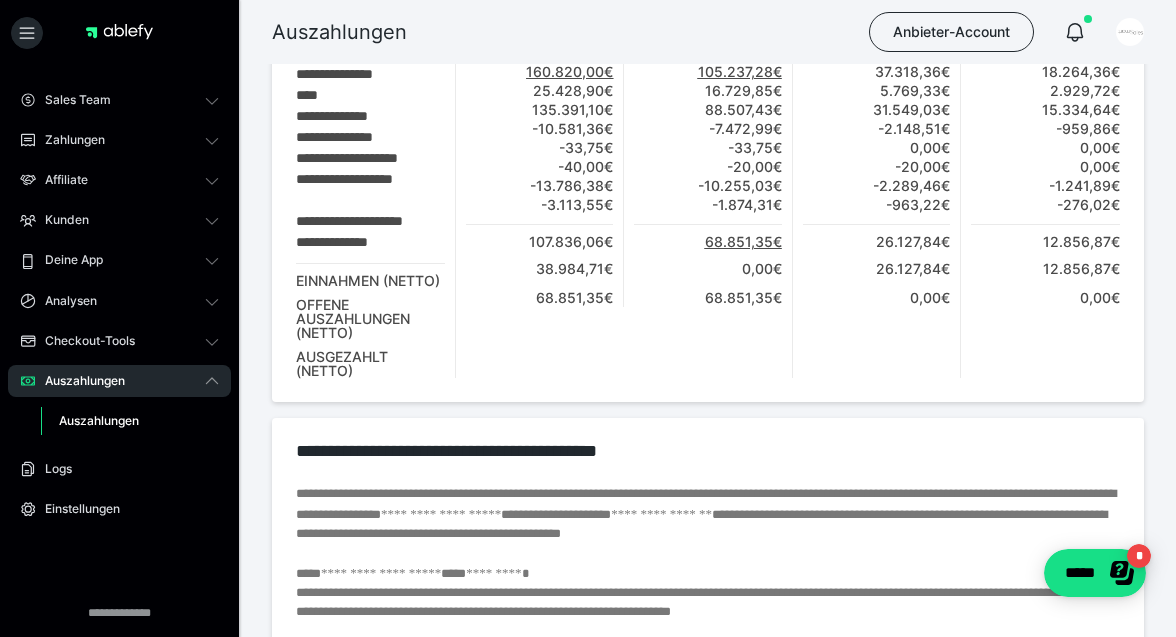 click on "**********" at bounding box center [708, 174] 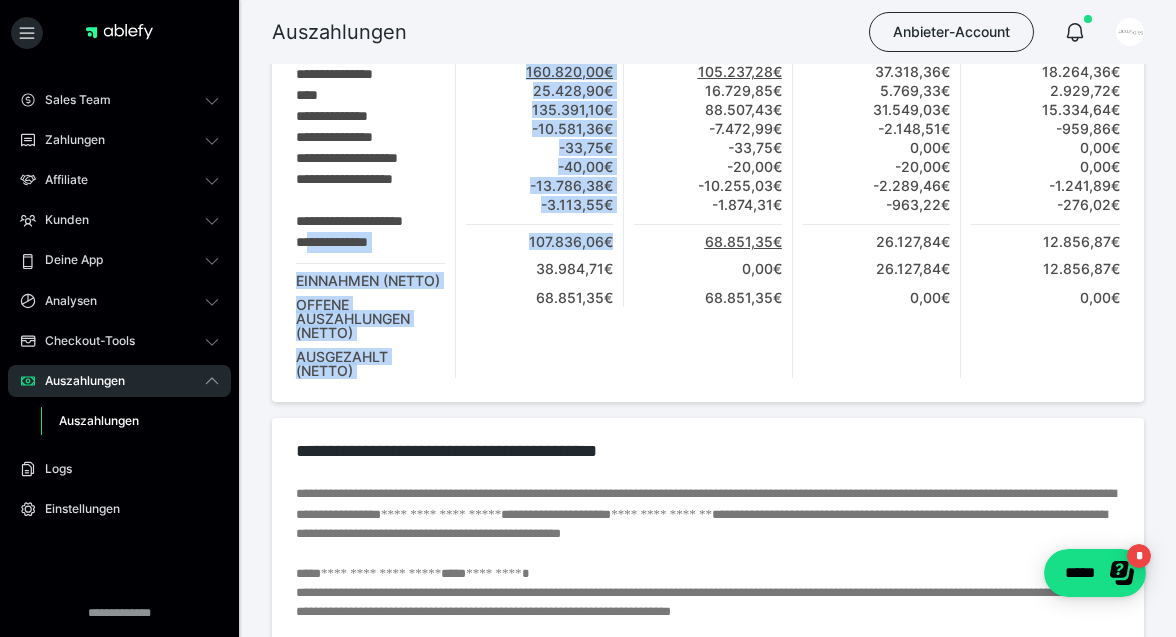 drag, startPoint x: 313, startPoint y: 243, endPoint x: 555, endPoint y: 246, distance: 242.0186 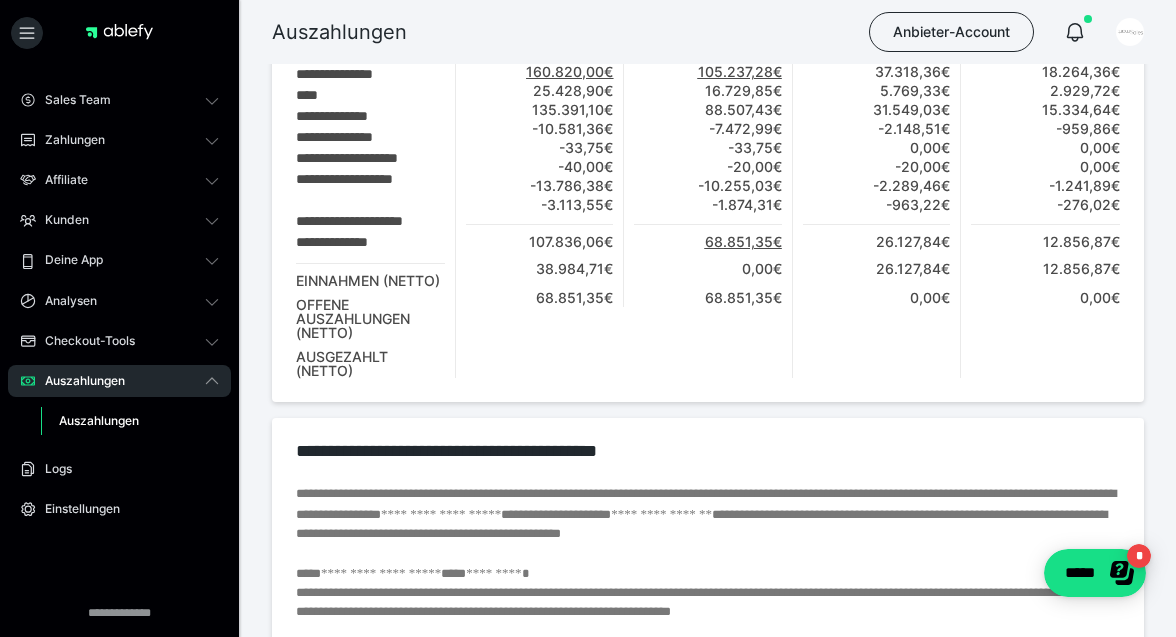click on "436 160.820,00€ 25.428,90€ 135.391,10€ -10.581,36€ -33,75€ -40,00€ -13.786,38€ -3.113,55€ 107.836,06€ 38.984,71€ 68.851,35€" at bounding box center [540, 175] 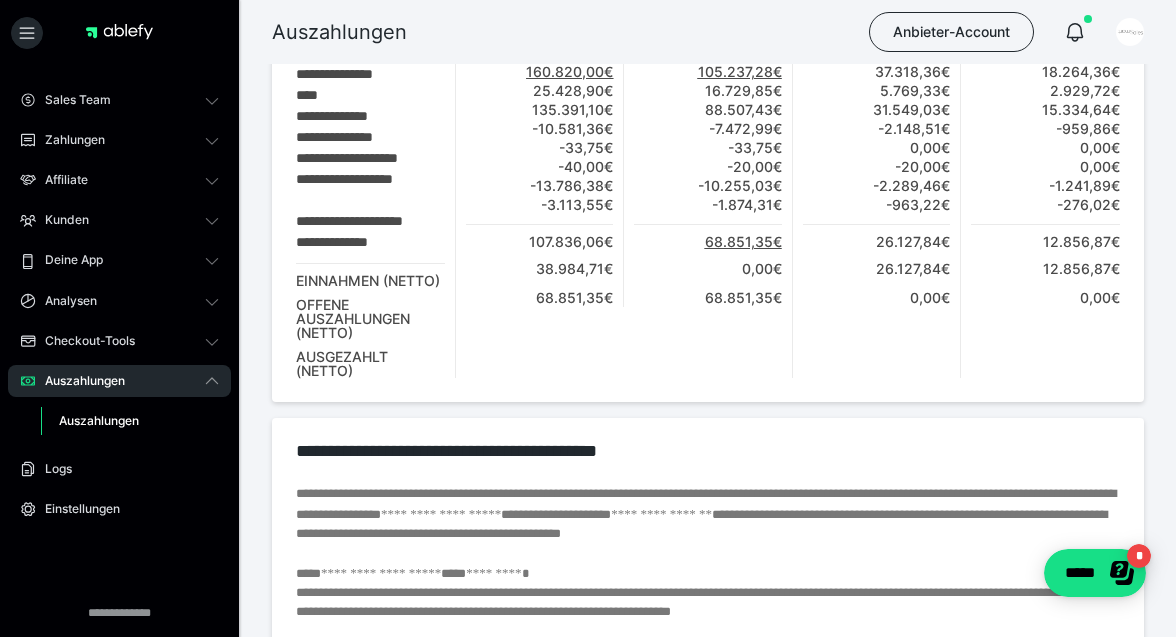 click on "68.851,35€" at bounding box center (707, 236) 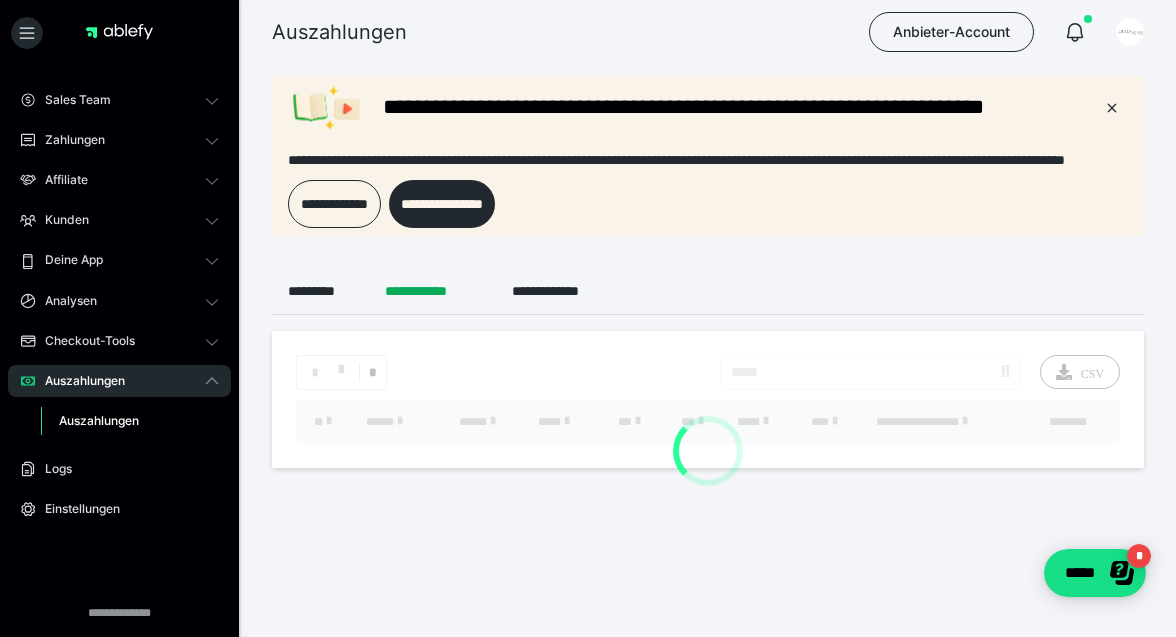 scroll, scrollTop: 0, scrollLeft: 0, axis: both 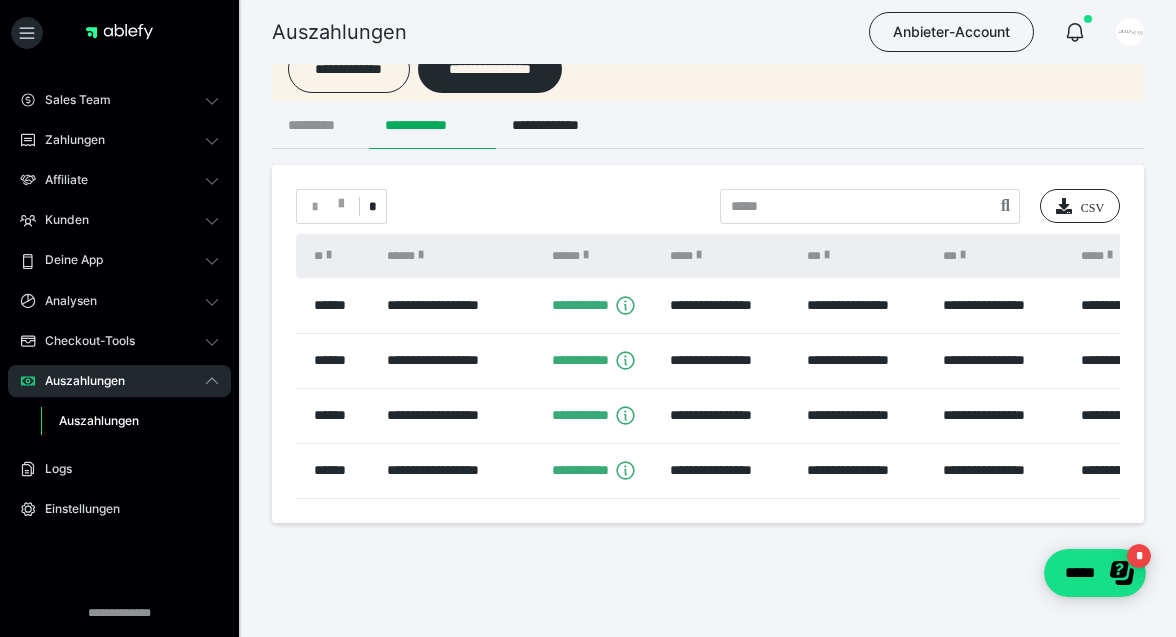 click on "*********" at bounding box center [320, 125] 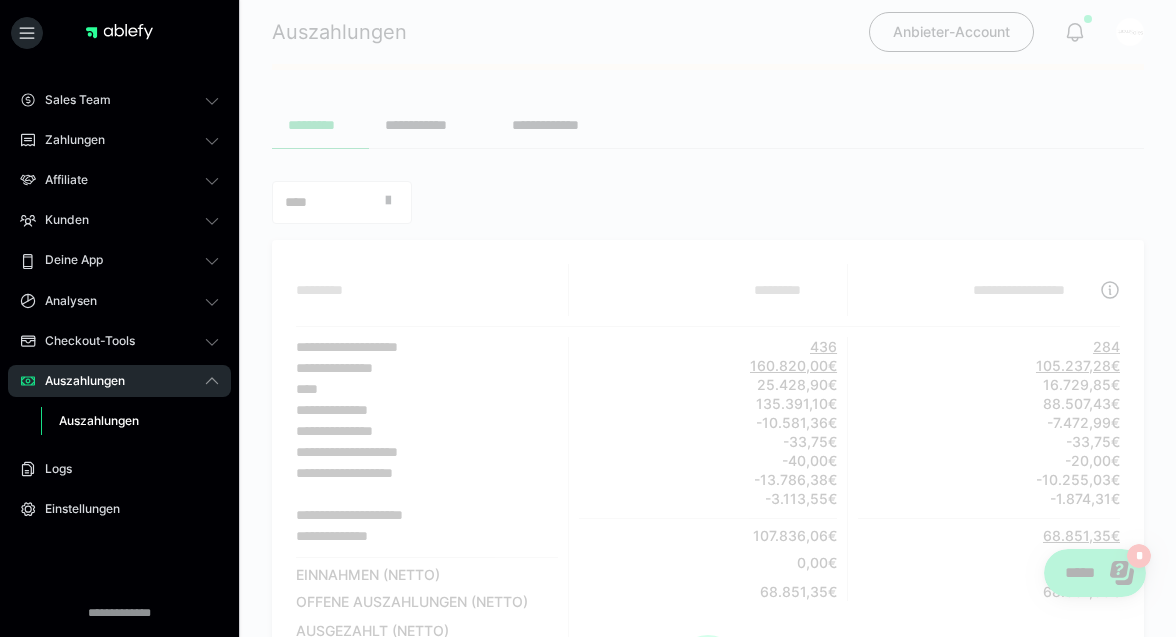 scroll, scrollTop: 0, scrollLeft: 0, axis: both 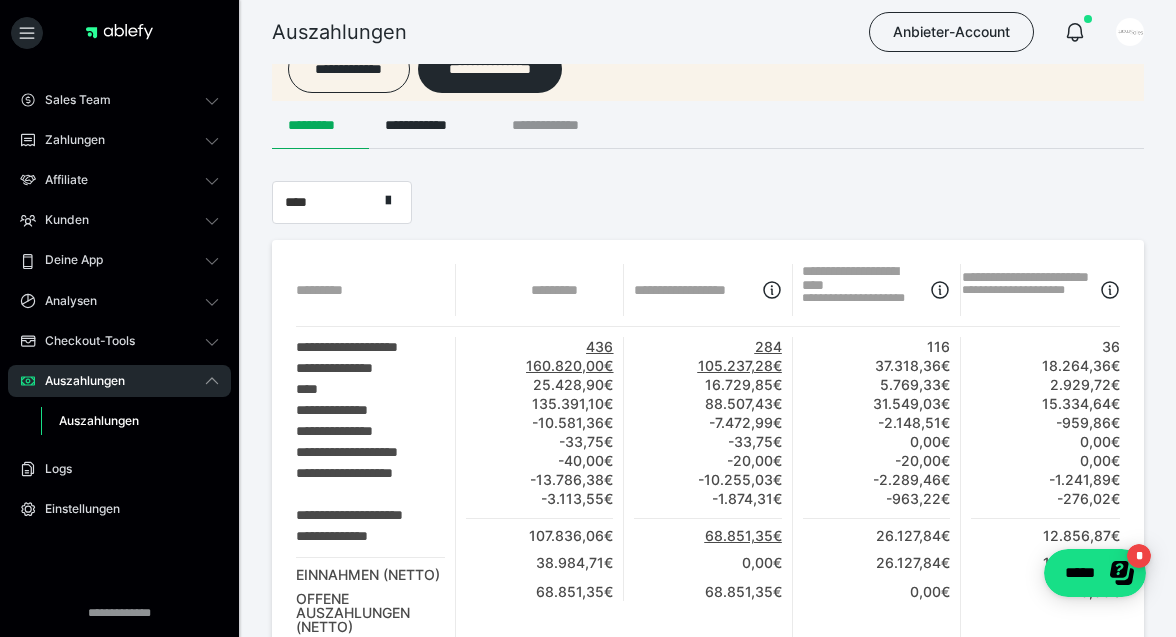 click on "**********" at bounding box center [557, 125] 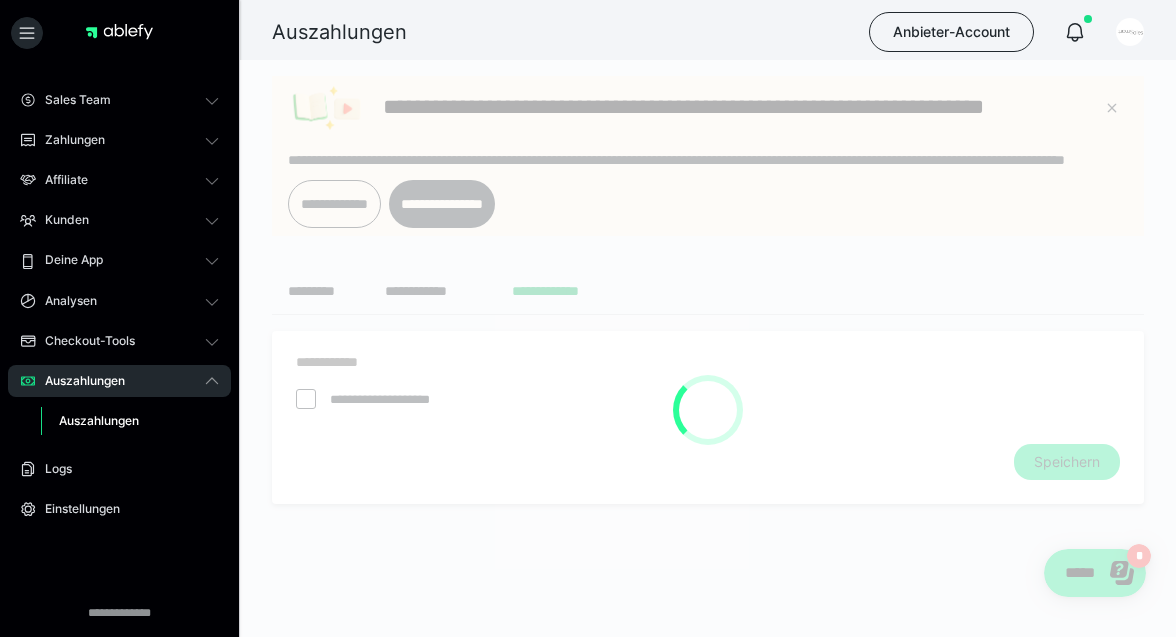 scroll, scrollTop: 0, scrollLeft: 0, axis: both 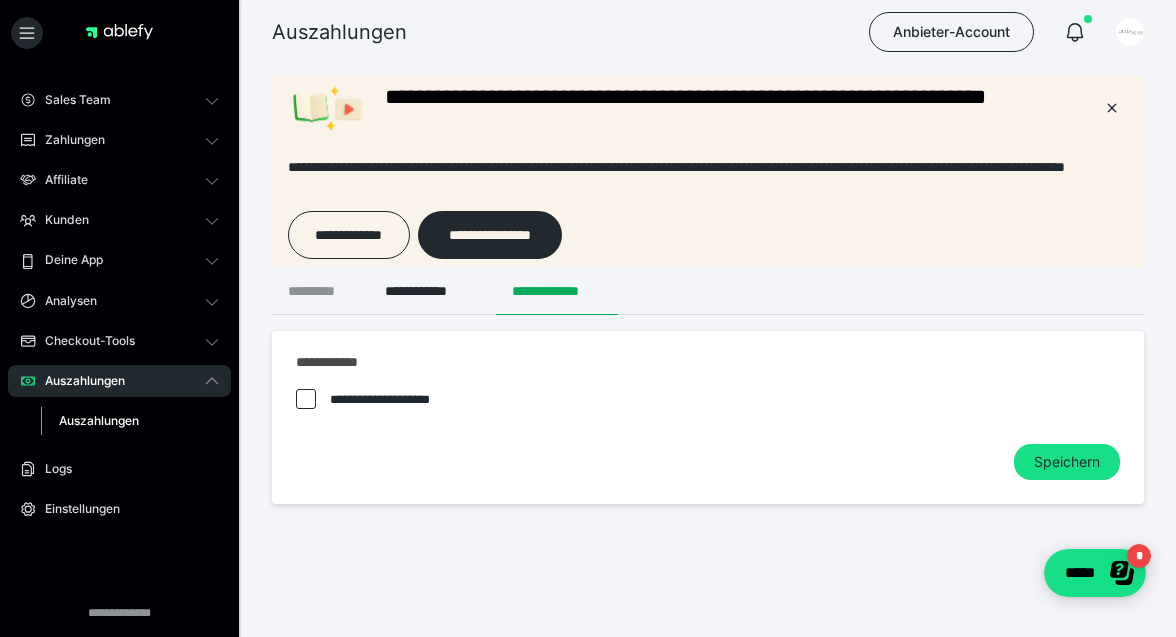 click on "*********" at bounding box center [320, 291] 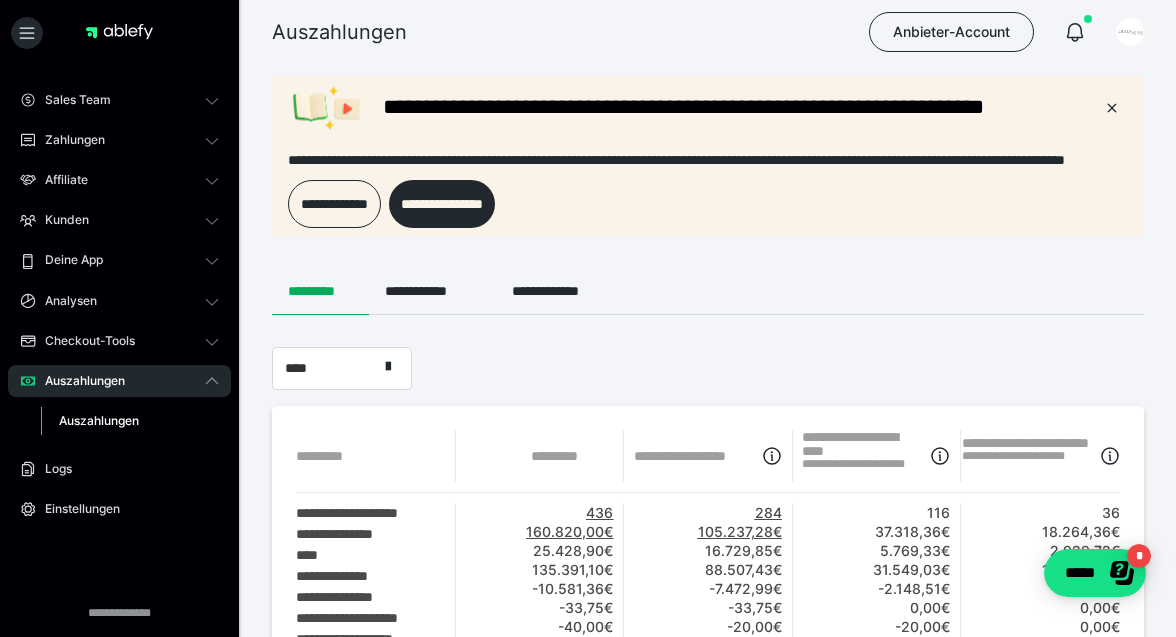 scroll, scrollTop: 0, scrollLeft: 0, axis: both 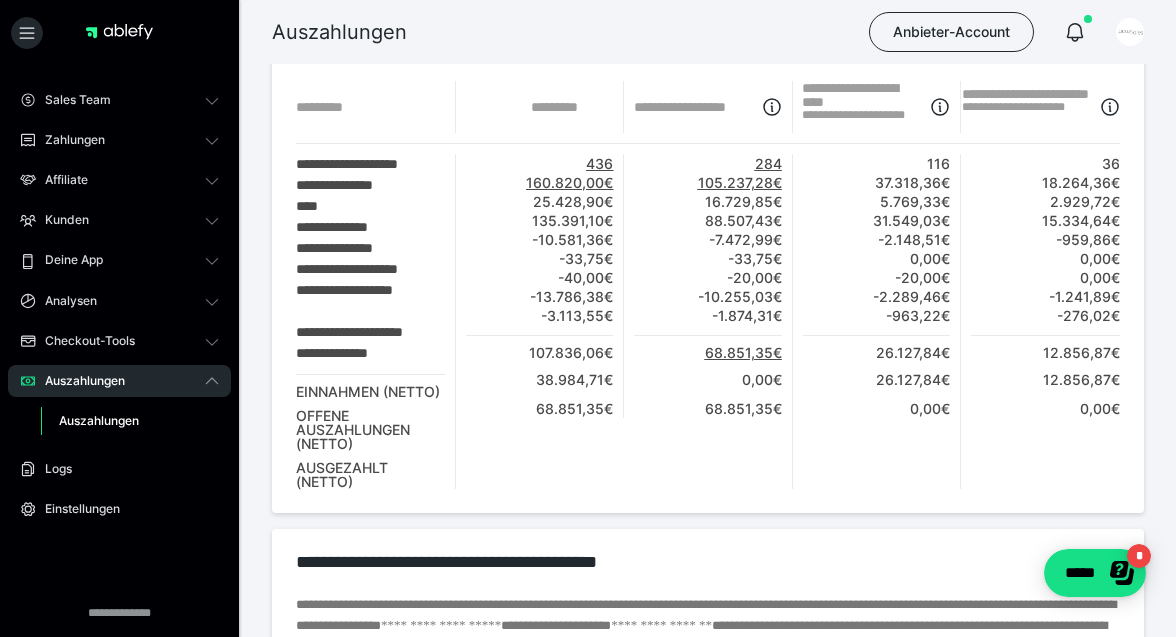 click on "Einnahmen (netto)" at bounding box center [370, 386] 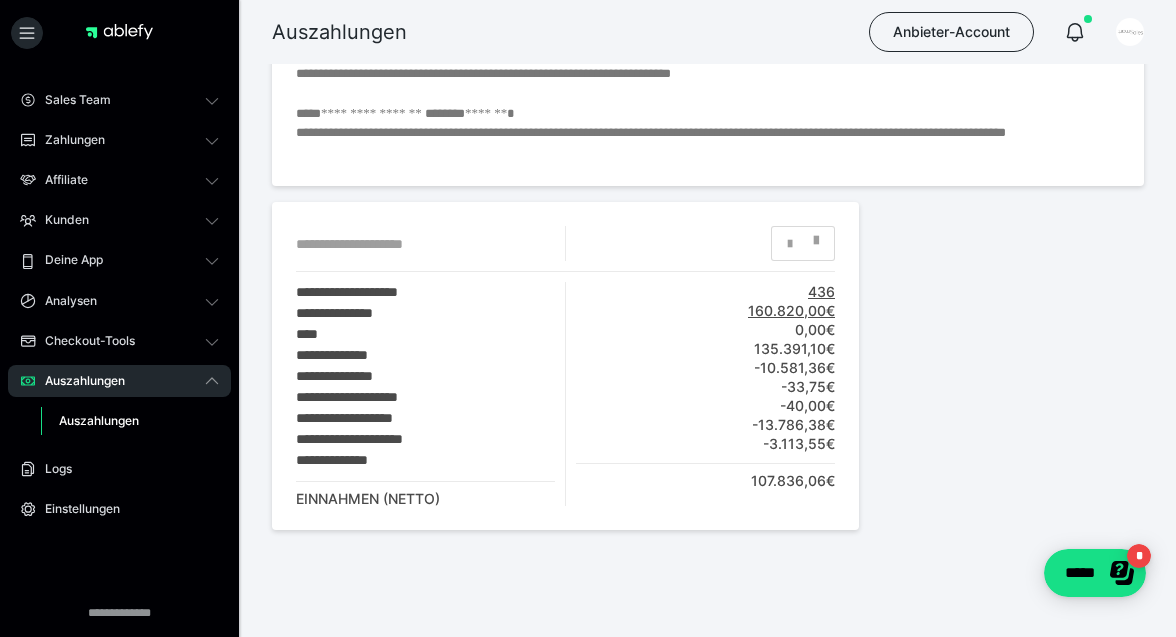 scroll, scrollTop: 1005, scrollLeft: 0, axis: vertical 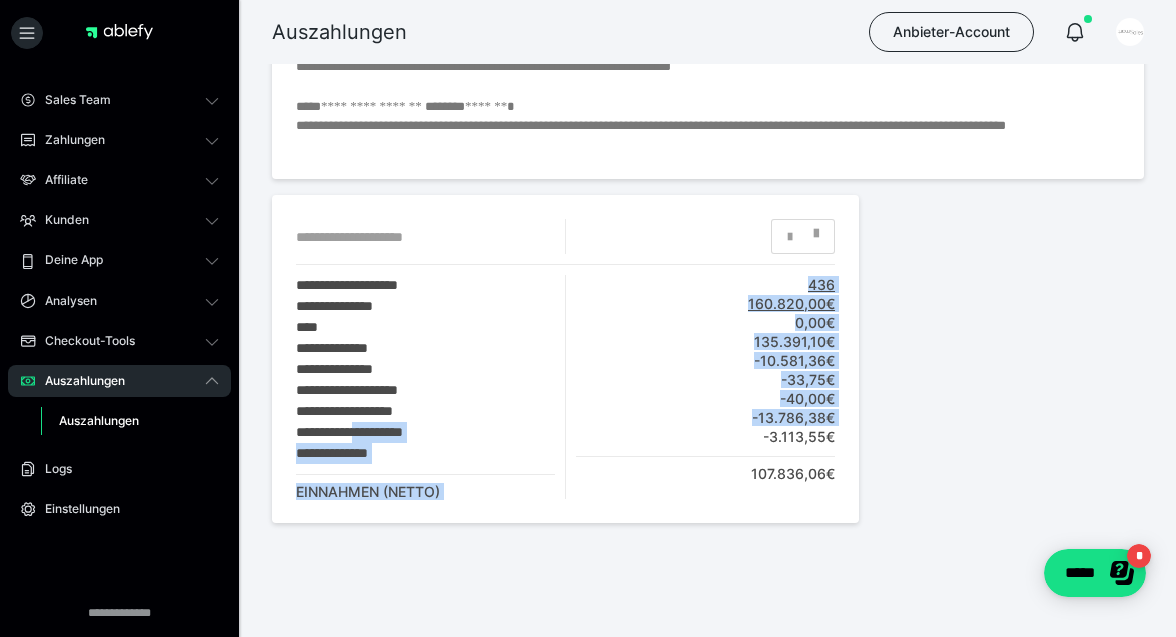 drag, startPoint x: 362, startPoint y: 425, endPoint x: 580, endPoint y: 431, distance: 218.08255 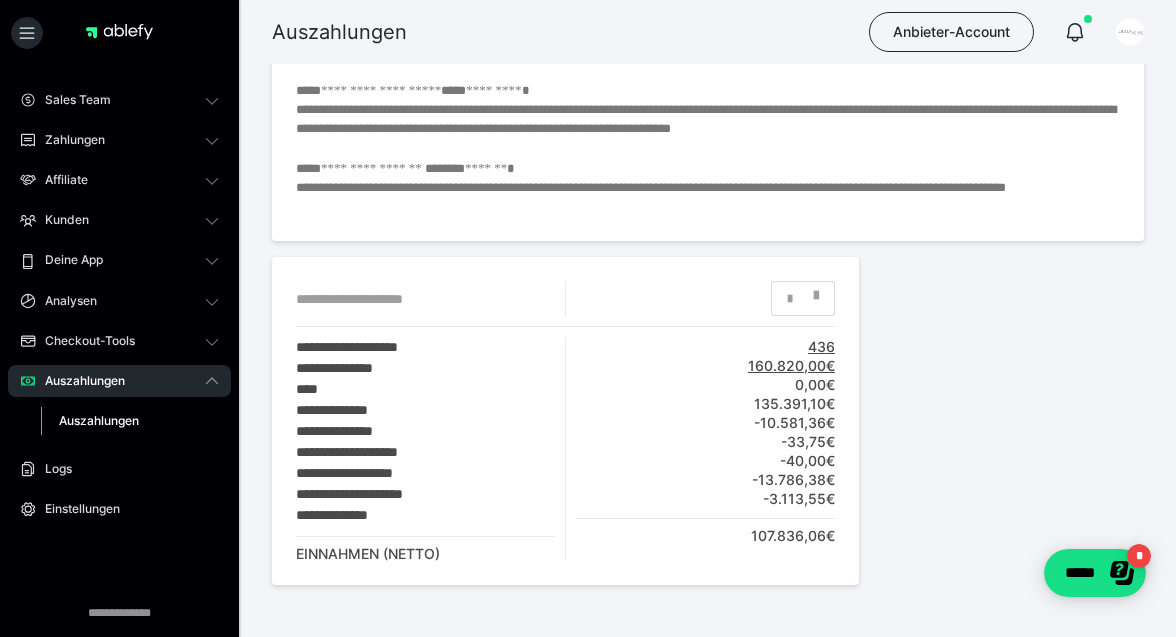scroll, scrollTop: 1005, scrollLeft: 0, axis: vertical 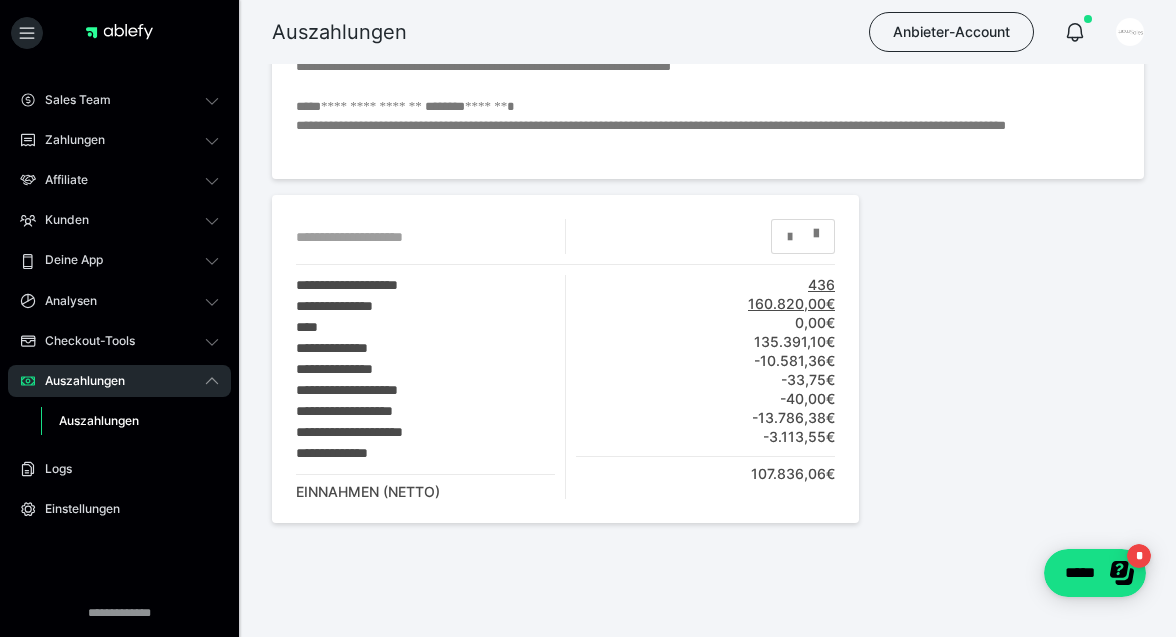 click at bounding box center [816, 229] 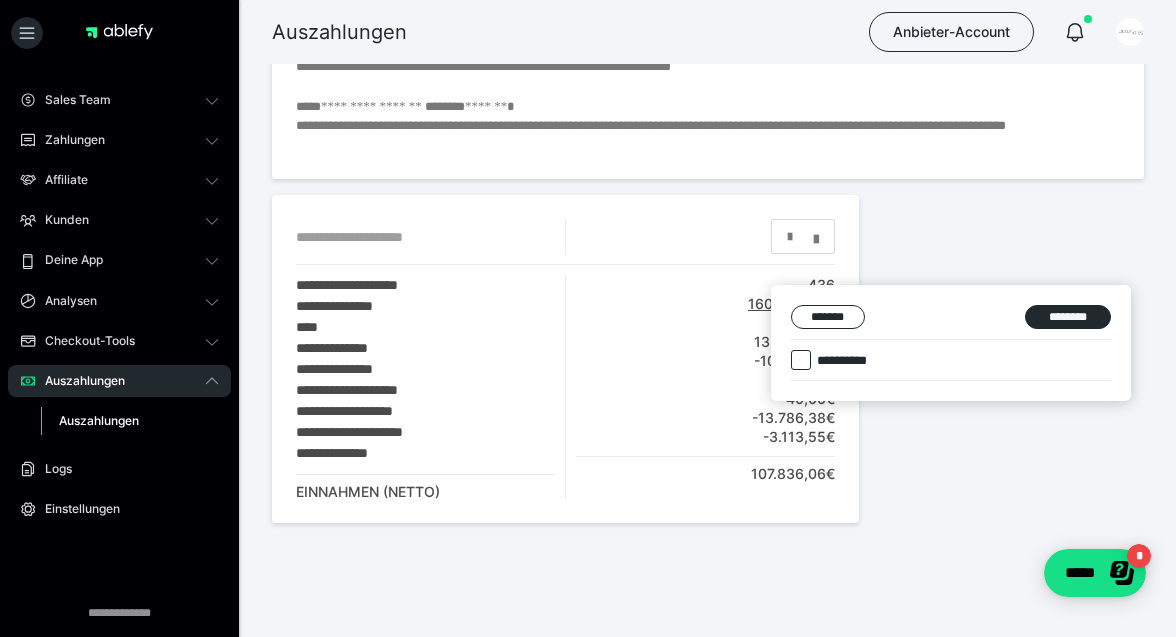 click at bounding box center (588, 318) 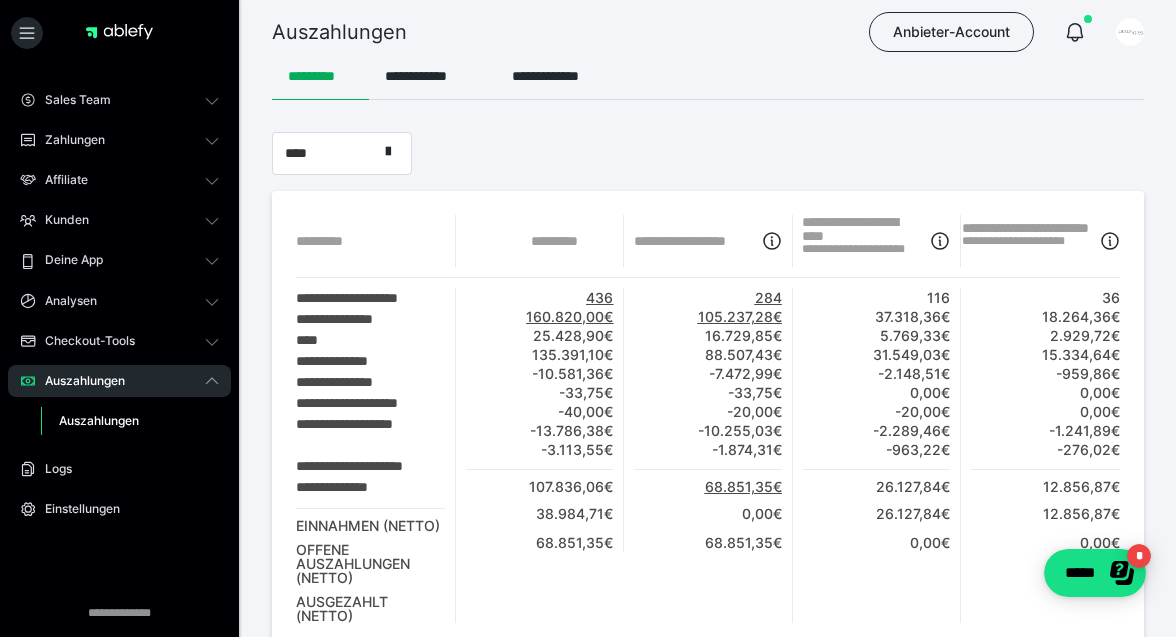 scroll, scrollTop: 216, scrollLeft: 0, axis: vertical 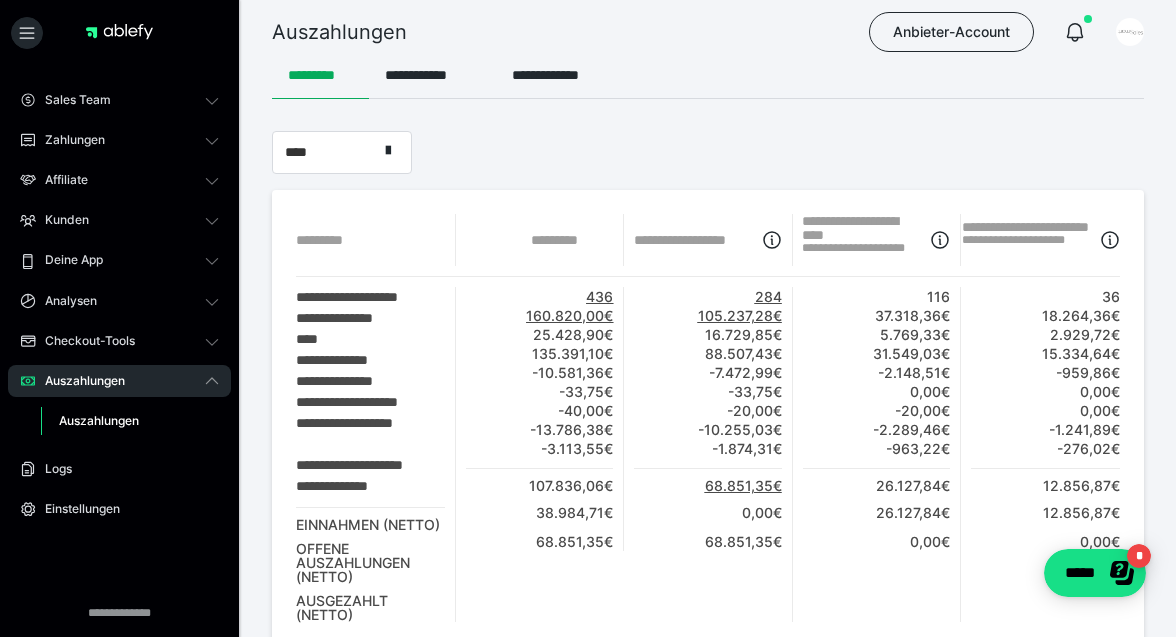 click on "68.851,35€" at bounding box center [707, 480] 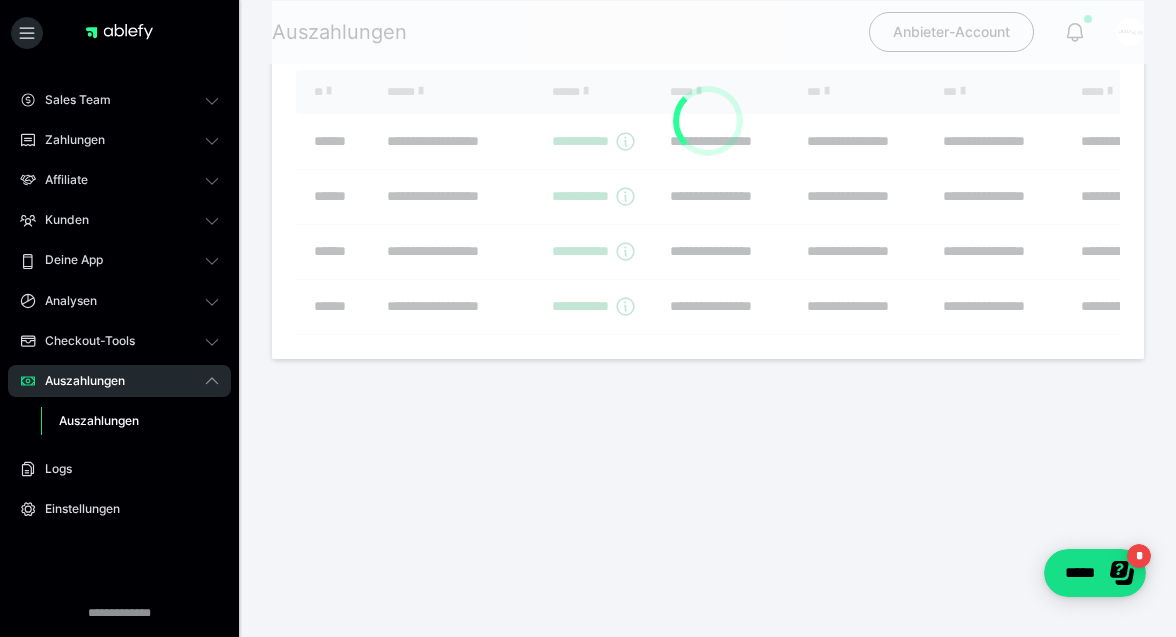 scroll, scrollTop: 0, scrollLeft: 0, axis: both 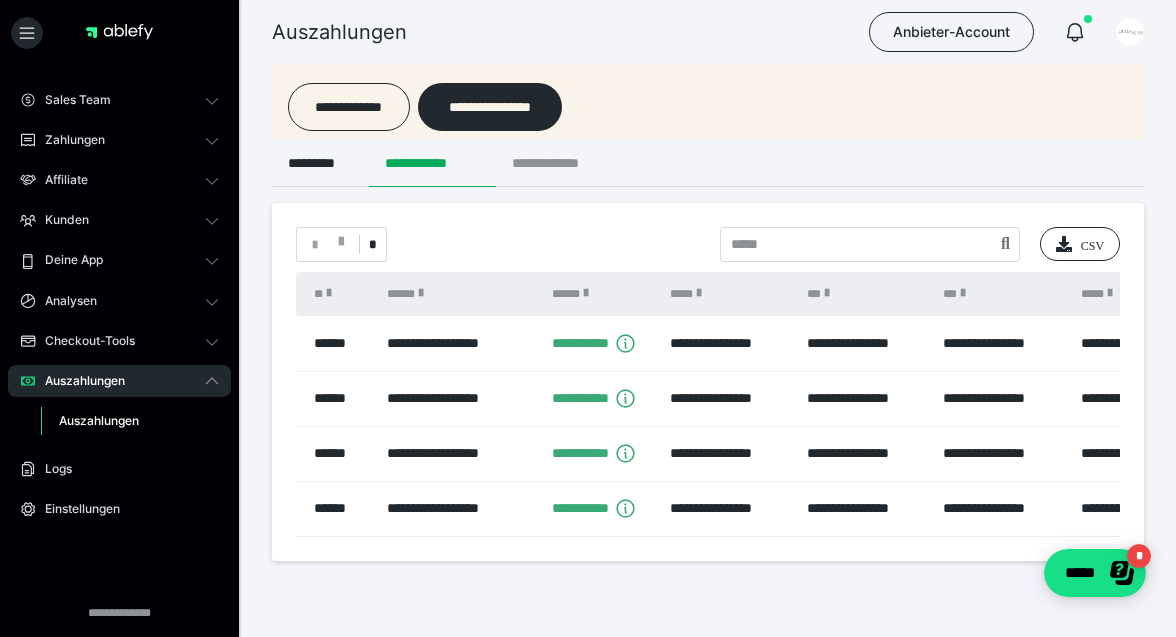 click on "**********" at bounding box center (557, 163) 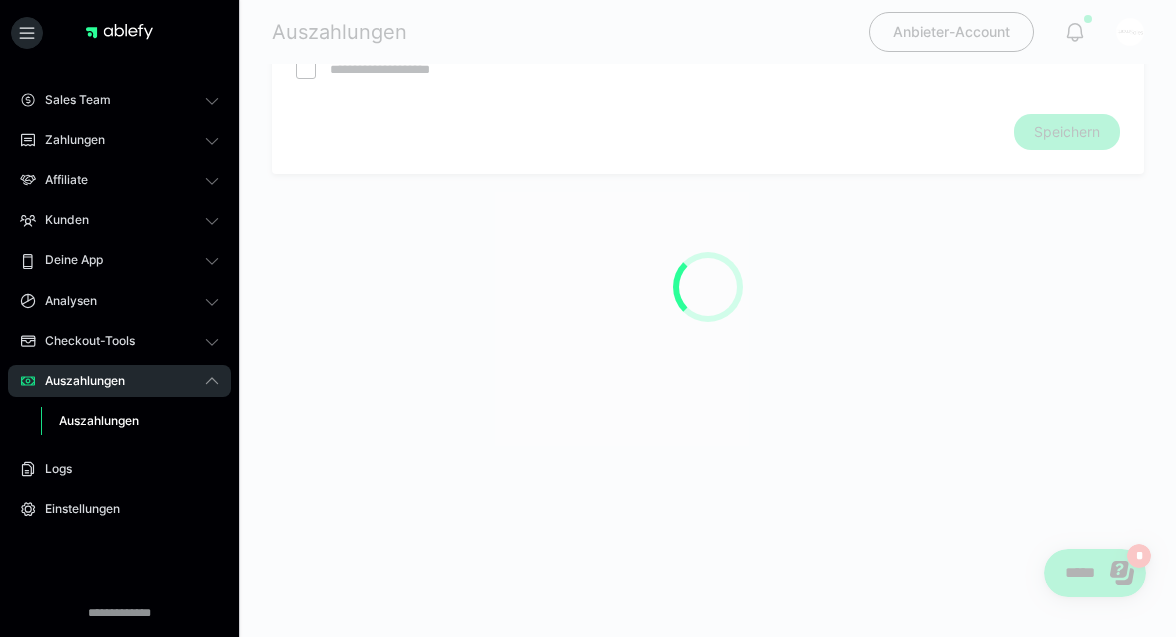 scroll, scrollTop: 122, scrollLeft: 0, axis: vertical 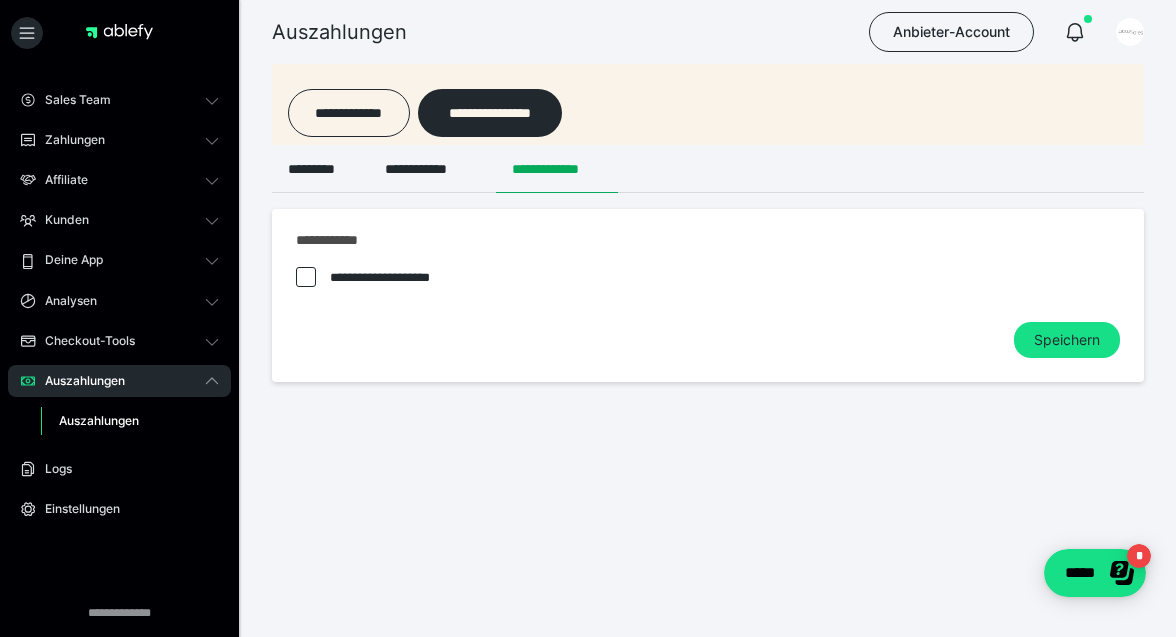 click on "Auszahlungen" at bounding box center (78, 381) 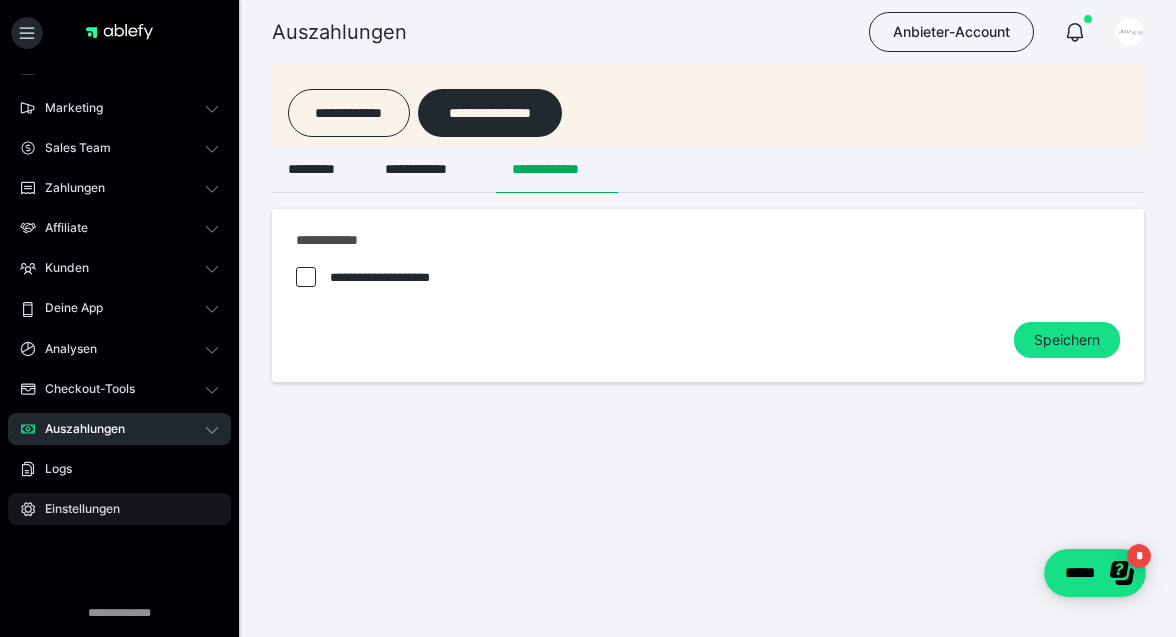 click on "Einstellungen" at bounding box center (75, 509) 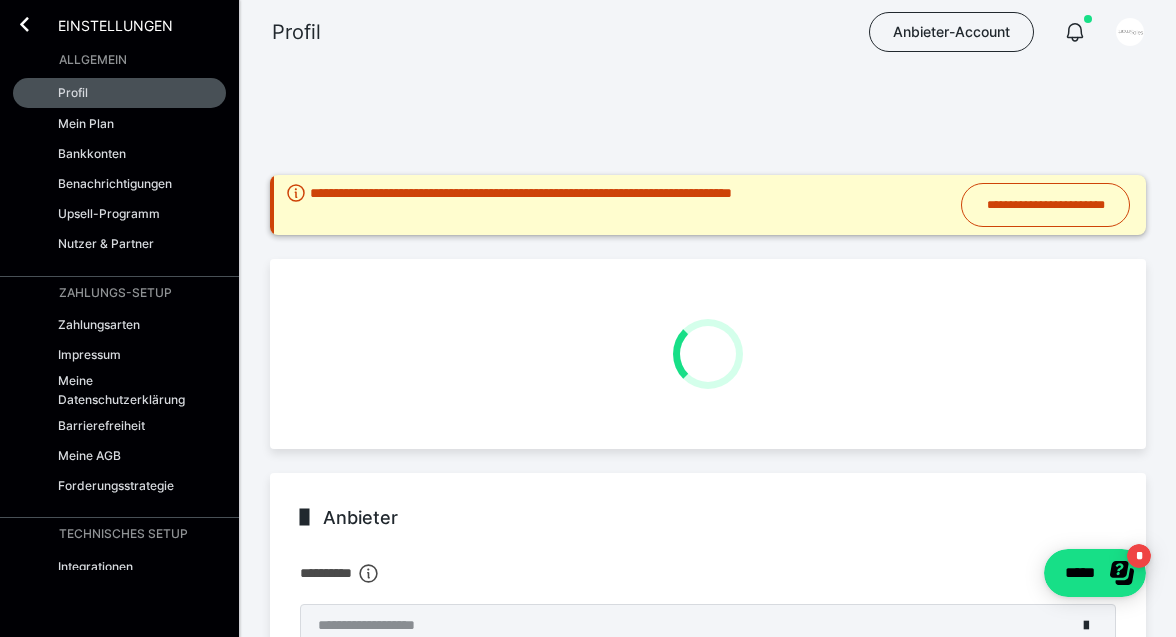 scroll, scrollTop: 122, scrollLeft: 0, axis: vertical 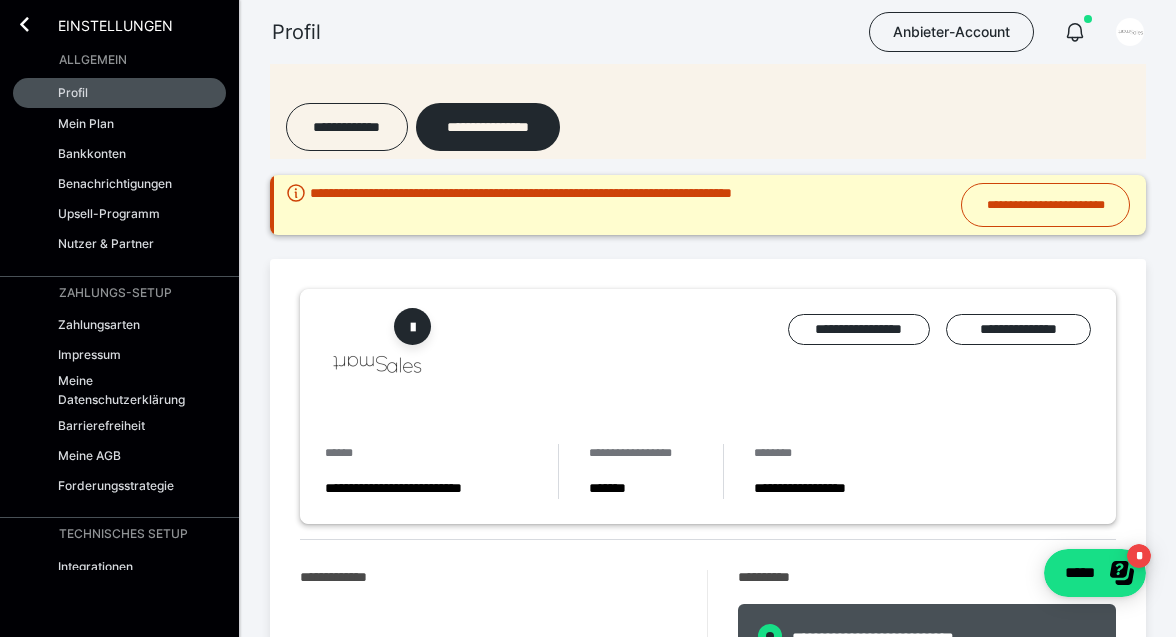radio on "****" 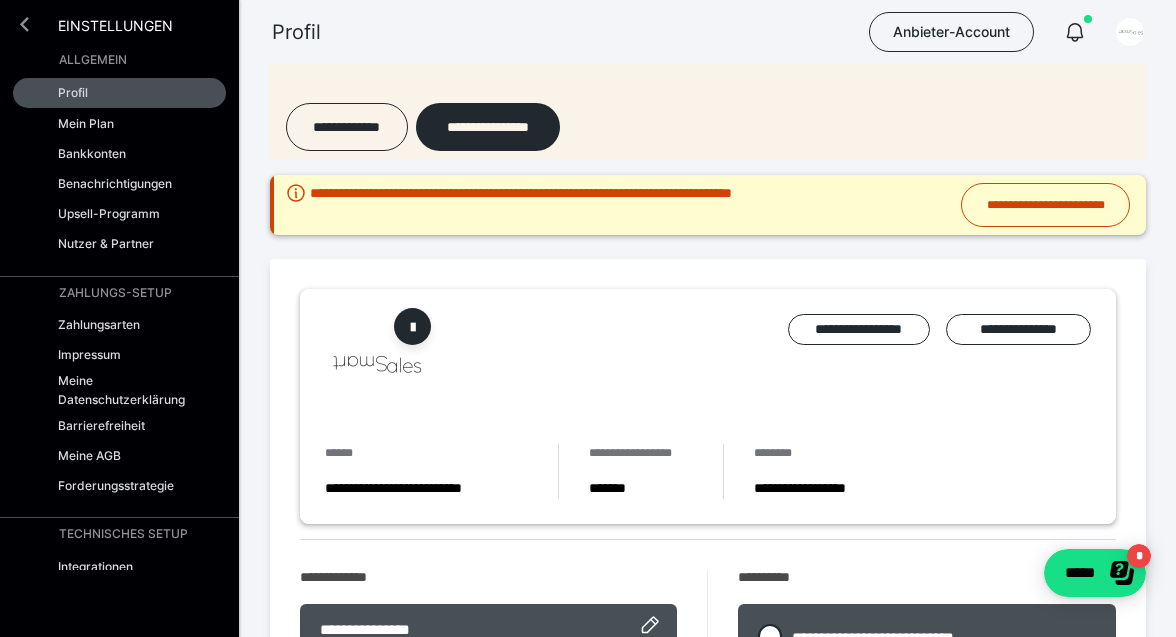 click at bounding box center (24, 24) 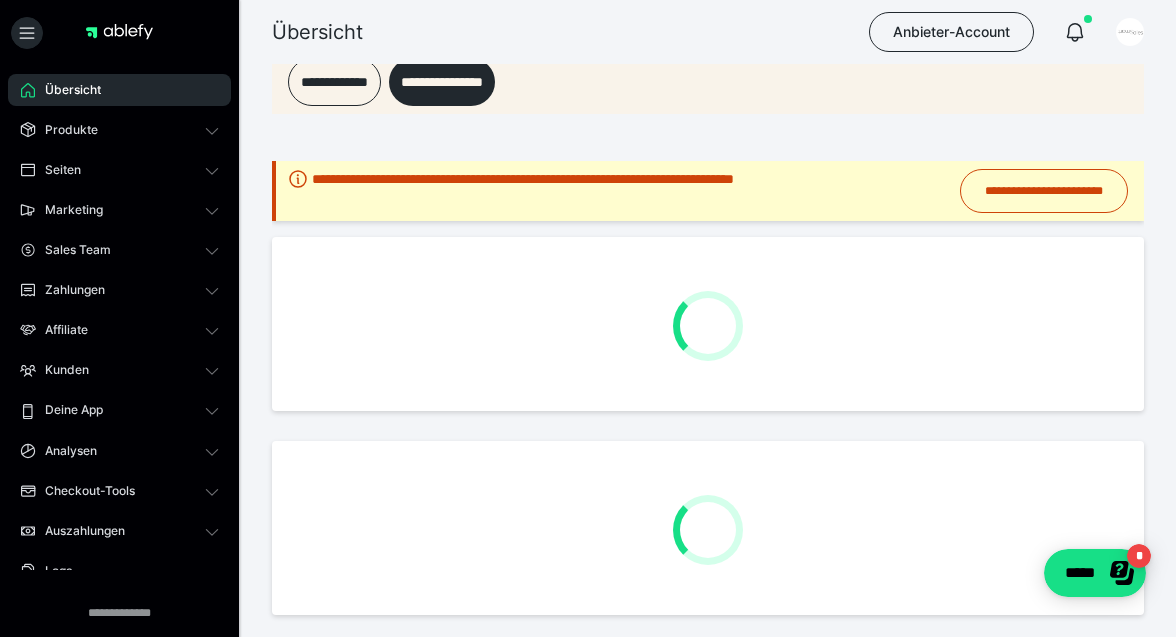 scroll, scrollTop: 0, scrollLeft: 0, axis: both 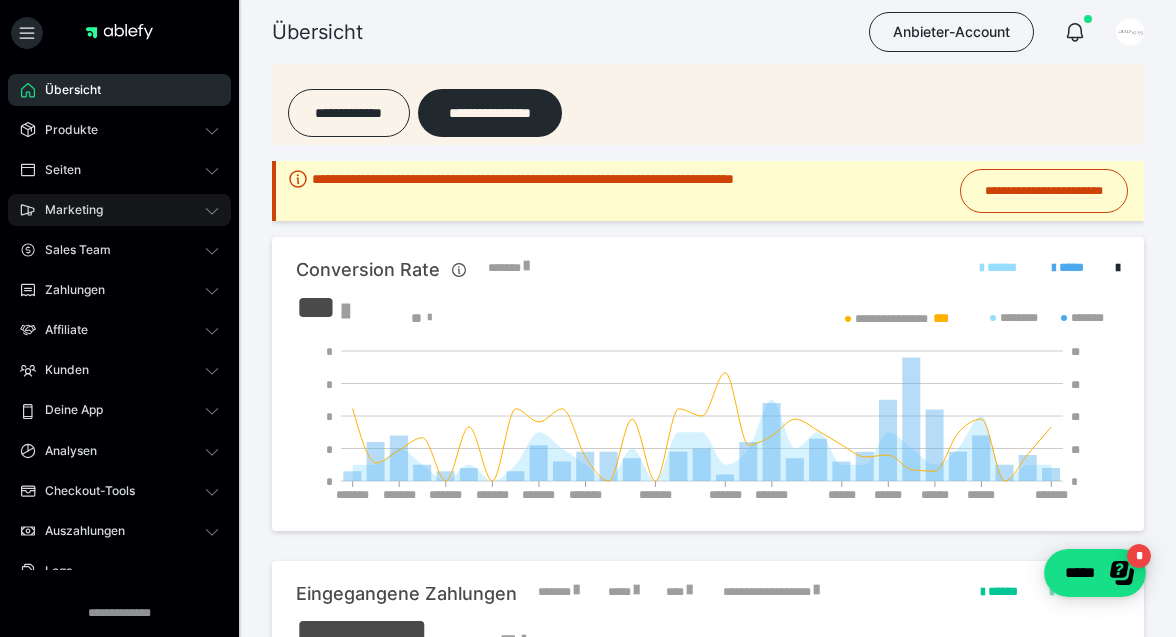 click on "Übersicht Produkte Alle Produkte Produkt-Kategorien Online-Kurs-Themes Mediathek Seiten Shop-Themes Membership-Themes ableSHARE Marketing Gutscheincodes Marketing-Tools Live-Stream-Events Content-IDs Upsell-Funnels Order Bumps Tracking-Codes E-Mail-Schnittstellen Webhooks Sales Team Sales Team Zahlungen Bestellungen Fälligkeiten Transaktionen Rechnungen & Storno-Rechnungen Teilzahlungen ablefy CONNECT Mahnwesen & Inkasso Affiliate Affiliate-Programme Affiliates Statistiken Landingpages Kunden Kunden Kurs-Zugänge Membership-Zugänge E-Ticket-Bestellungen Awards Lizenzschlüssel Deine App Analysen Analysen Analysen 3.0 Checkout-Tools Bezahlseiten-Templates Zahlungspläne Zusatzkosten Widerrufskonditionen Zusatzfelder Zusatzfeld-Antworten Auszahlungen Auszahlungen Logs Einstellungen" at bounding box center [119, 410] 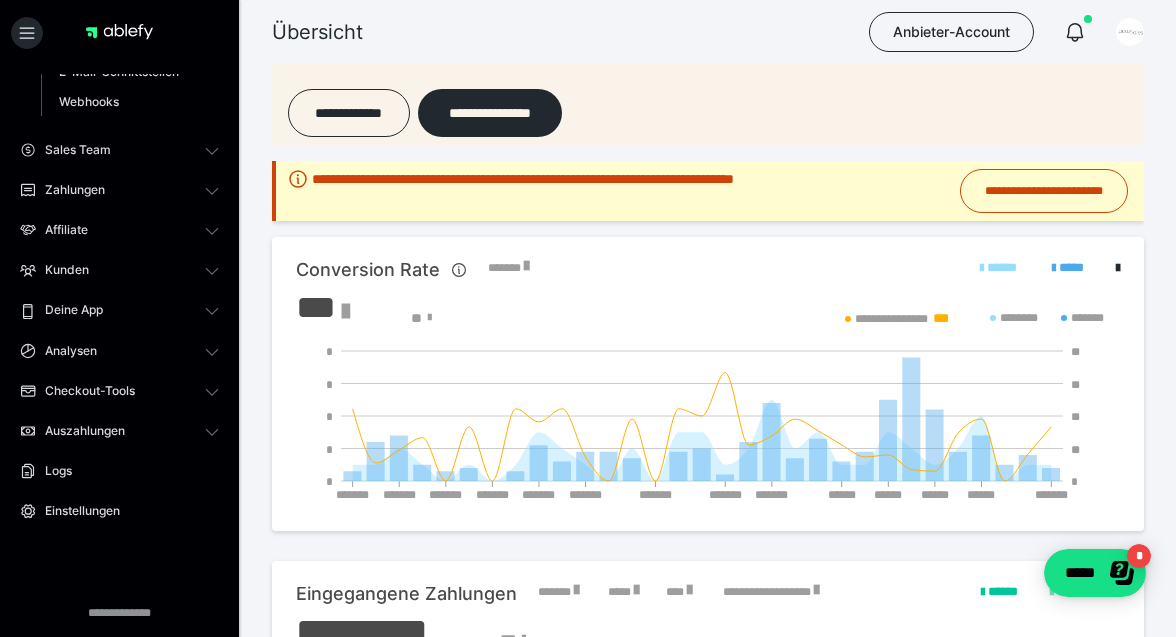scroll, scrollTop: 390, scrollLeft: 0, axis: vertical 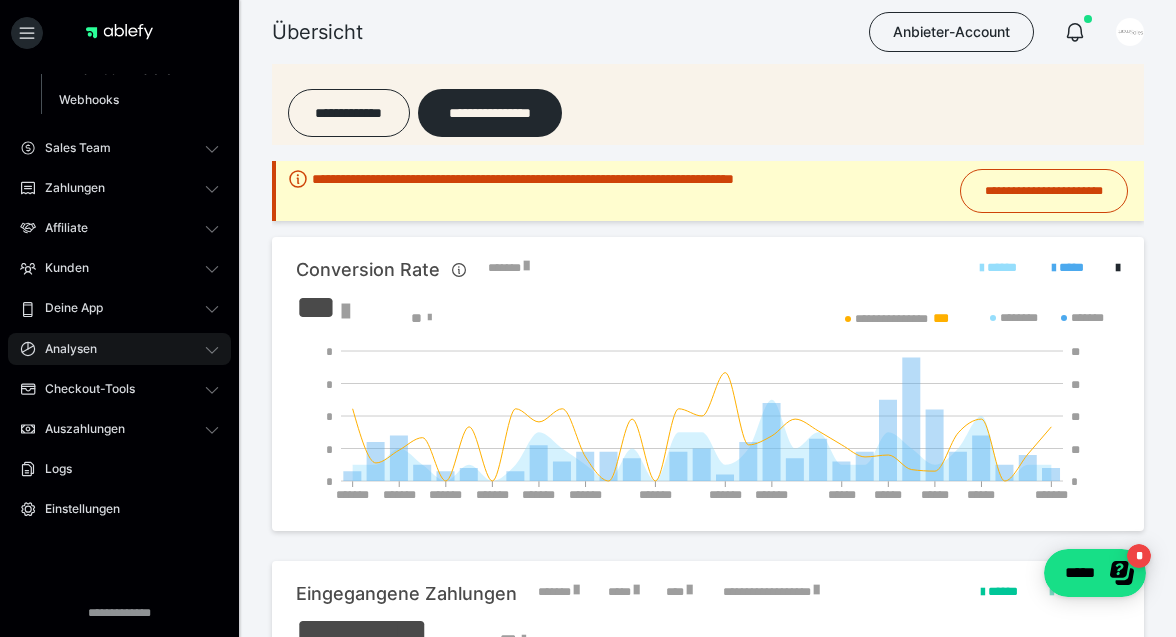 click on "Analysen" at bounding box center [119, 349] 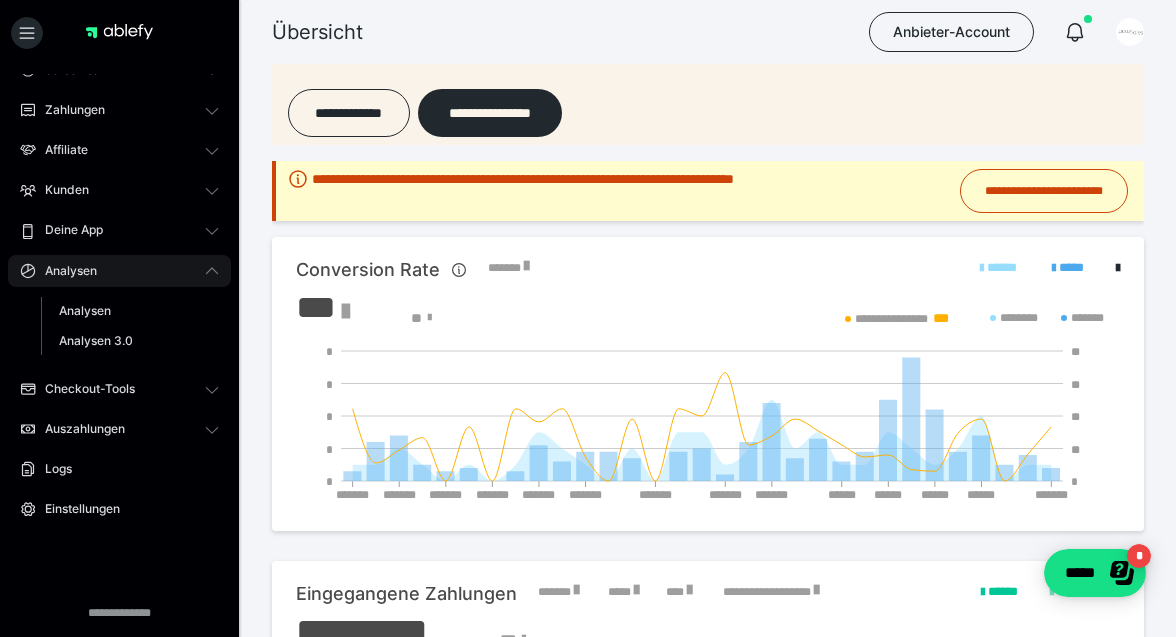 scroll, scrollTop: 180, scrollLeft: 0, axis: vertical 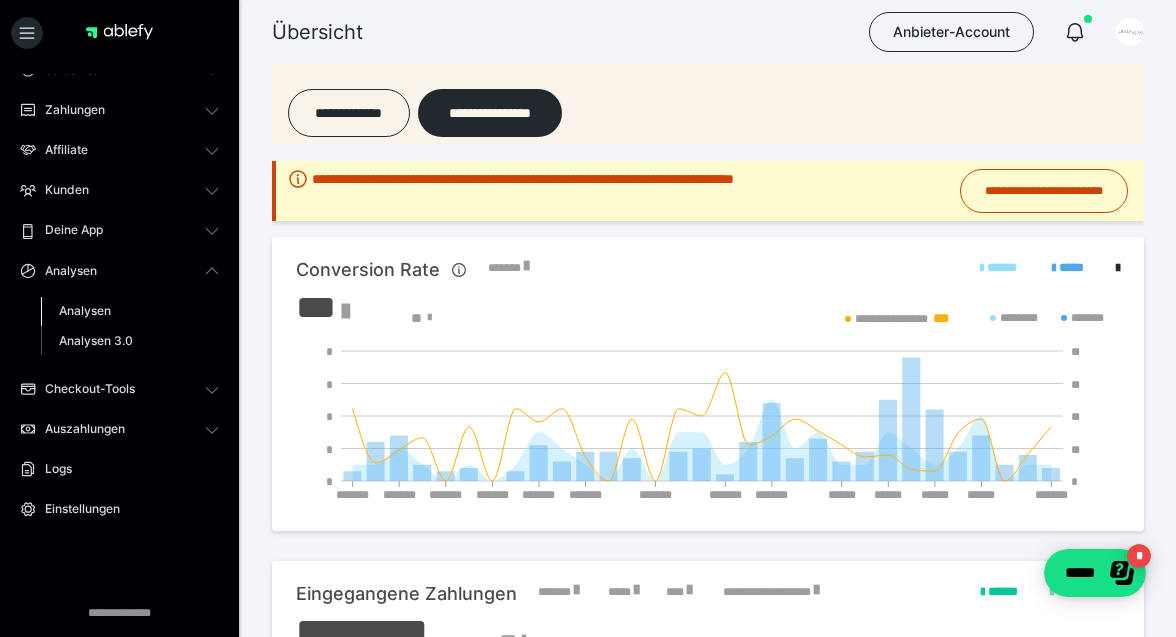 click on "Analysen" at bounding box center [85, 310] 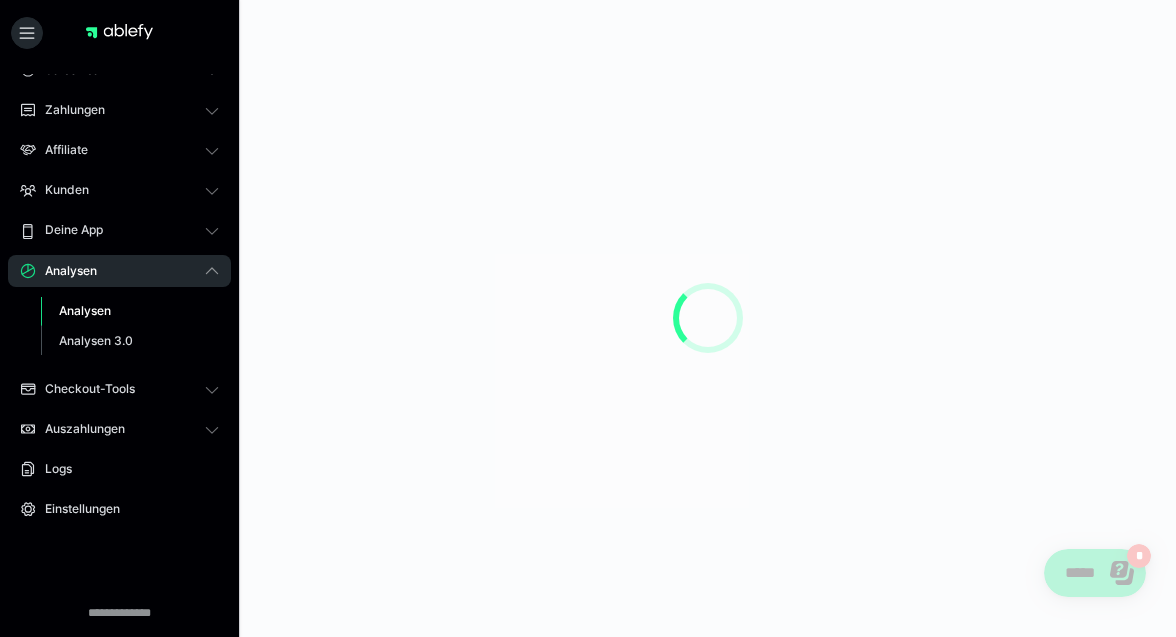 scroll, scrollTop: 0, scrollLeft: 0, axis: both 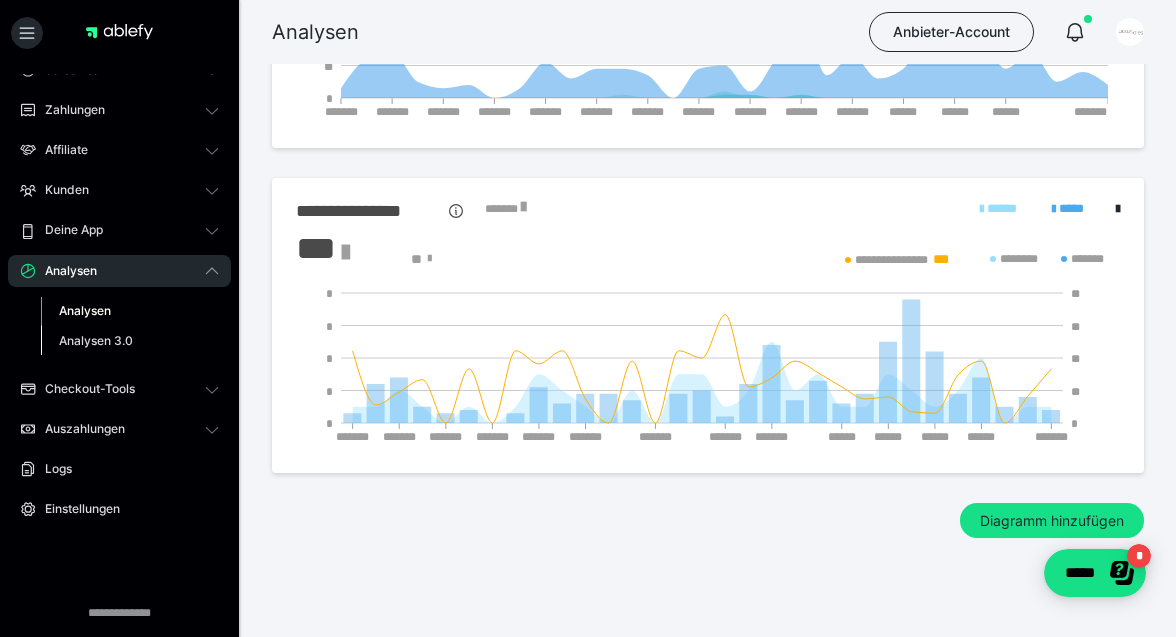 click on "Analysen 3.0" at bounding box center [96, 340] 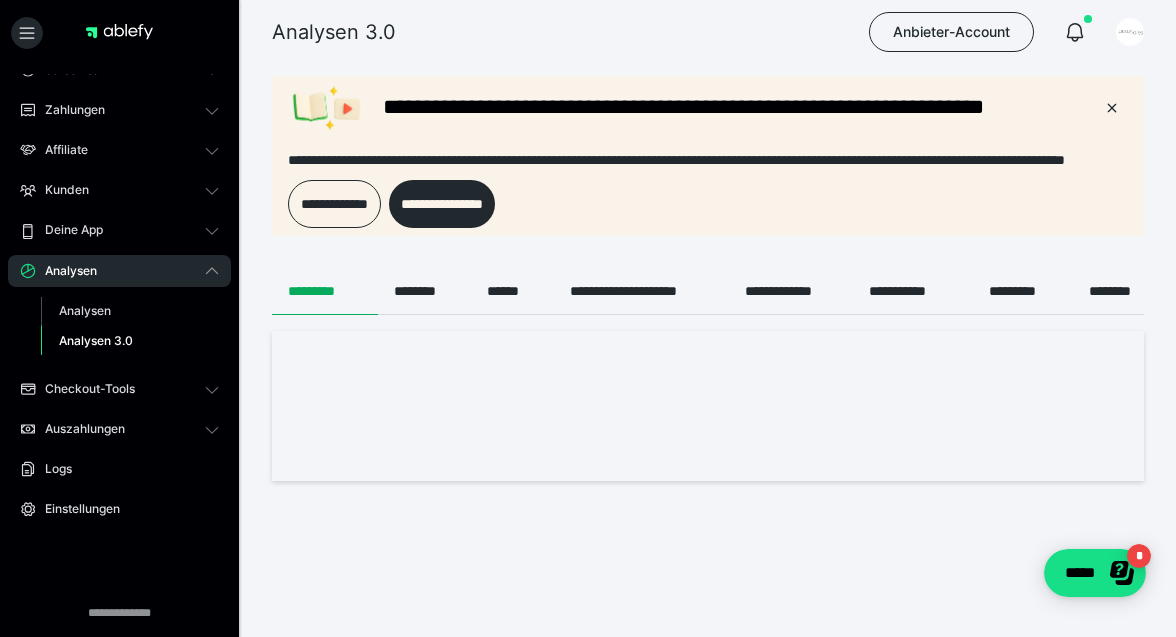 scroll, scrollTop: 0, scrollLeft: 0, axis: both 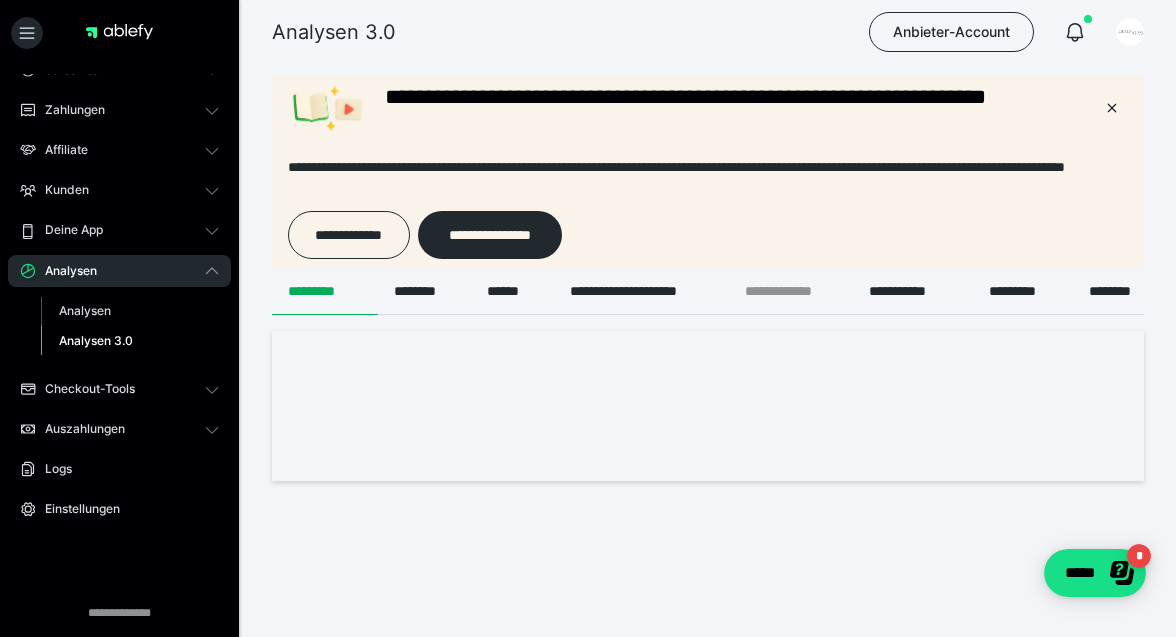 drag, startPoint x: 988, startPoint y: 304, endPoint x: 782, endPoint y: 292, distance: 206.34921 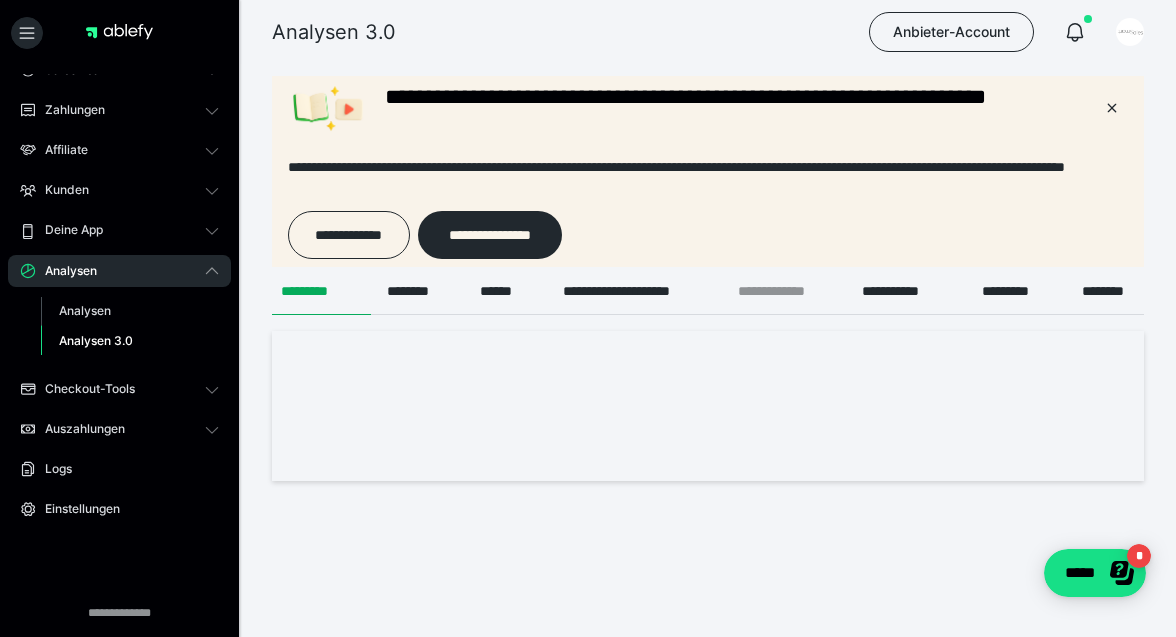 scroll, scrollTop: 0, scrollLeft: 0, axis: both 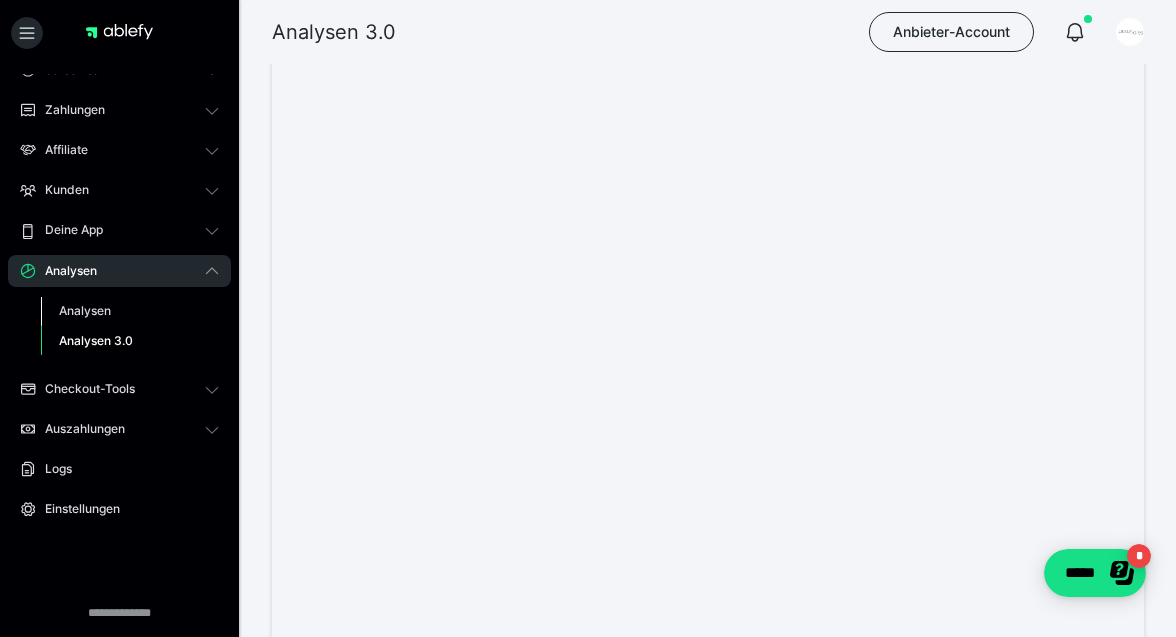 click on "Analysen" at bounding box center (85, 310) 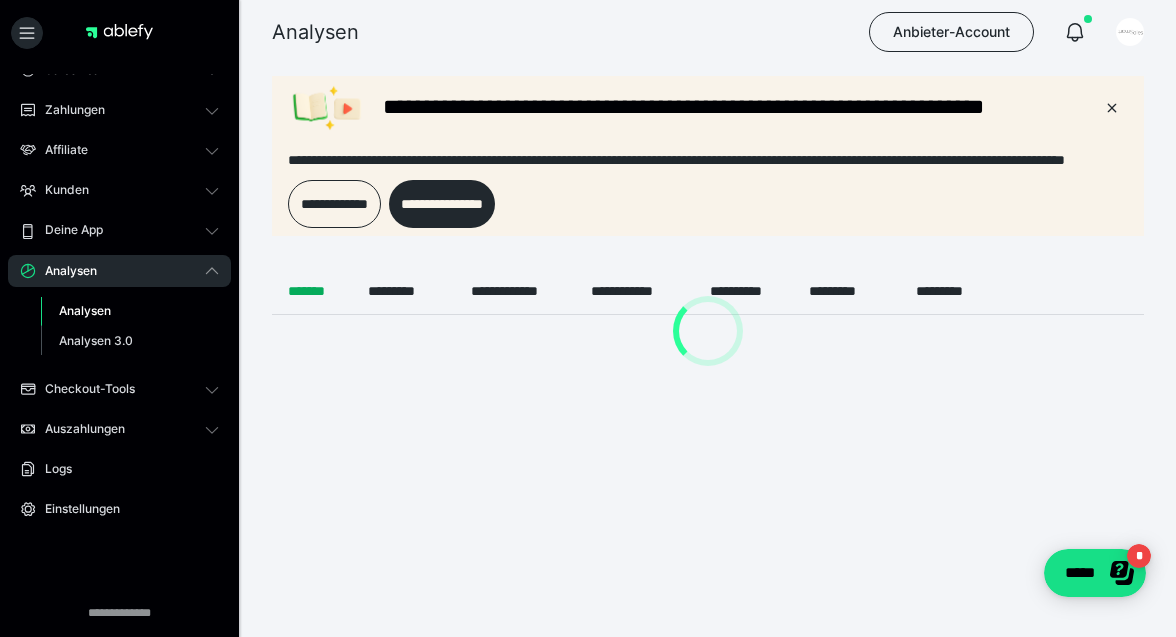 scroll, scrollTop: 0, scrollLeft: 0, axis: both 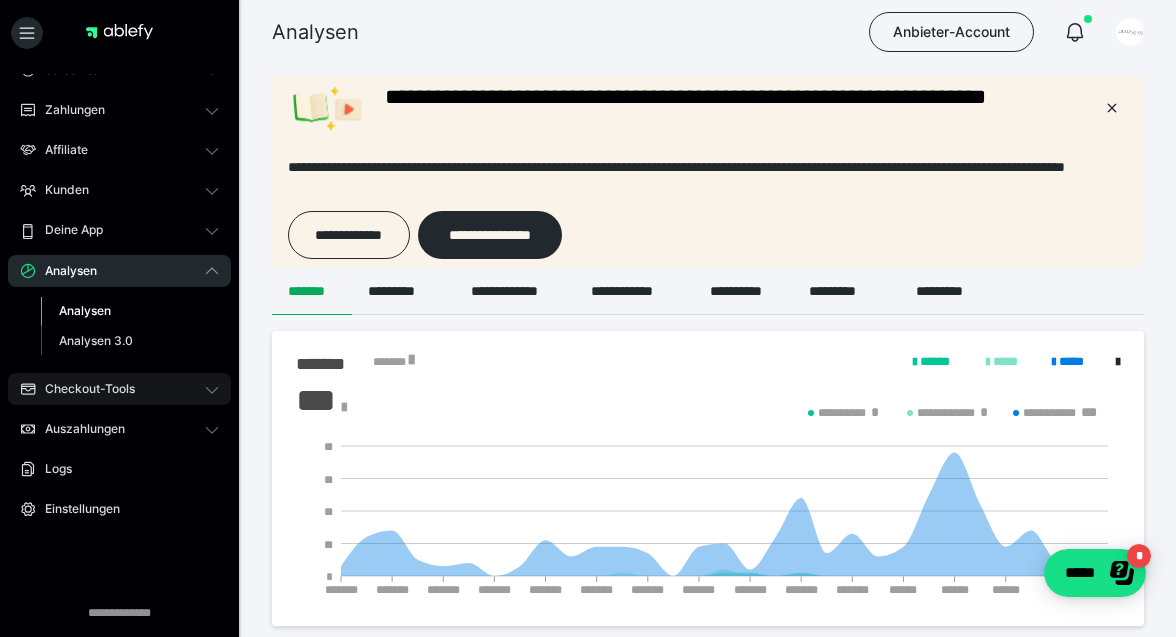 click on "Checkout-Tools" at bounding box center (83, 389) 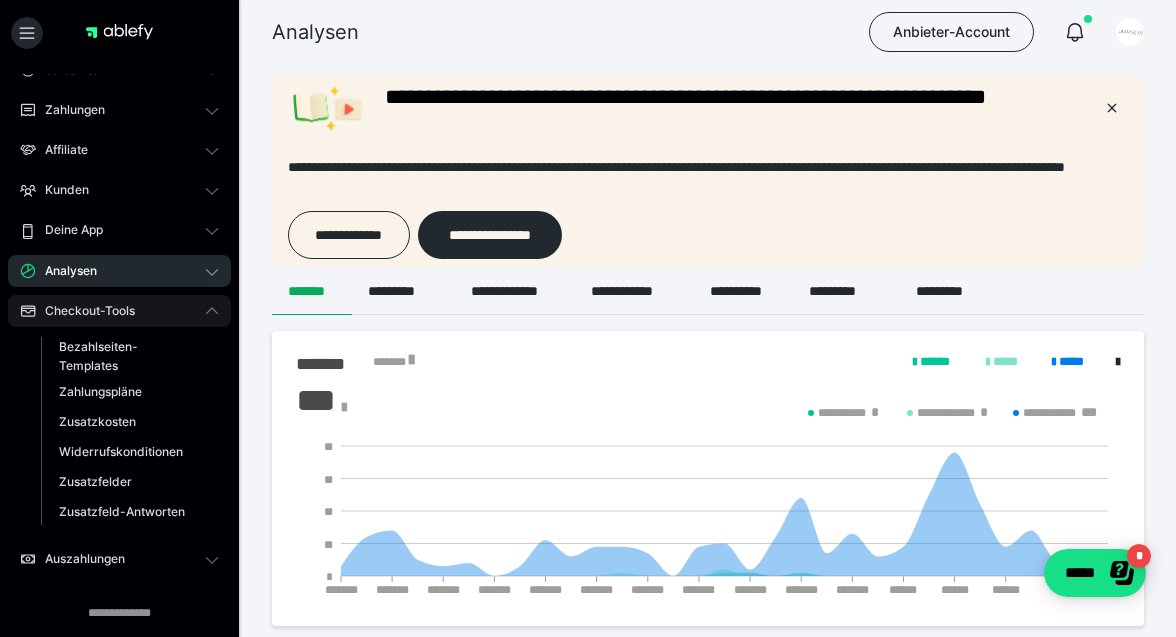 click on "Checkout-Tools" at bounding box center [119, 311] 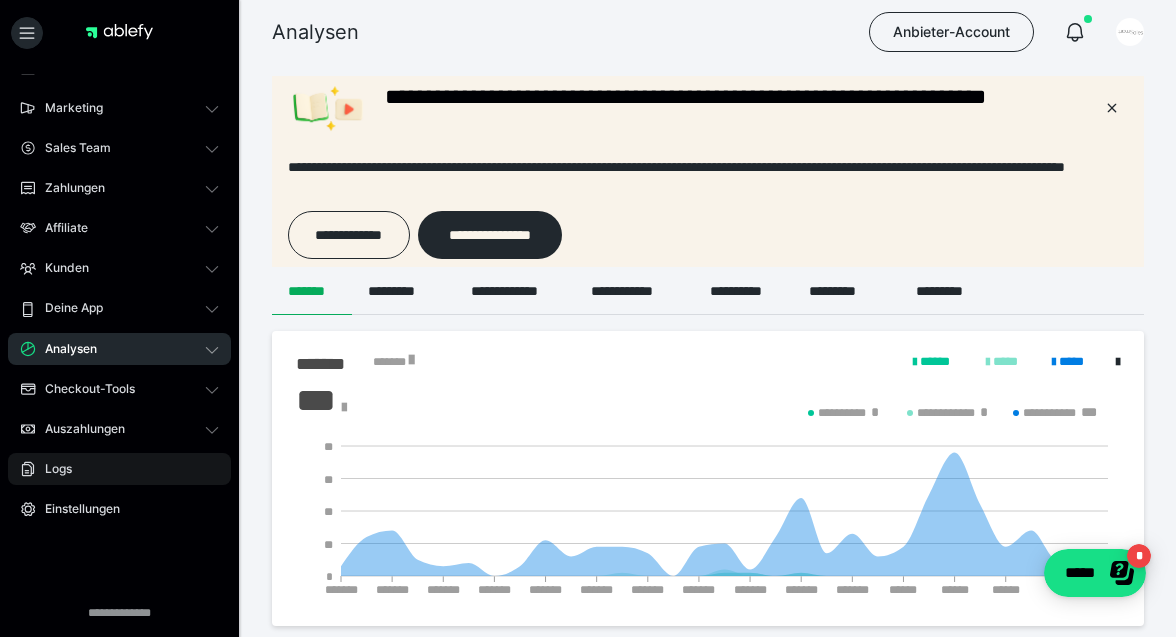 click on "Logs" at bounding box center [119, 469] 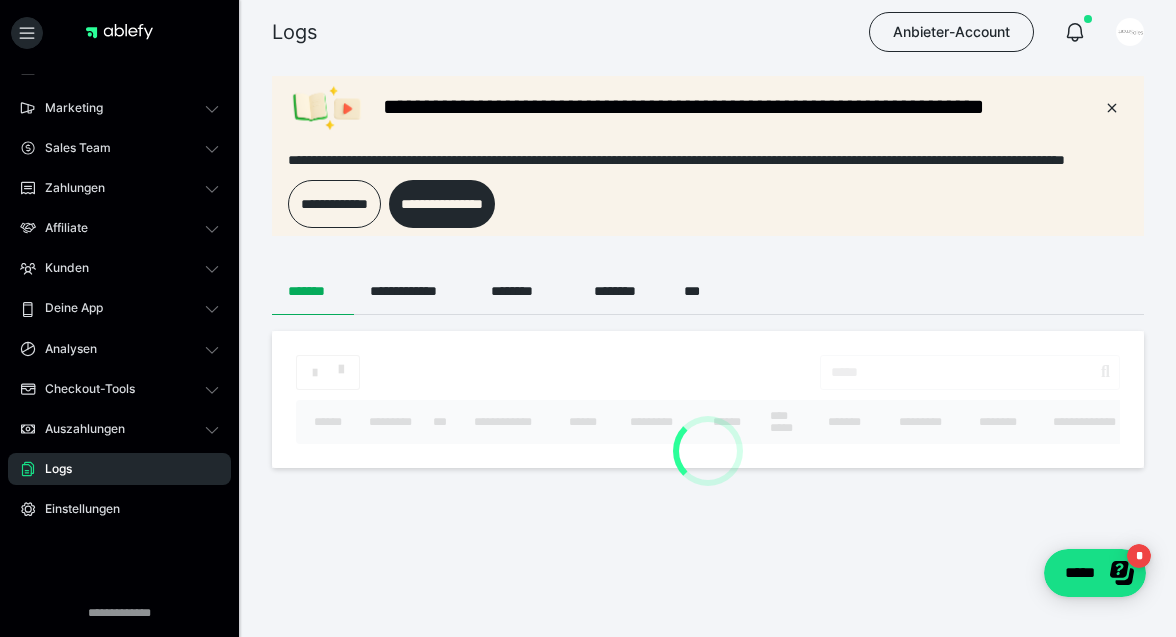 scroll, scrollTop: 0, scrollLeft: 0, axis: both 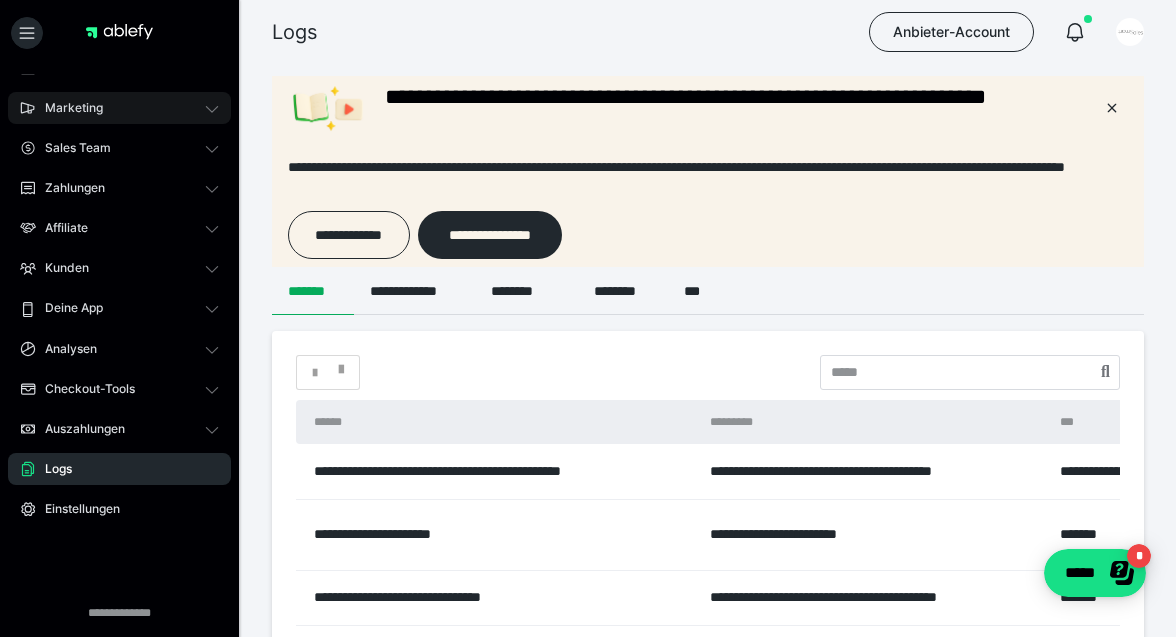click on "Marketing" at bounding box center (119, 108) 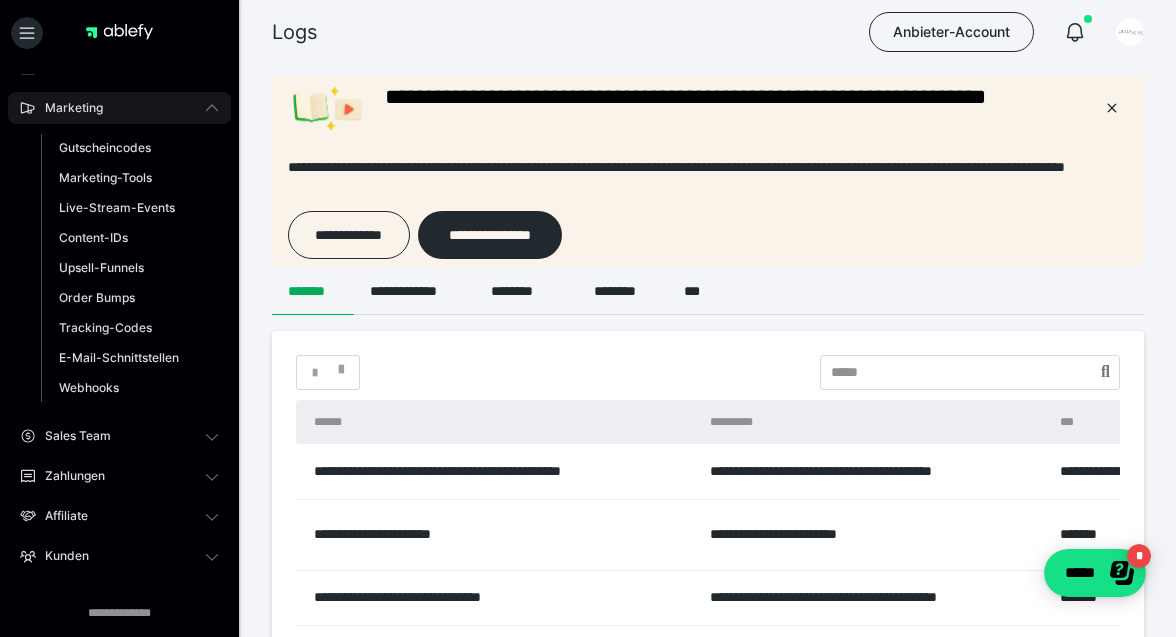 click on "Marketing" at bounding box center (119, 108) 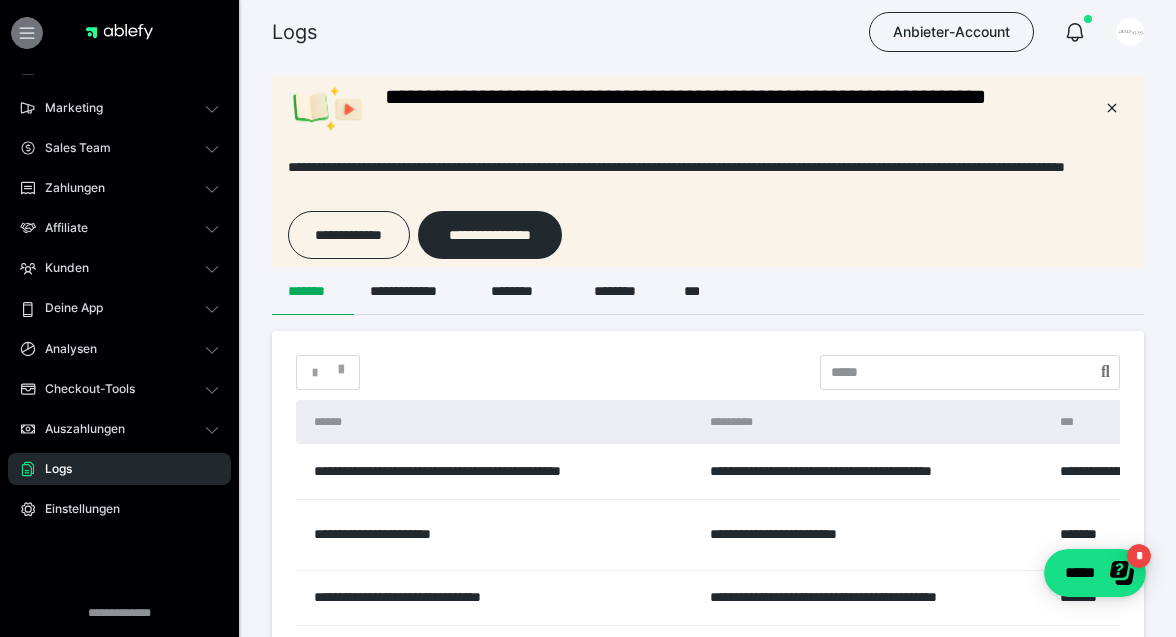 click 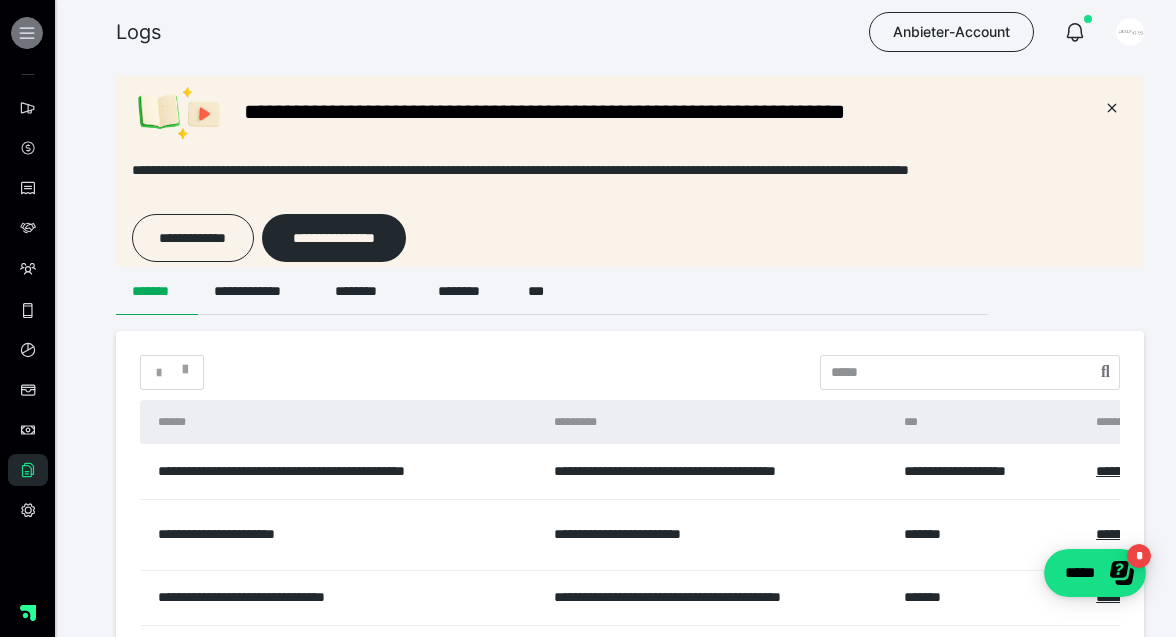 click 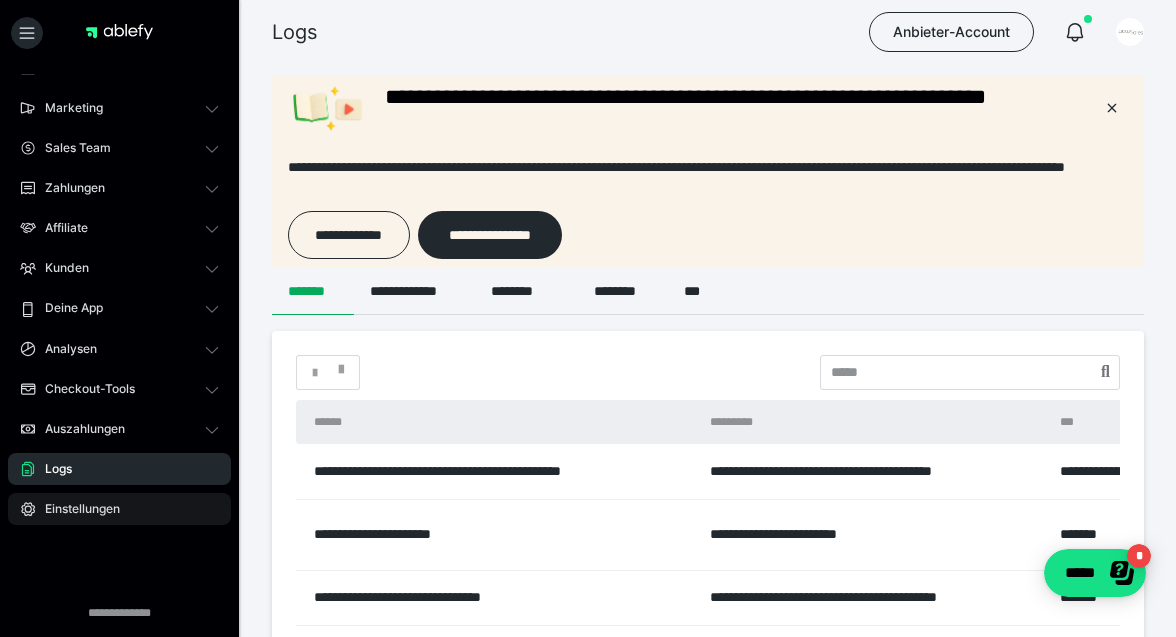 click on "Einstellungen" at bounding box center [75, 509] 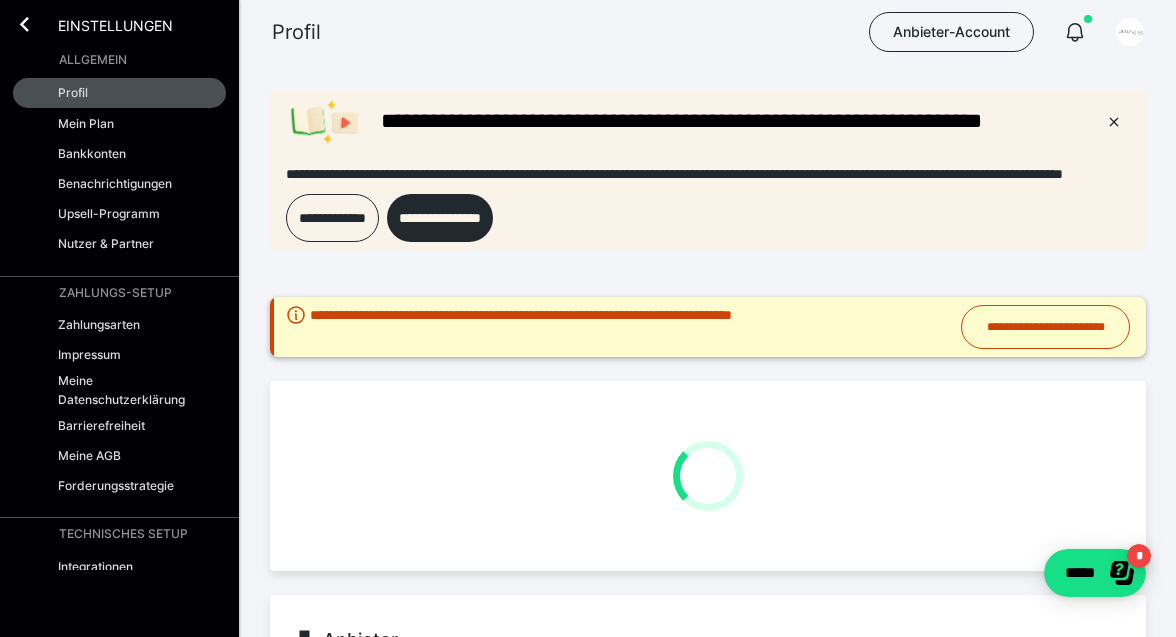 scroll, scrollTop: 0, scrollLeft: 0, axis: both 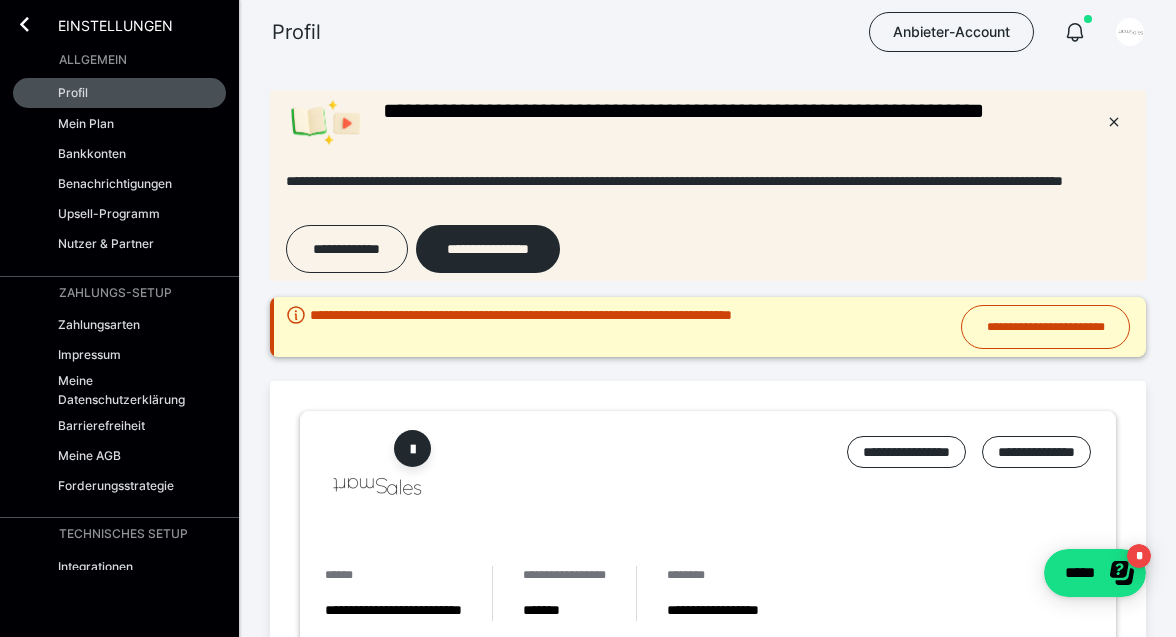 radio on "****" 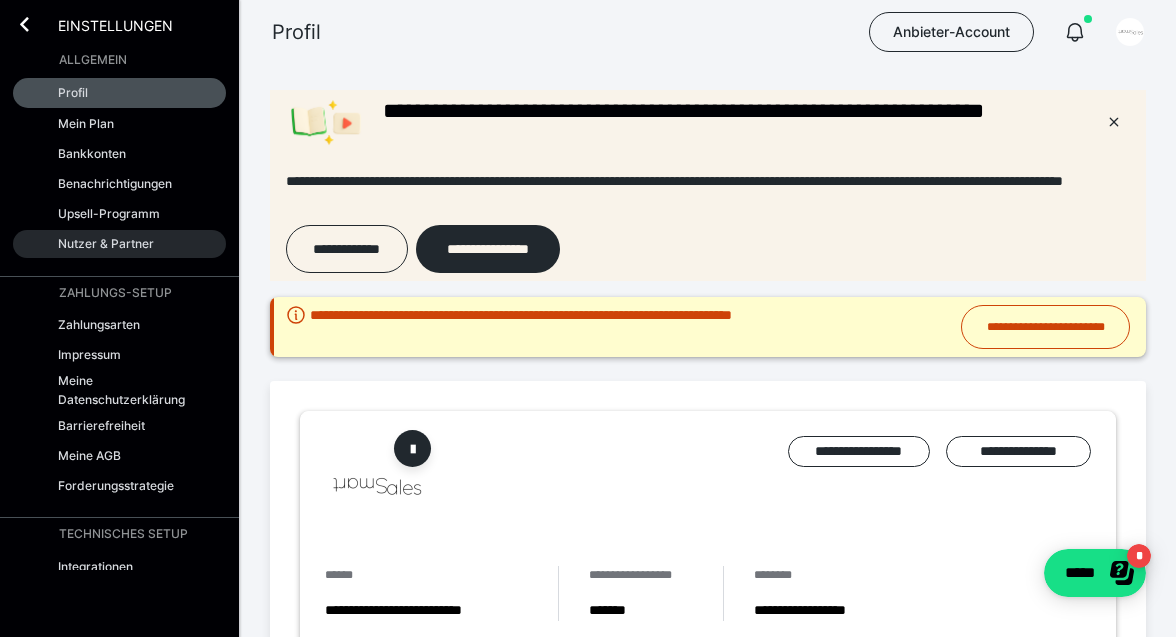 click on "Nutzer & Partner" at bounding box center (106, 243) 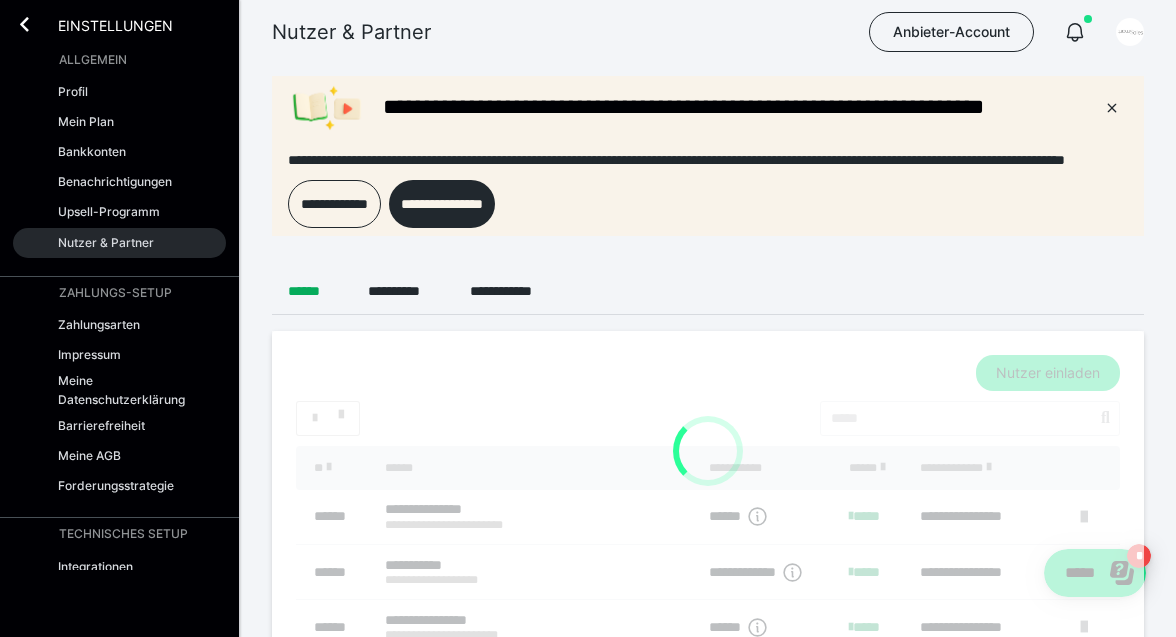 scroll, scrollTop: 0, scrollLeft: 0, axis: both 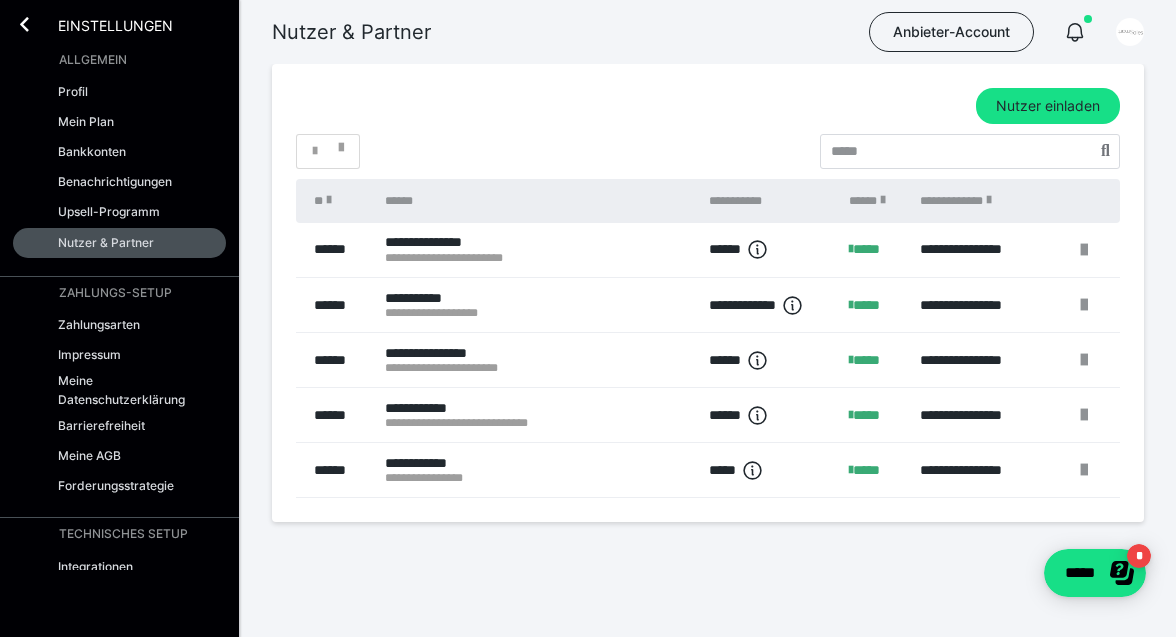 click on "******" at bounding box center [335, 415] 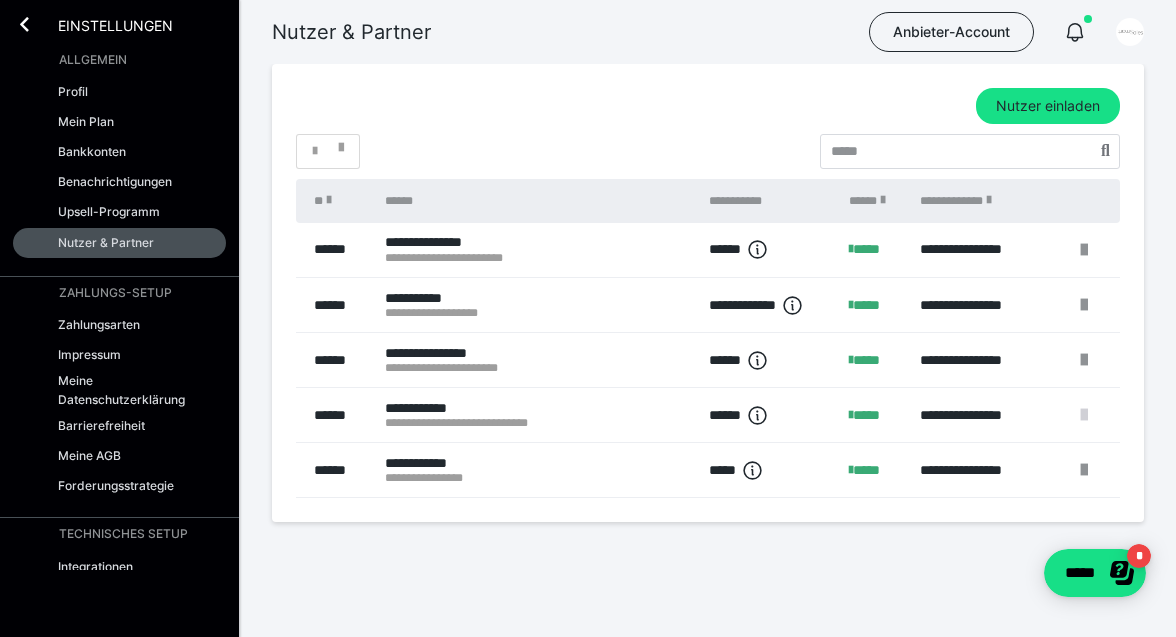 click at bounding box center [1084, 415] 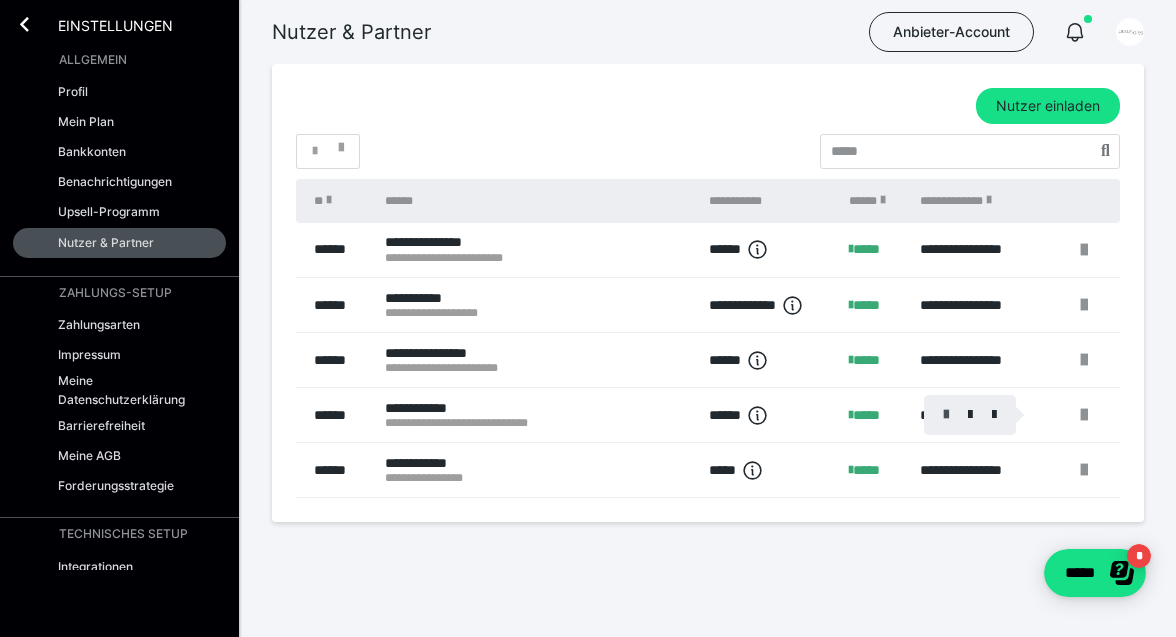 click at bounding box center [946, 415] 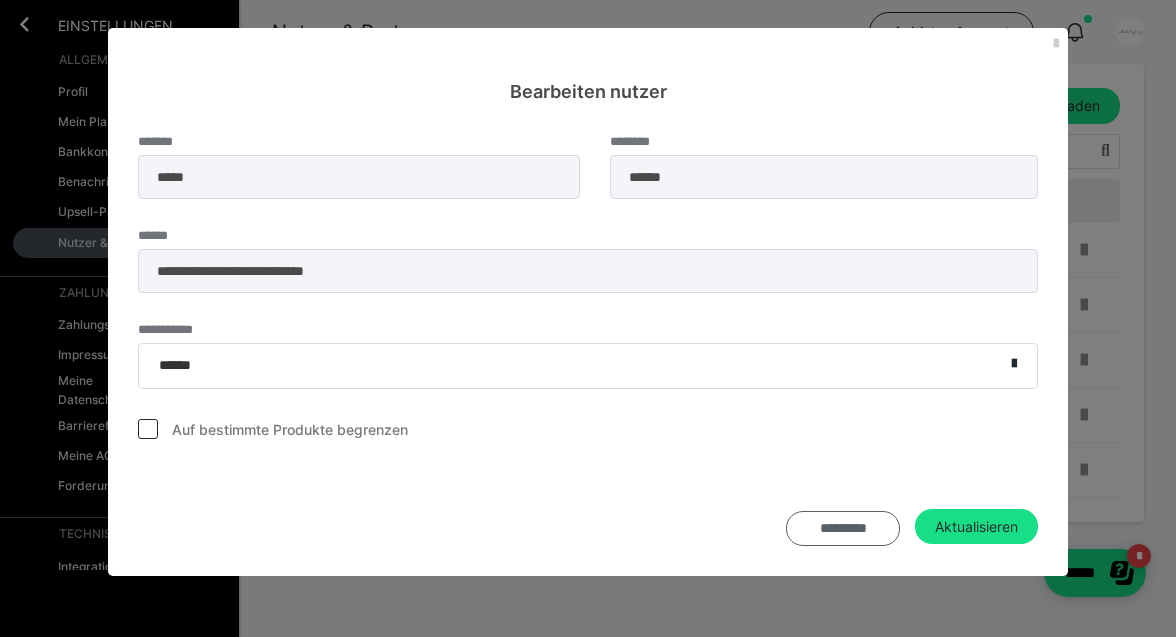 click on "*********" at bounding box center [843, 528] 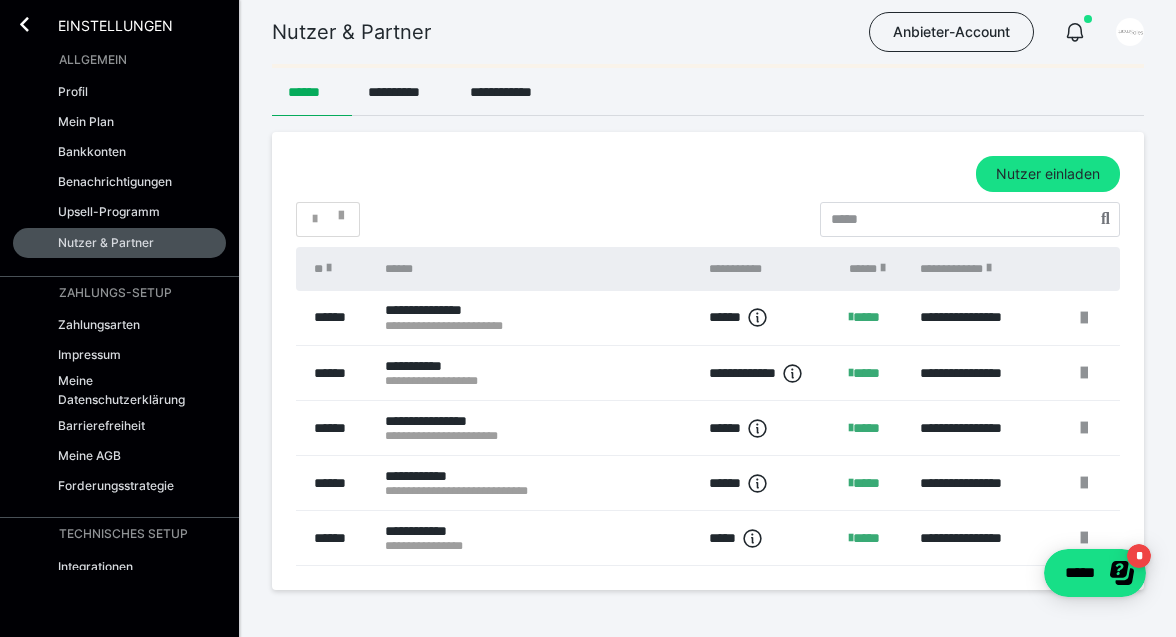 scroll, scrollTop: 215, scrollLeft: 0, axis: vertical 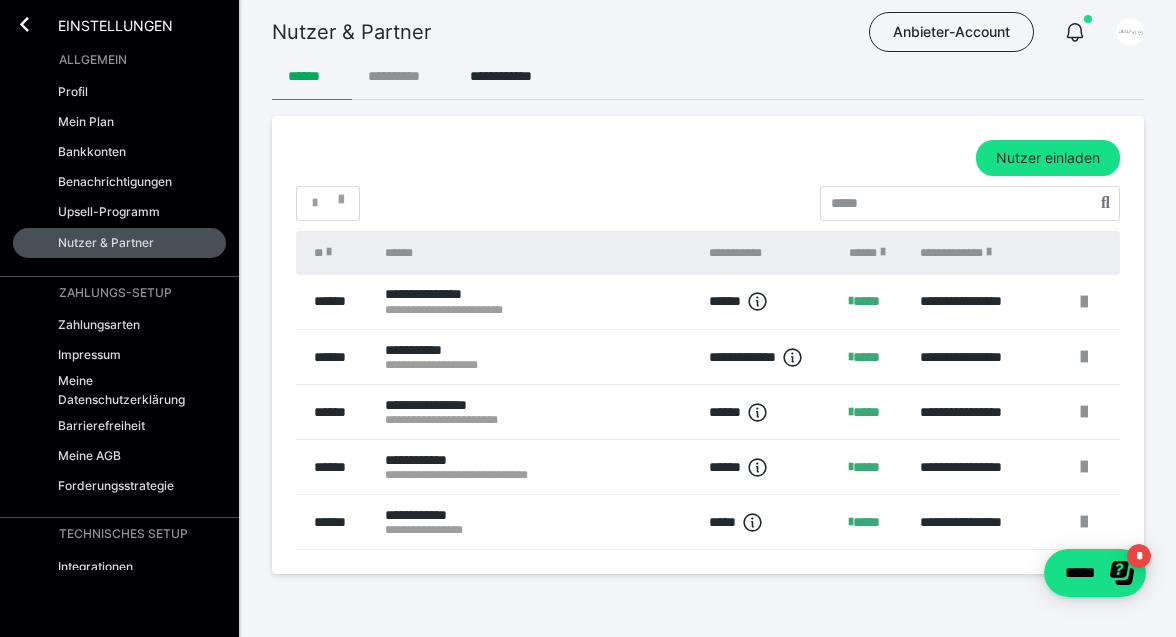 click on "**********" at bounding box center (403, 76) 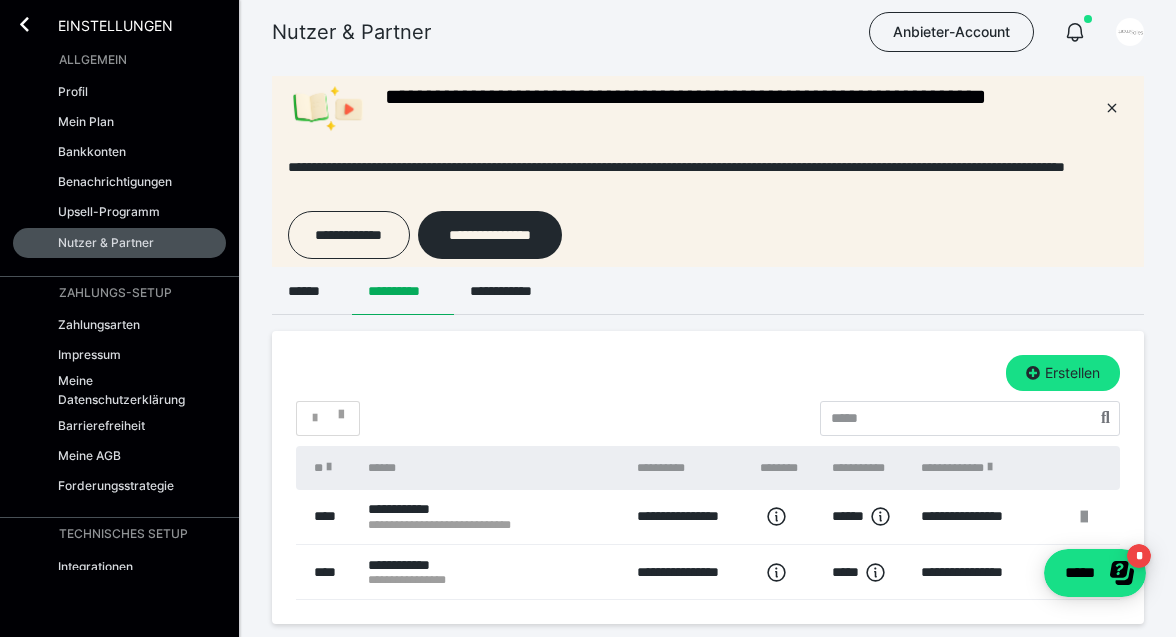 scroll, scrollTop: 102, scrollLeft: 0, axis: vertical 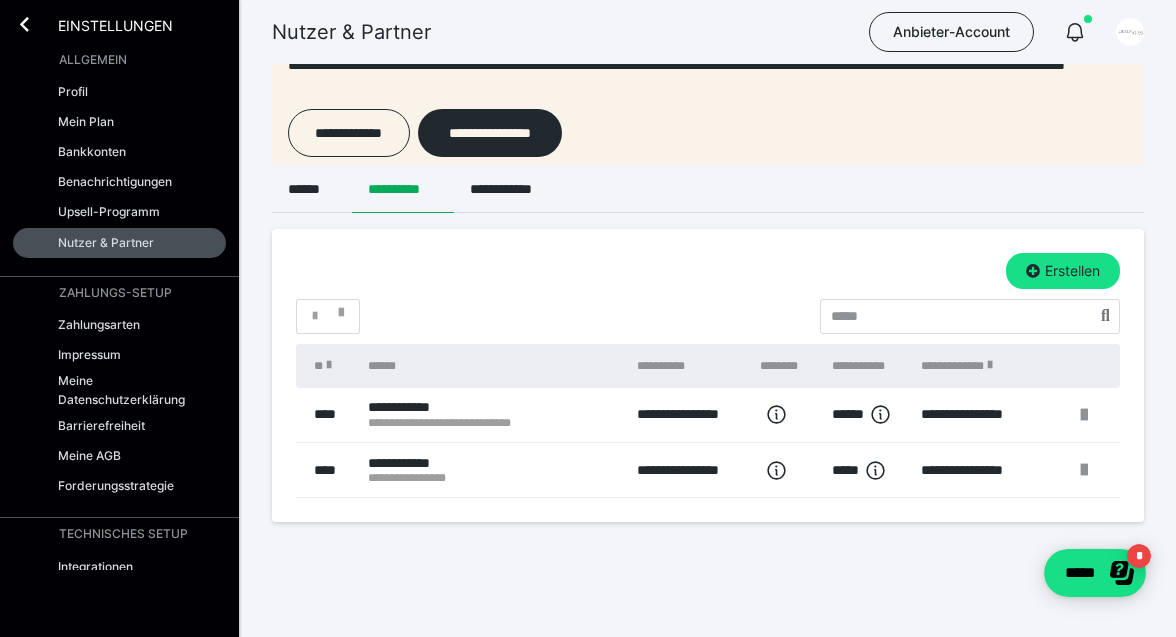 click on "**********" at bounding box center (492, 423) 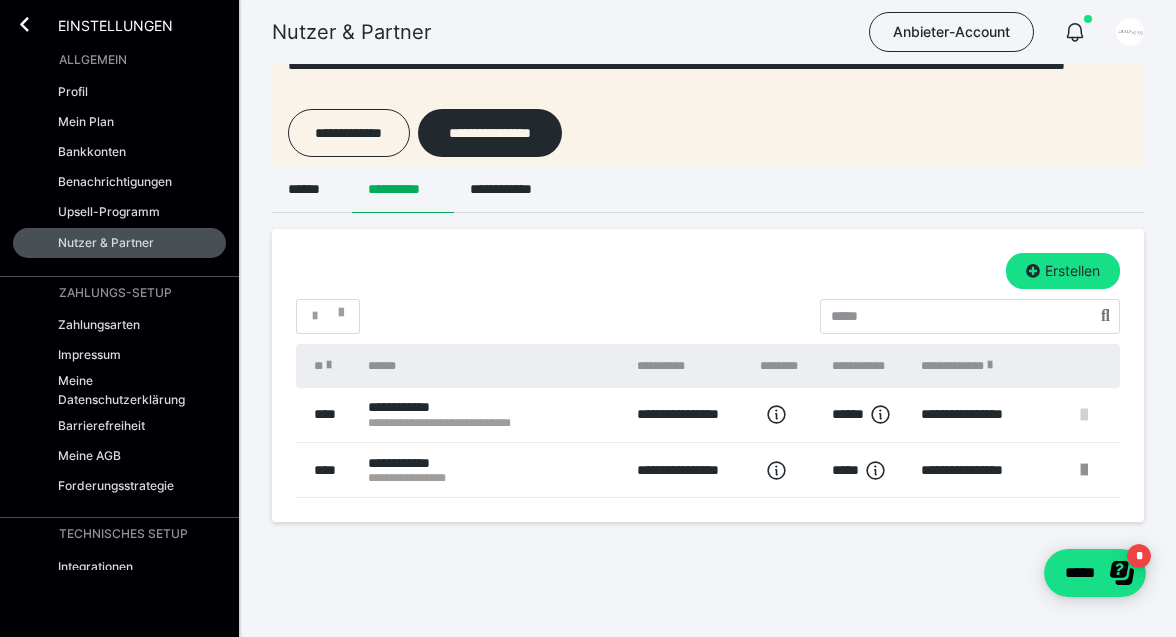 click at bounding box center (1084, 415) 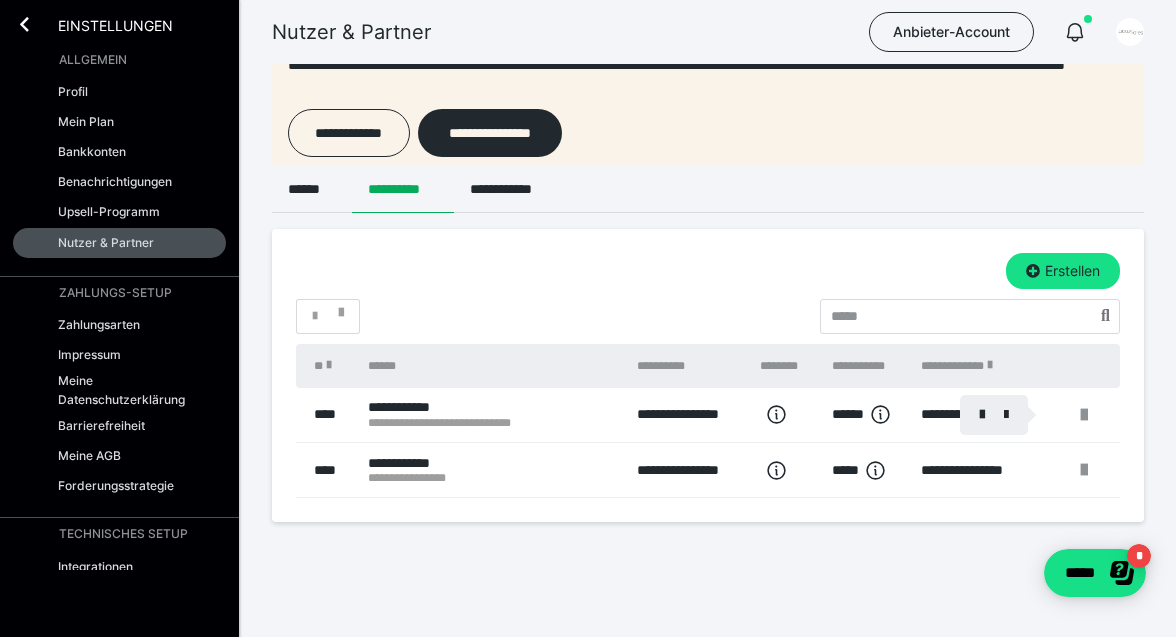 click at bounding box center (588, 318) 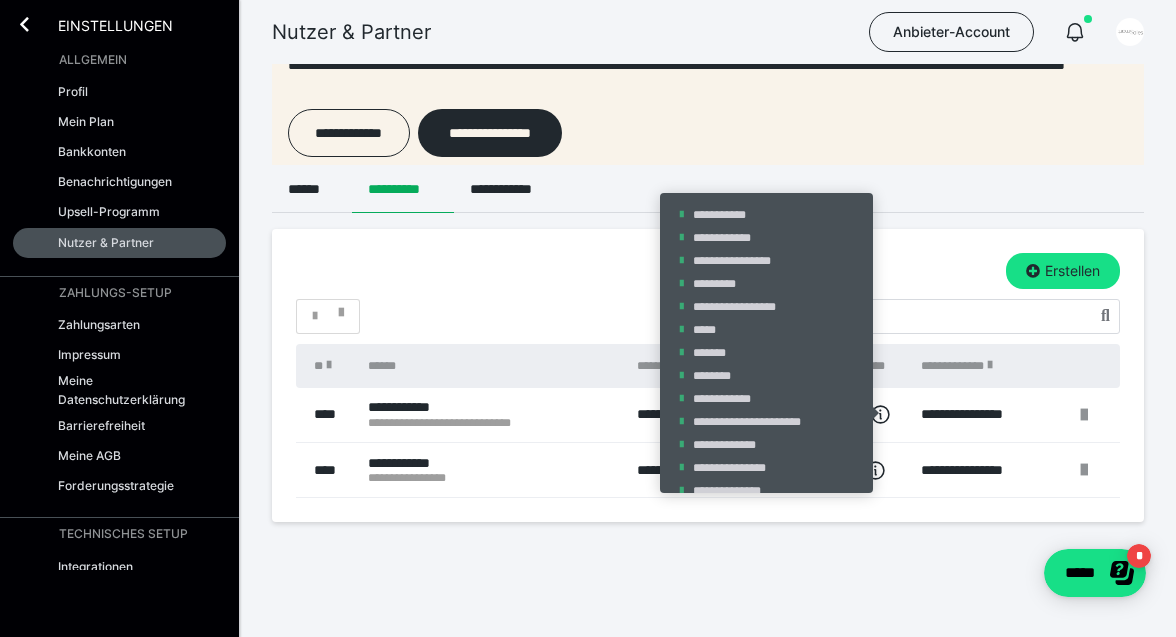 click 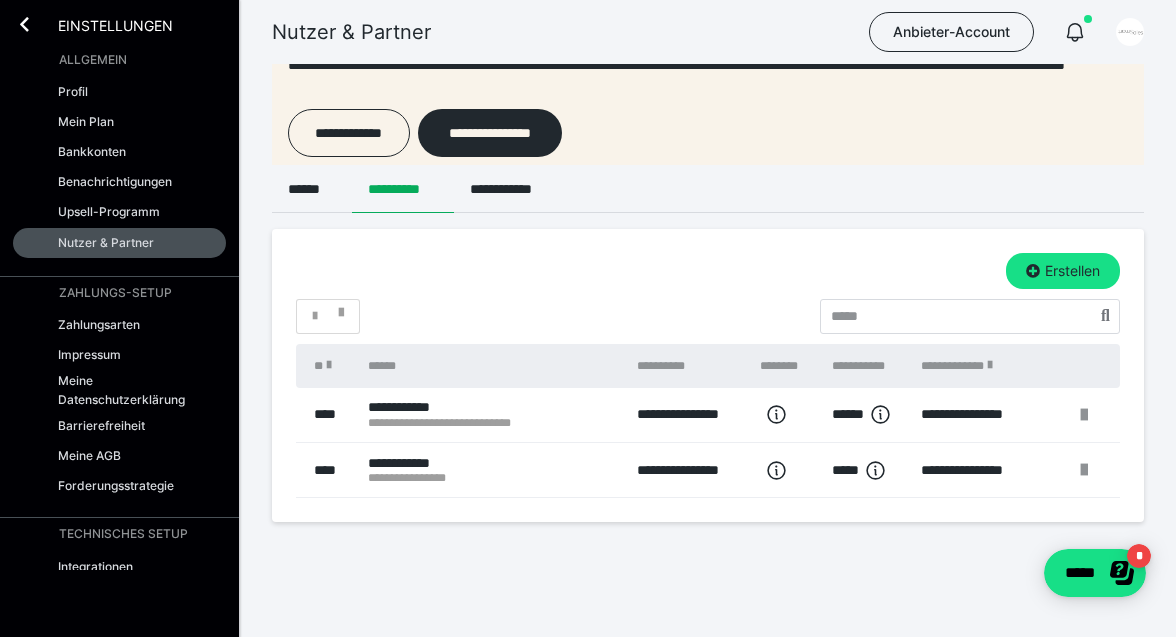 click on "**********" at bounding box center (492, 415) 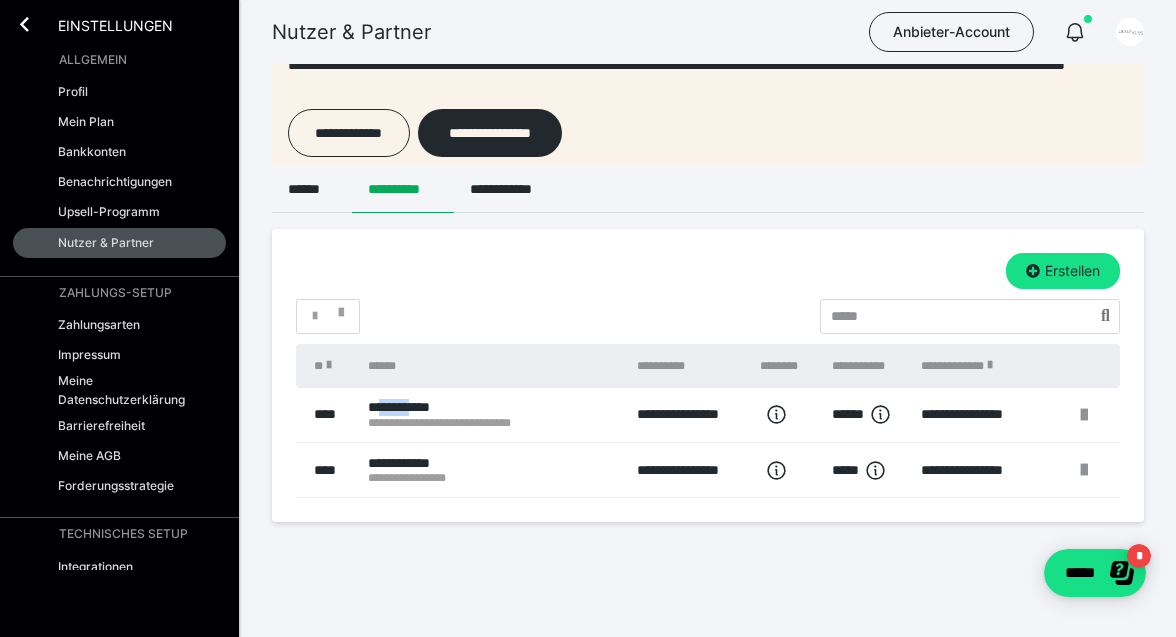 drag, startPoint x: 412, startPoint y: 403, endPoint x: 362, endPoint y: 416, distance: 51.662365 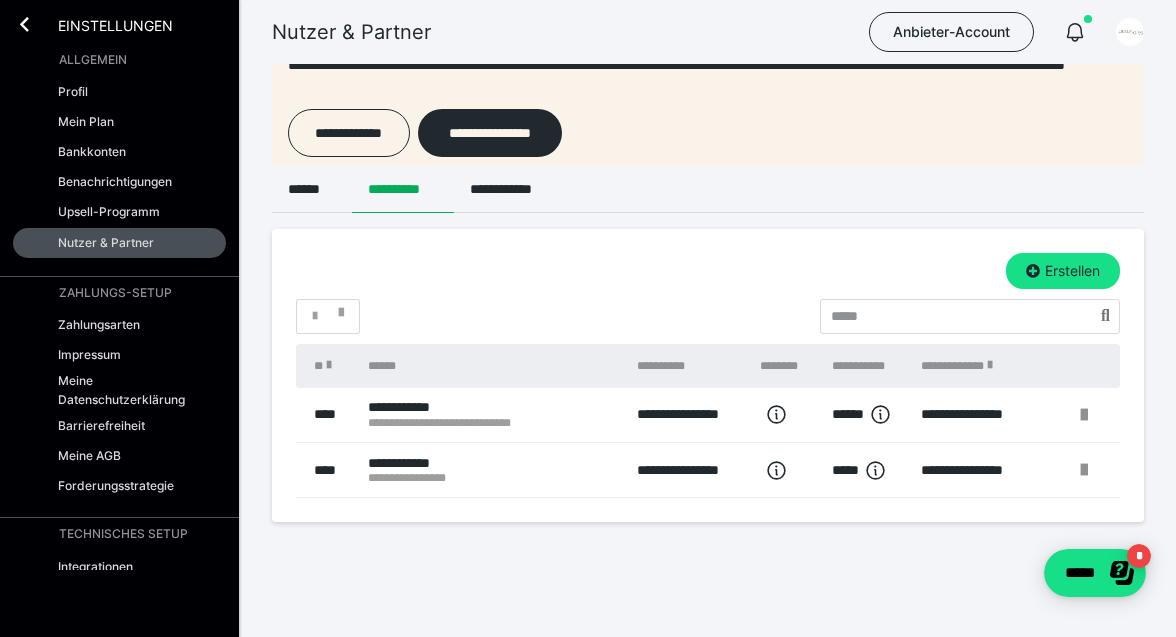 click on "****" at bounding box center (327, 415) 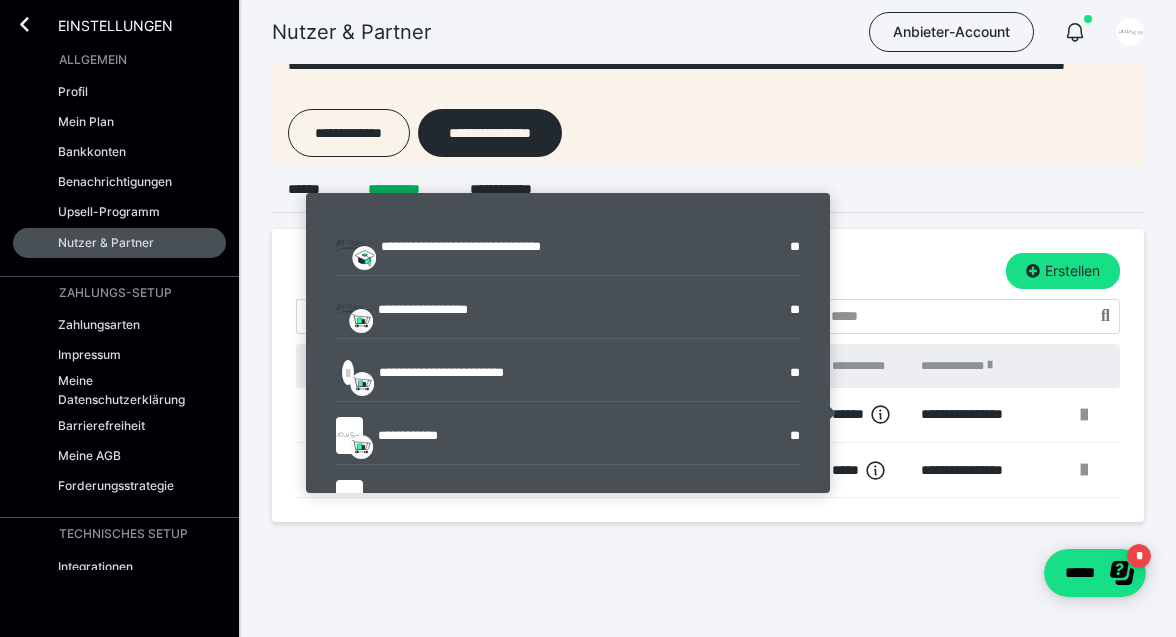 click on "**********" at bounding box center (568, 436) 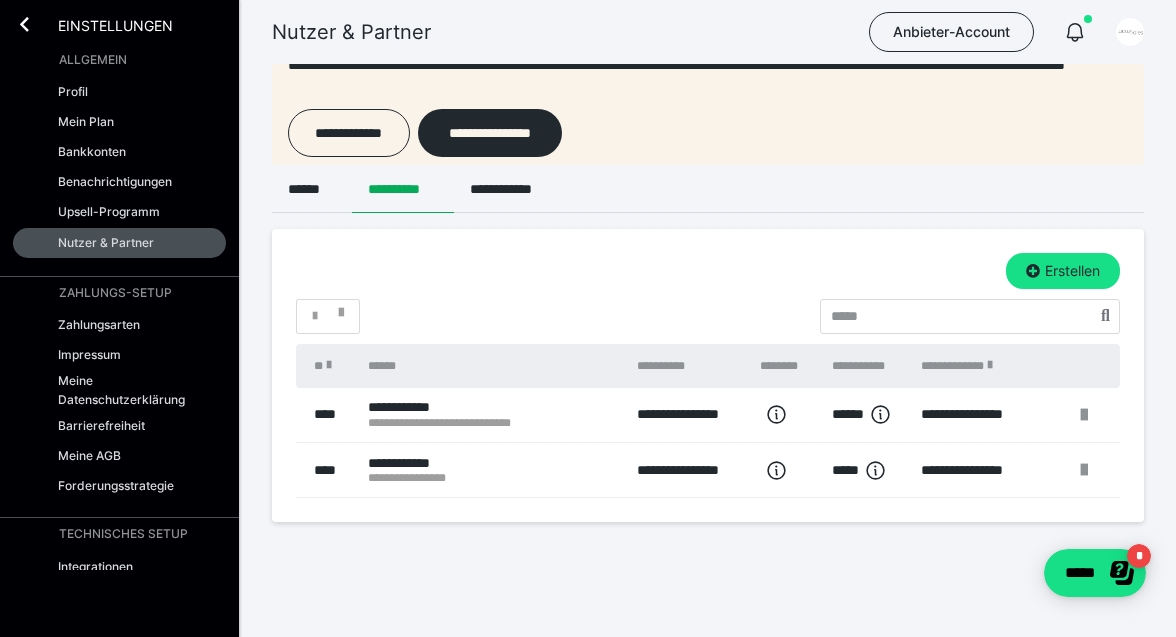 click on "******" at bounding box center [867, 415] 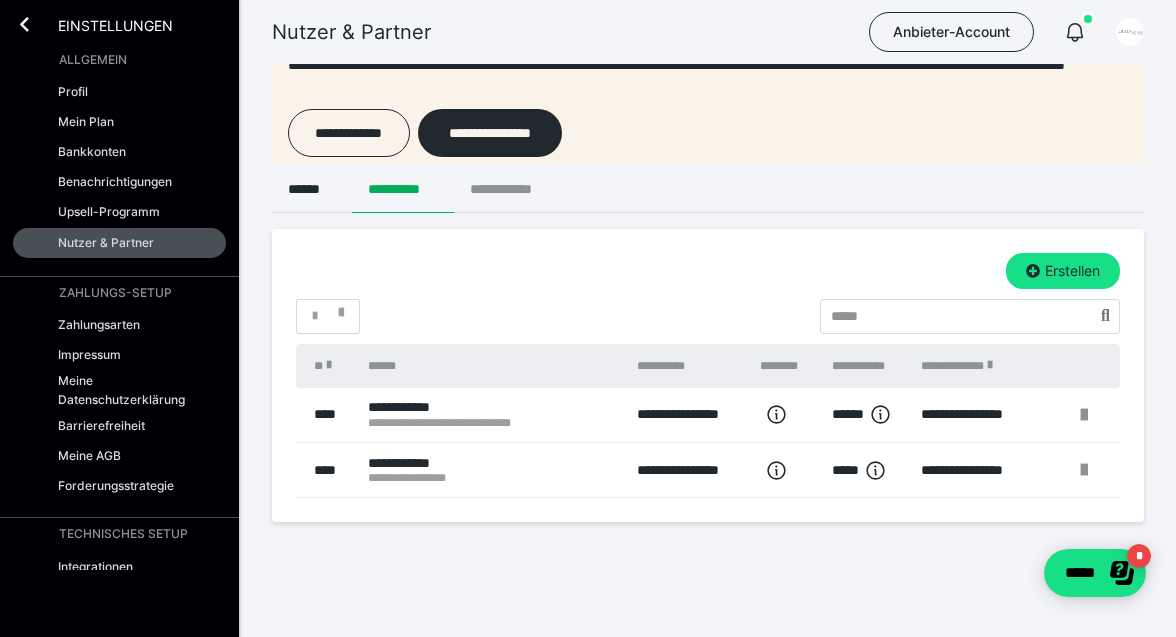 click on "**********" at bounding box center [511, 189] 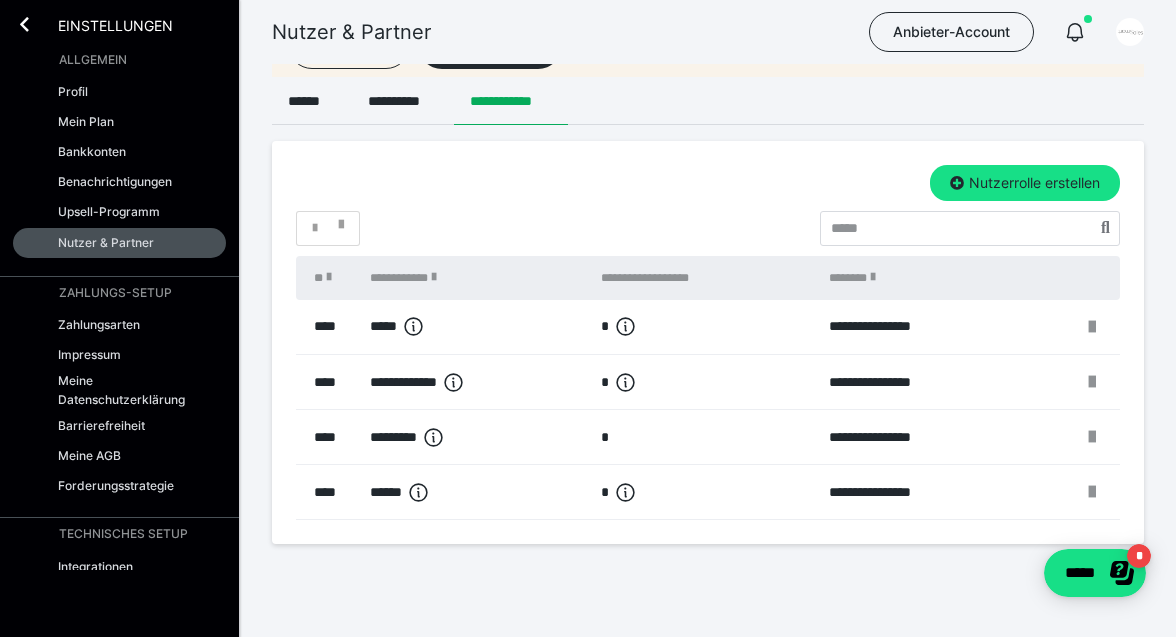 scroll, scrollTop: 212, scrollLeft: 0, axis: vertical 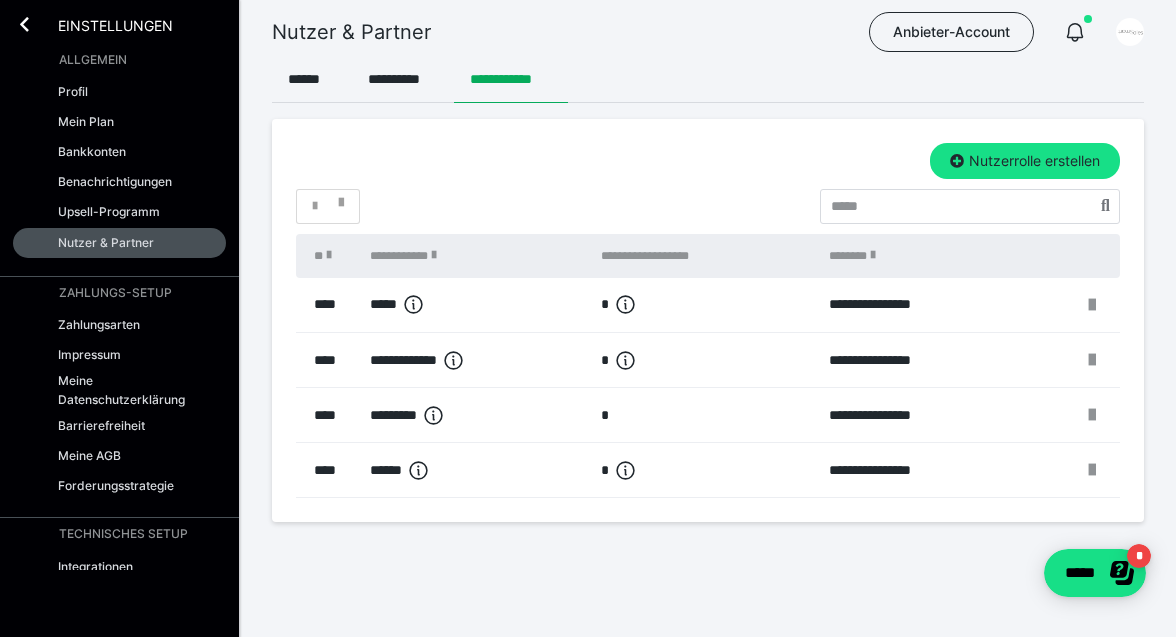 click on "******" at bounding box center (475, 470) 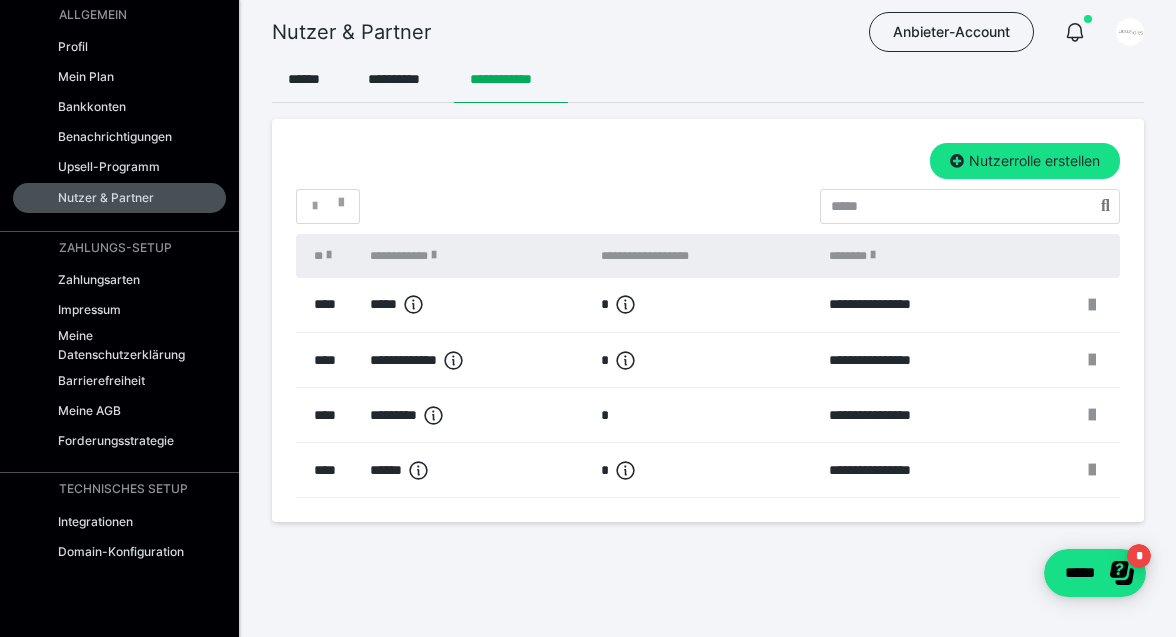 scroll, scrollTop: 0, scrollLeft: 0, axis: both 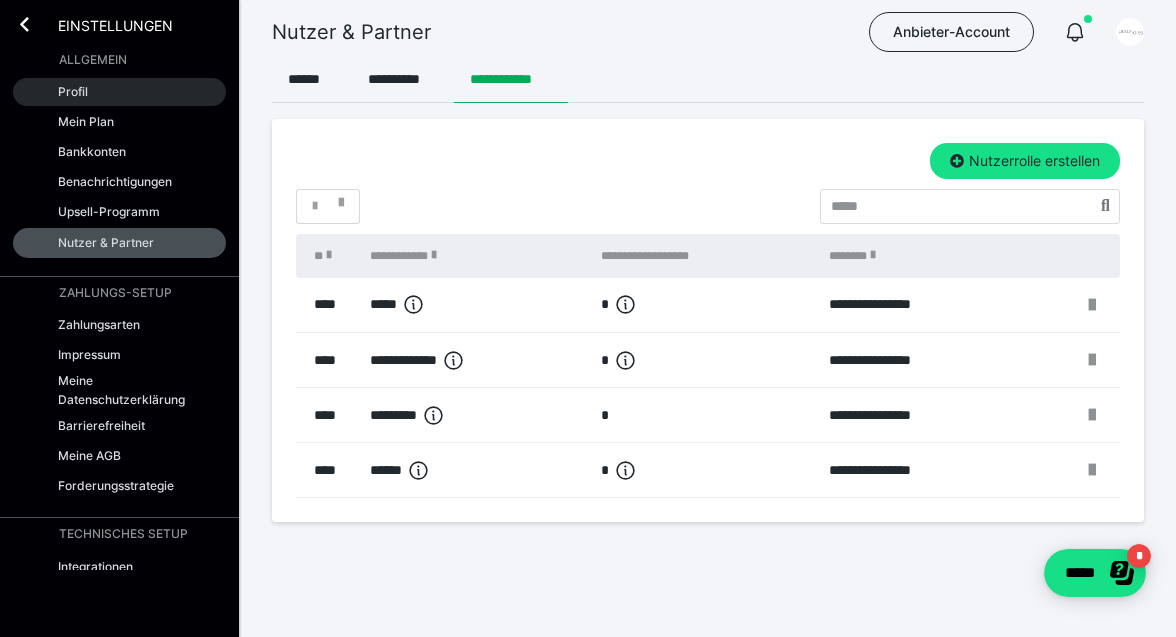 click on "Profil" at bounding box center (73, 91) 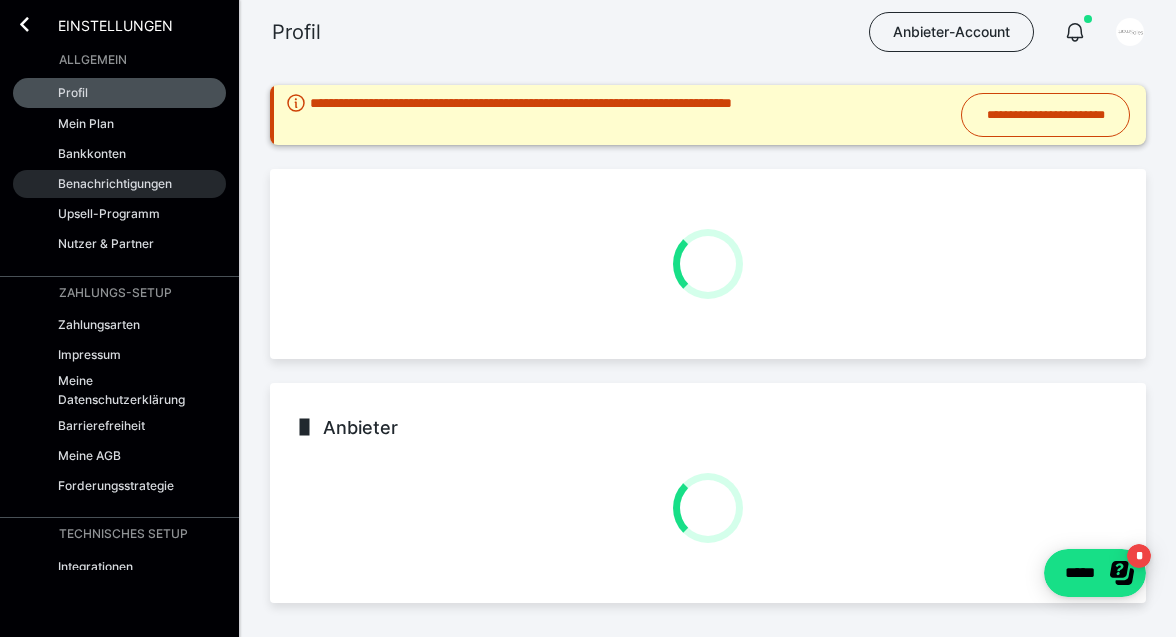 scroll, scrollTop: 0, scrollLeft: 0, axis: both 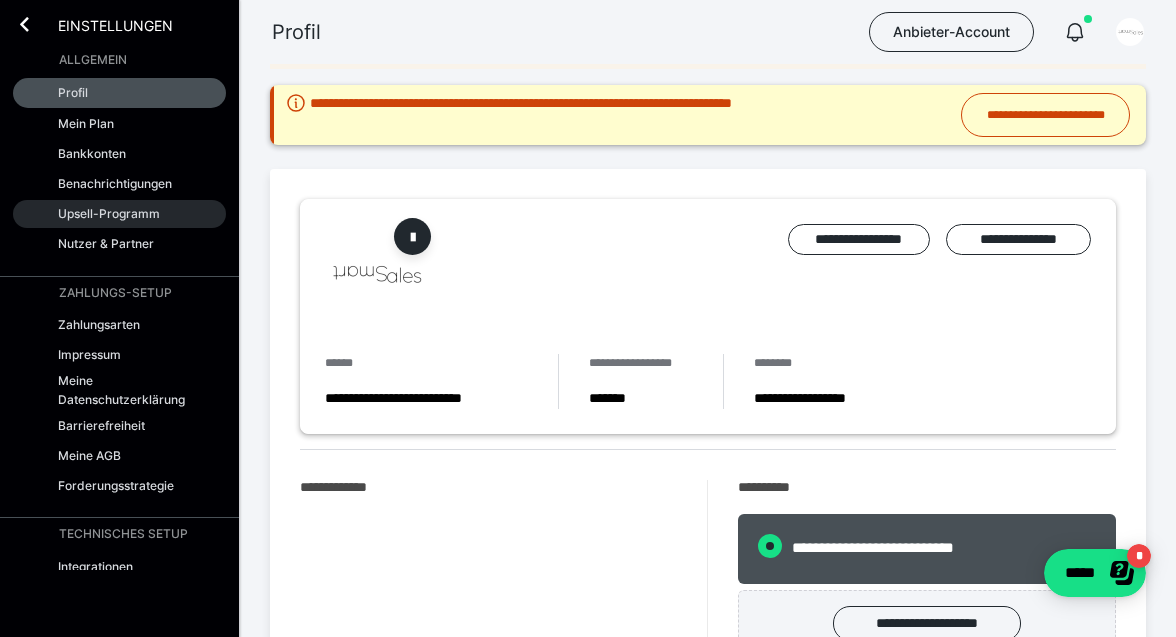 radio on "****" 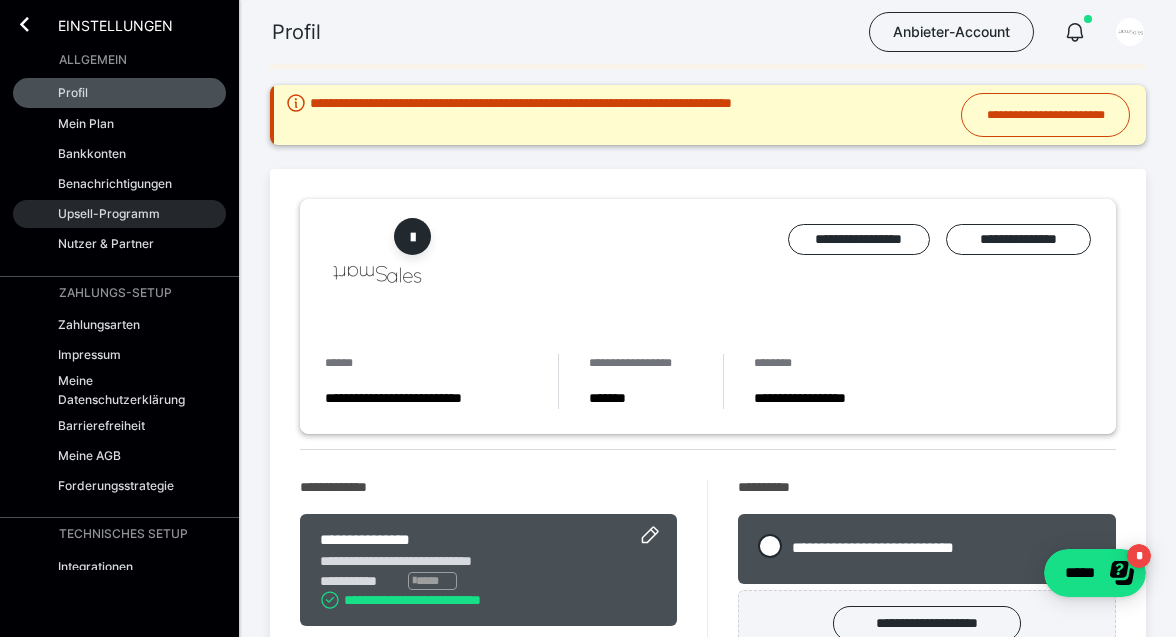 click on "Upsell-Programm" at bounding box center (109, 213) 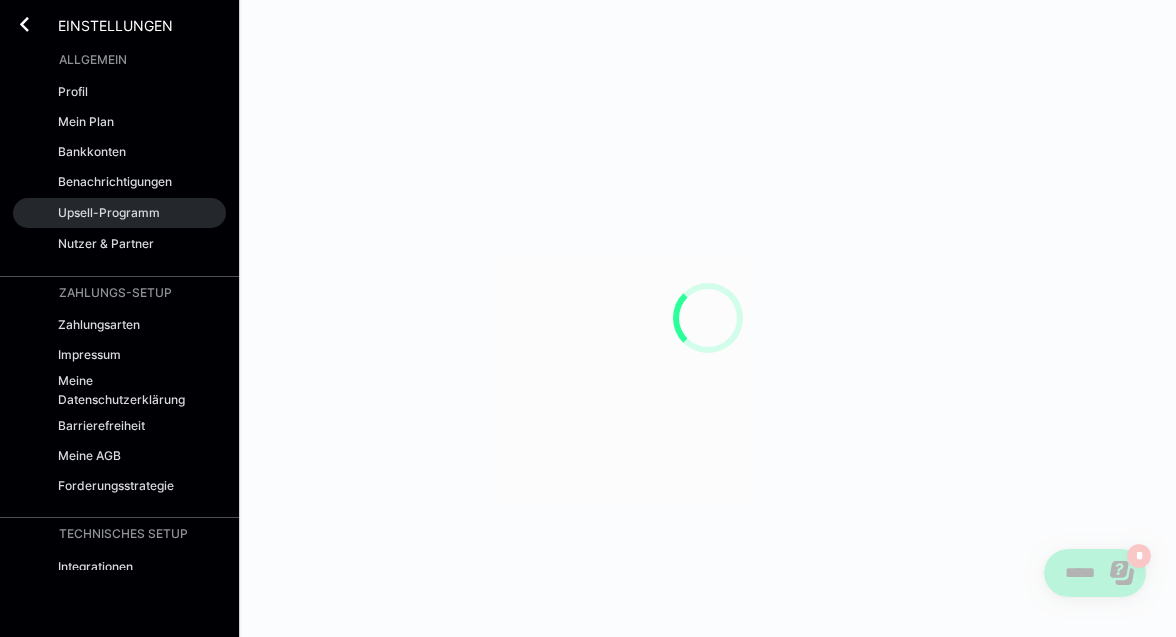 scroll, scrollTop: 0, scrollLeft: 0, axis: both 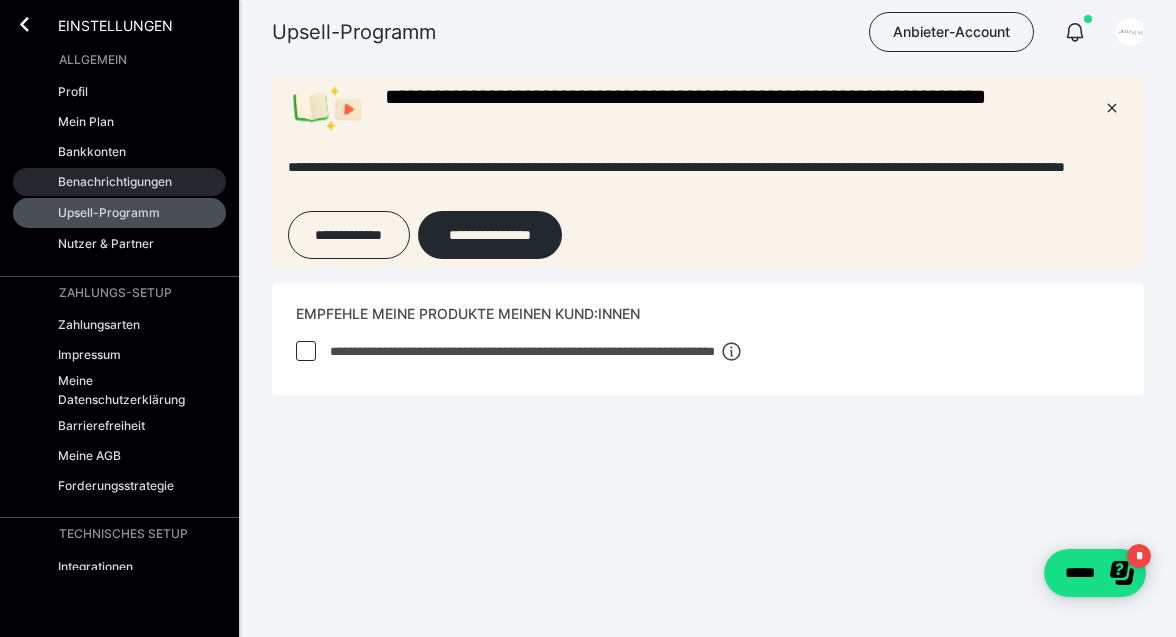 click on "Benachrichtigungen" at bounding box center [119, 182] 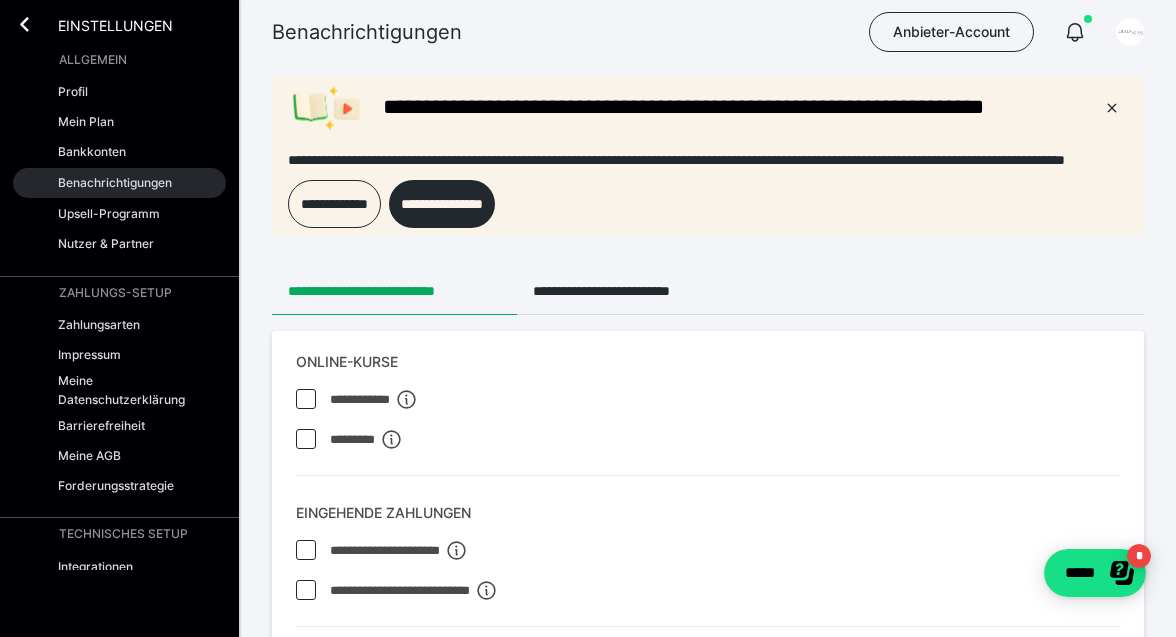 scroll, scrollTop: 0, scrollLeft: 0, axis: both 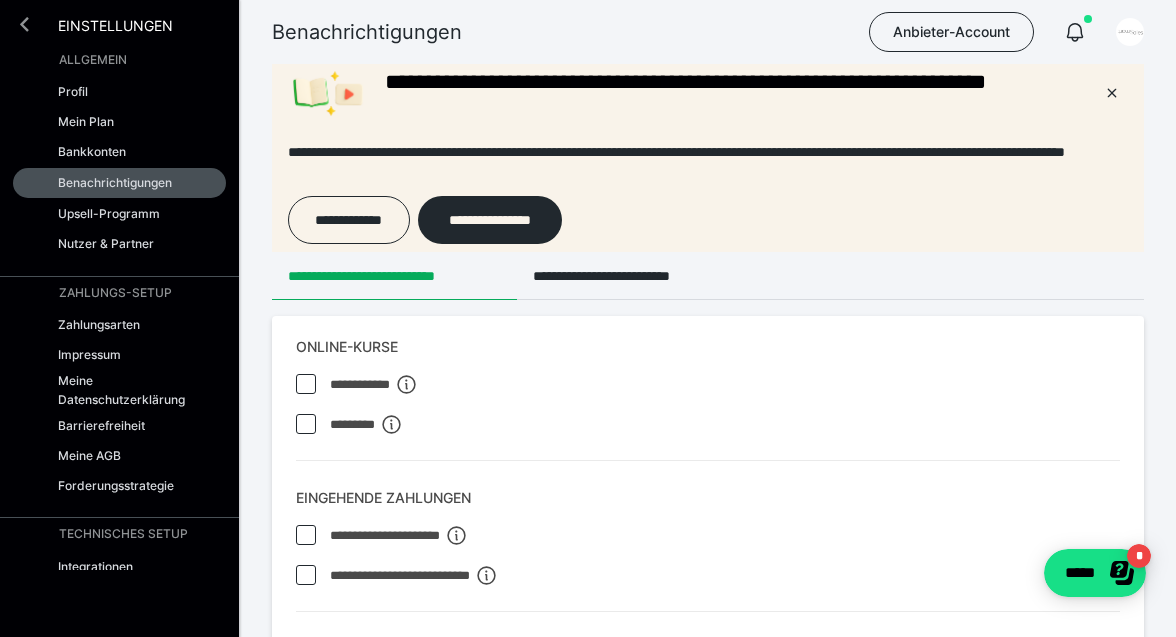 click at bounding box center [24, 24] 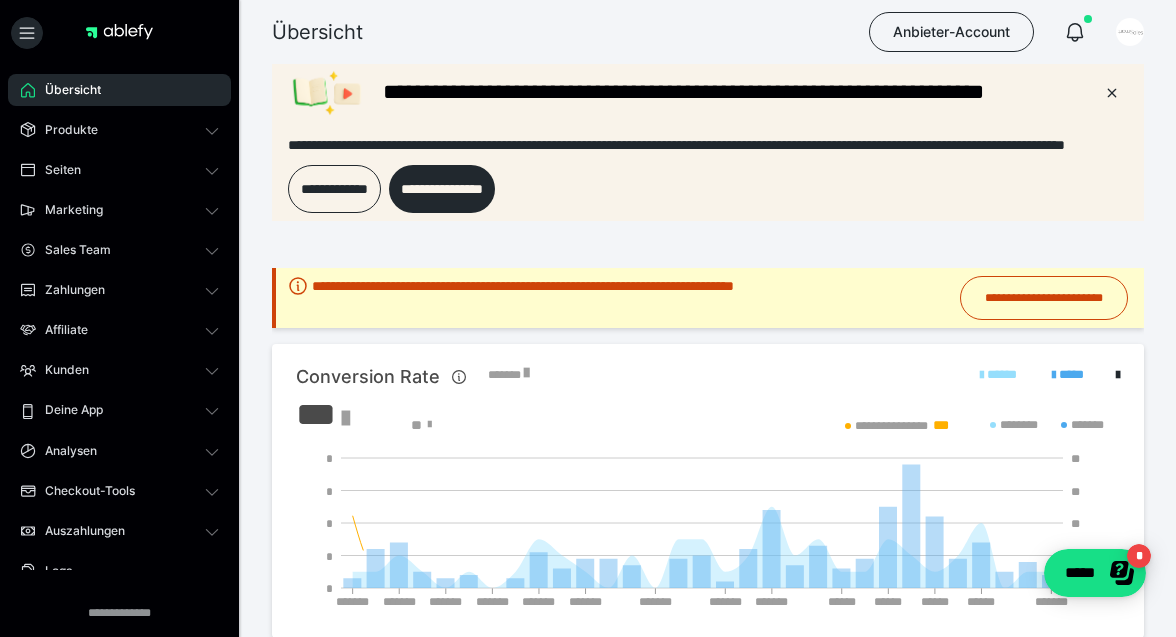 scroll, scrollTop: 0, scrollLeft: 0, axis: both 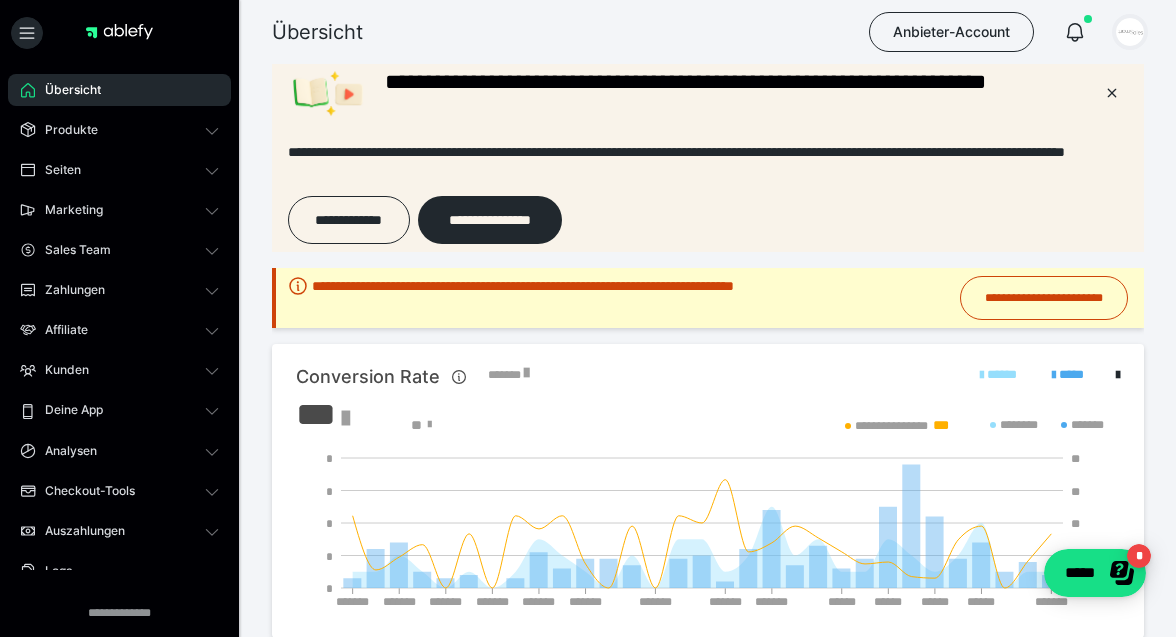 click at bounding box center [1130, 32] 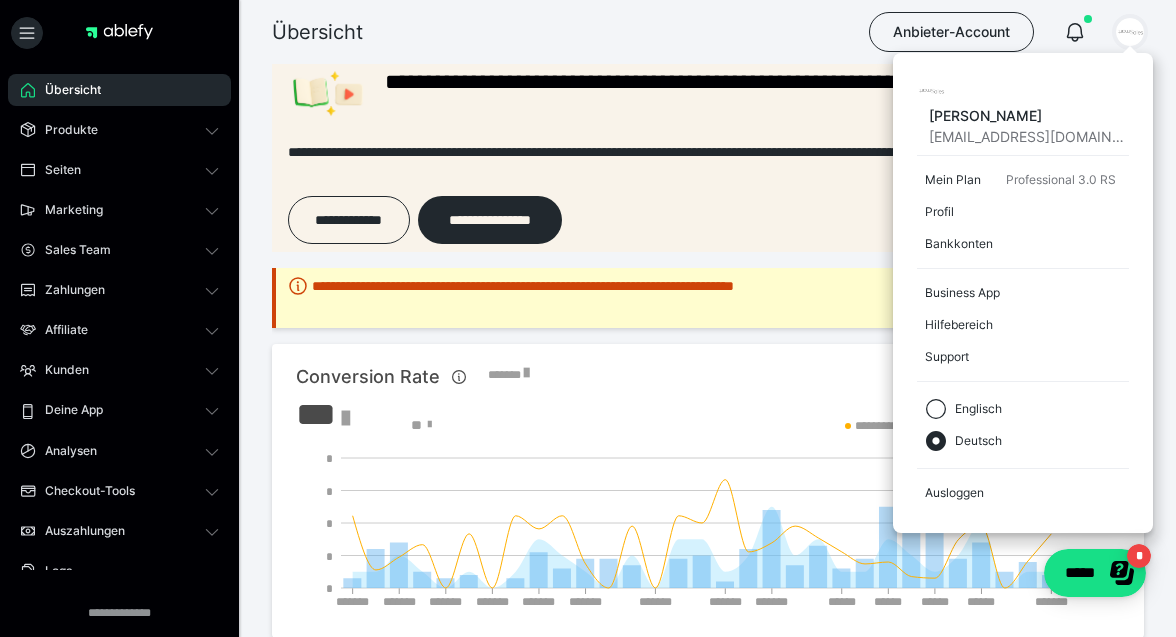 click on "**********" at bounding box center (708, 1036) 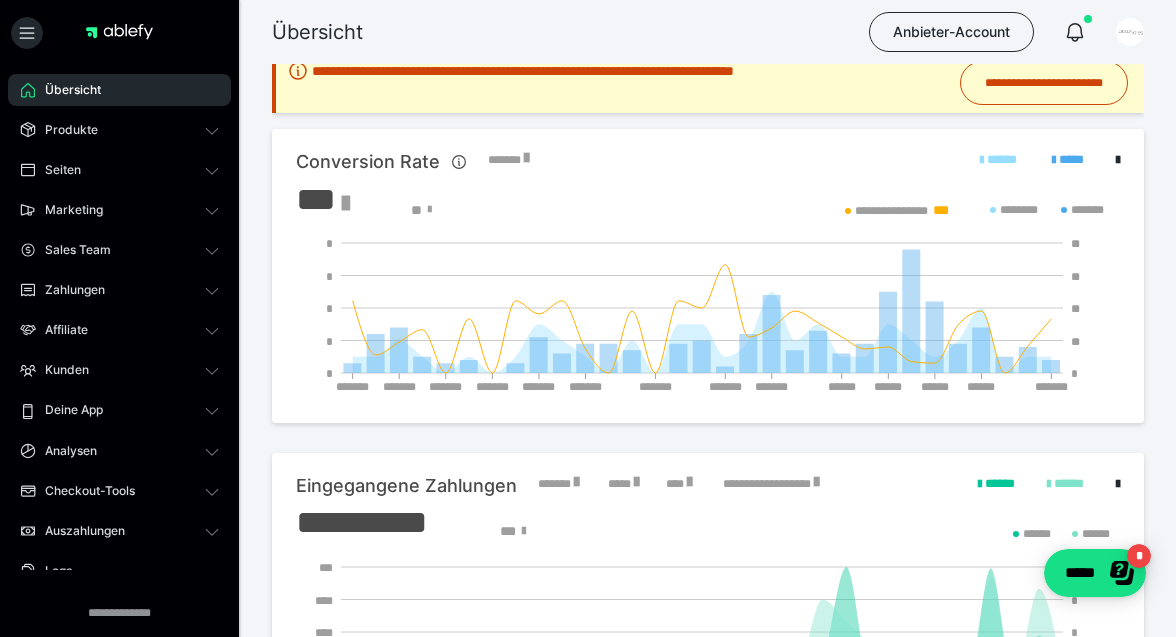 scroll, scrollTop: 218, scrollLeft: 0, axis: vertical 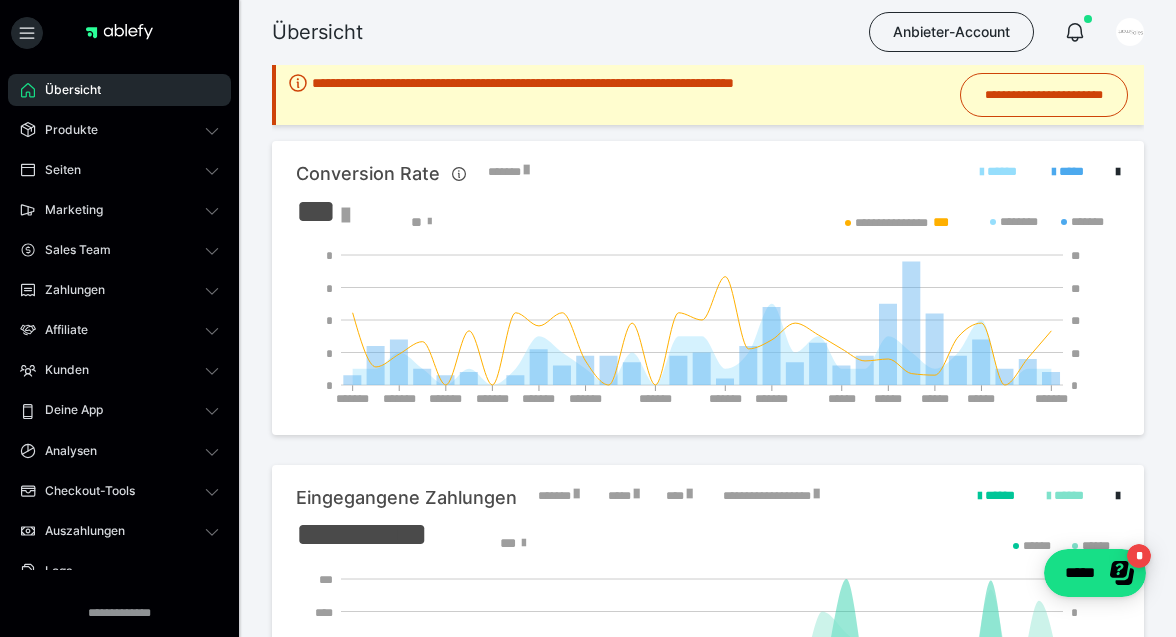 click on "Conversion Rate" at bounding box center [368, 175] 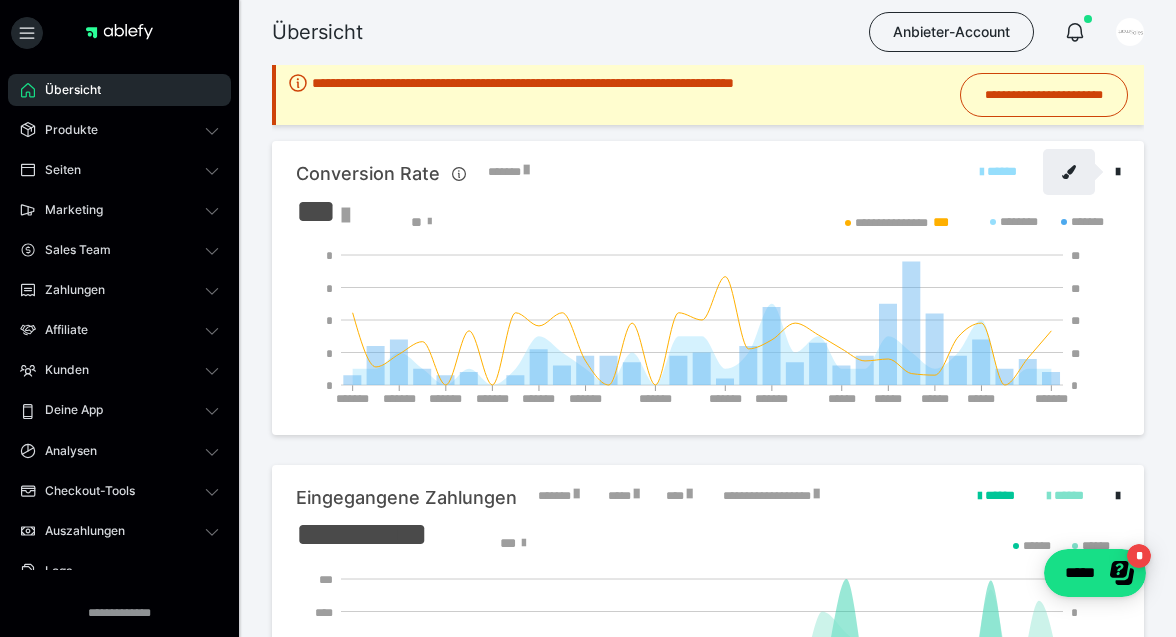 click at bounding box center (588, 318) 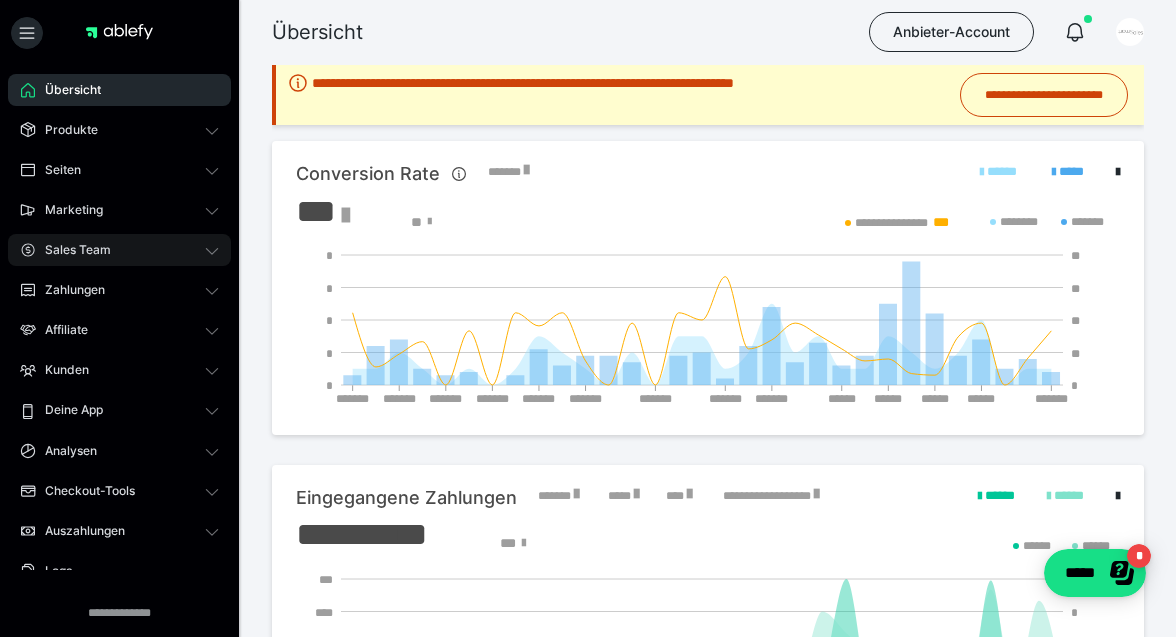 click 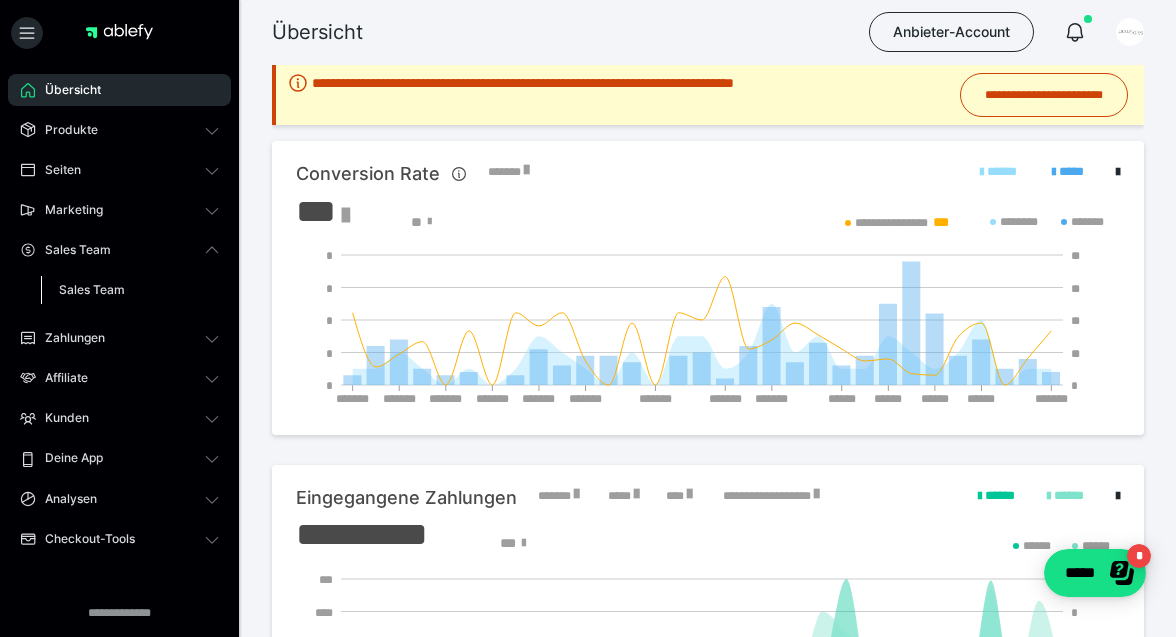 click on "Sales Team" at bounding box center (92, 289) 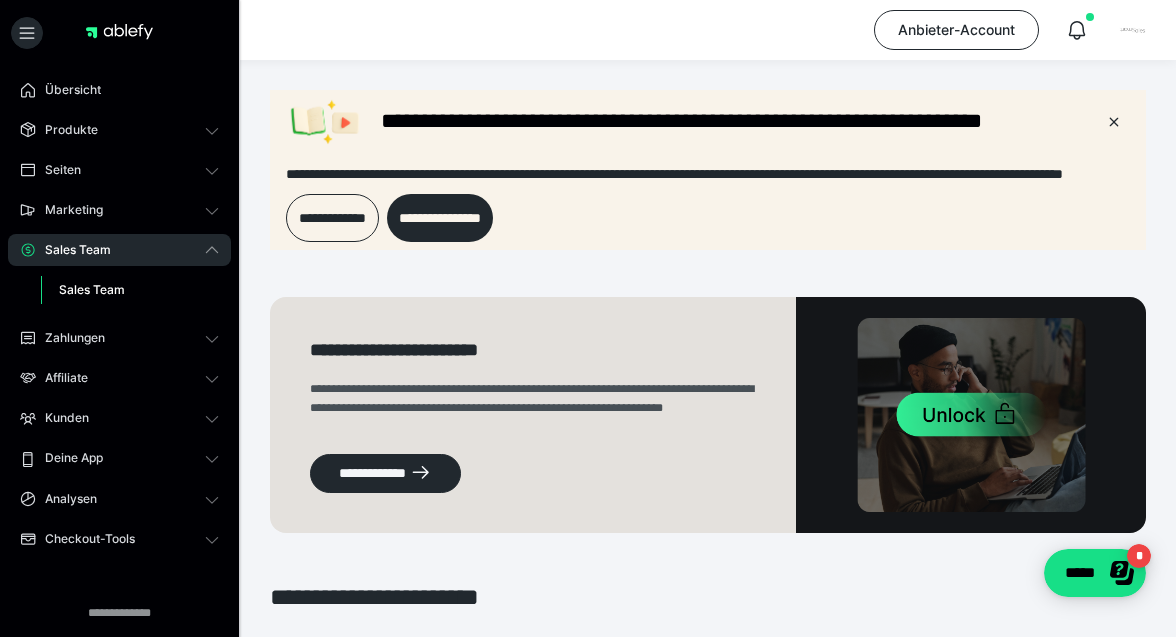 scroll, scrollTop: 0, scrollLeft: 0, axis: both 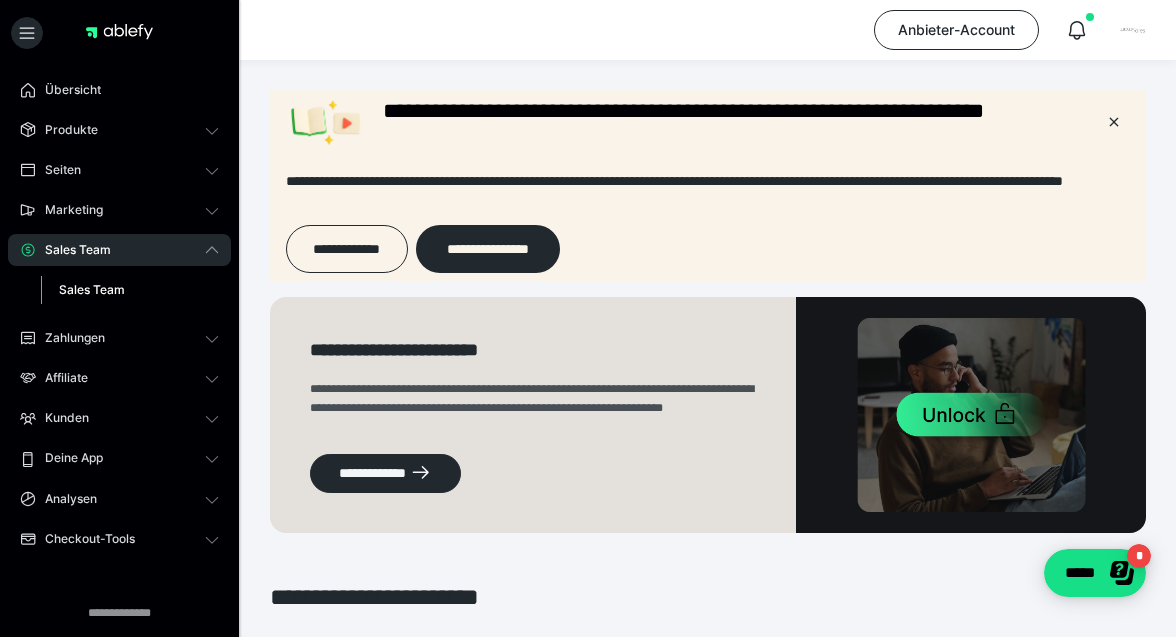 click on "**********" at bounding box center (708, 554) 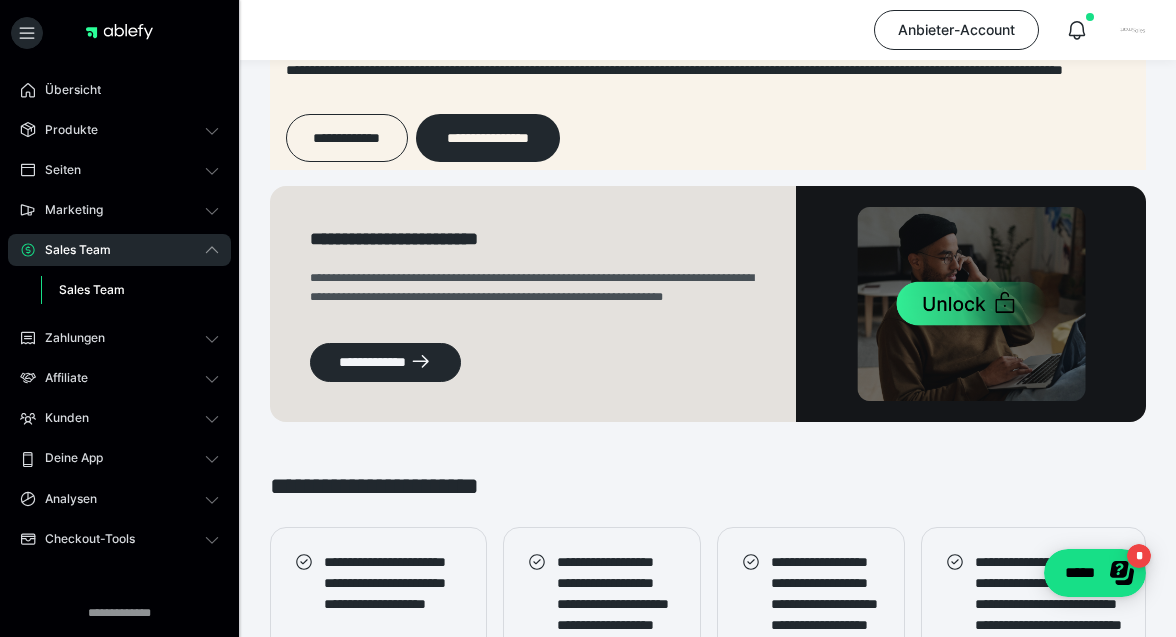 scroll, scrollTop: 108, scrollLeft: 0, axis: vertical 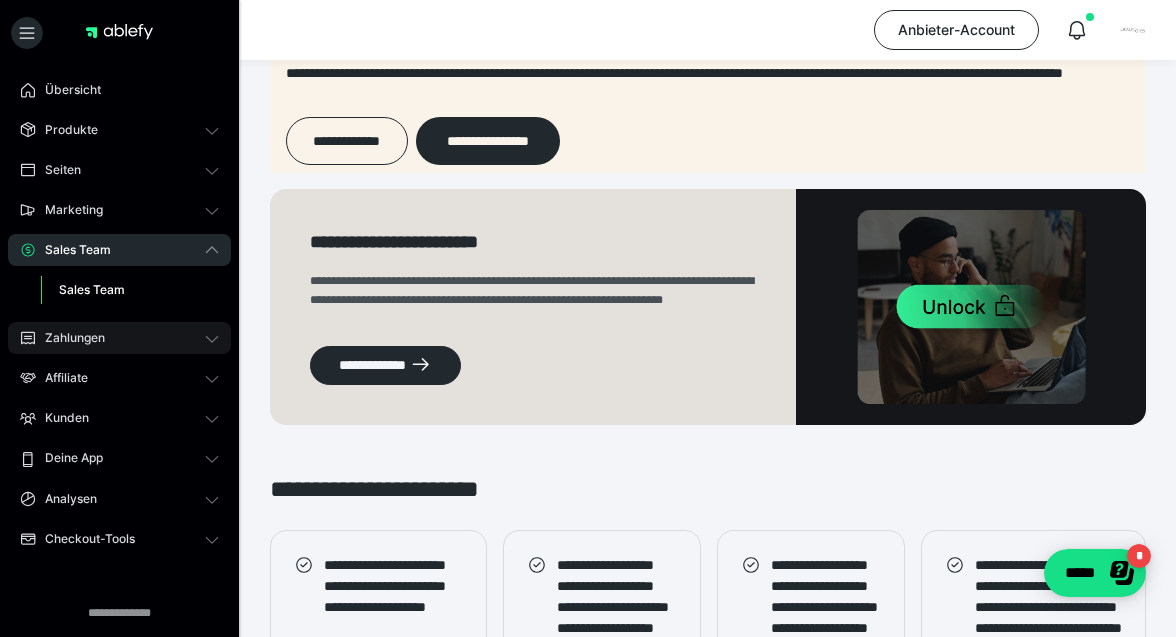 click on "Zahlungen" at bounding box center [119, 338] 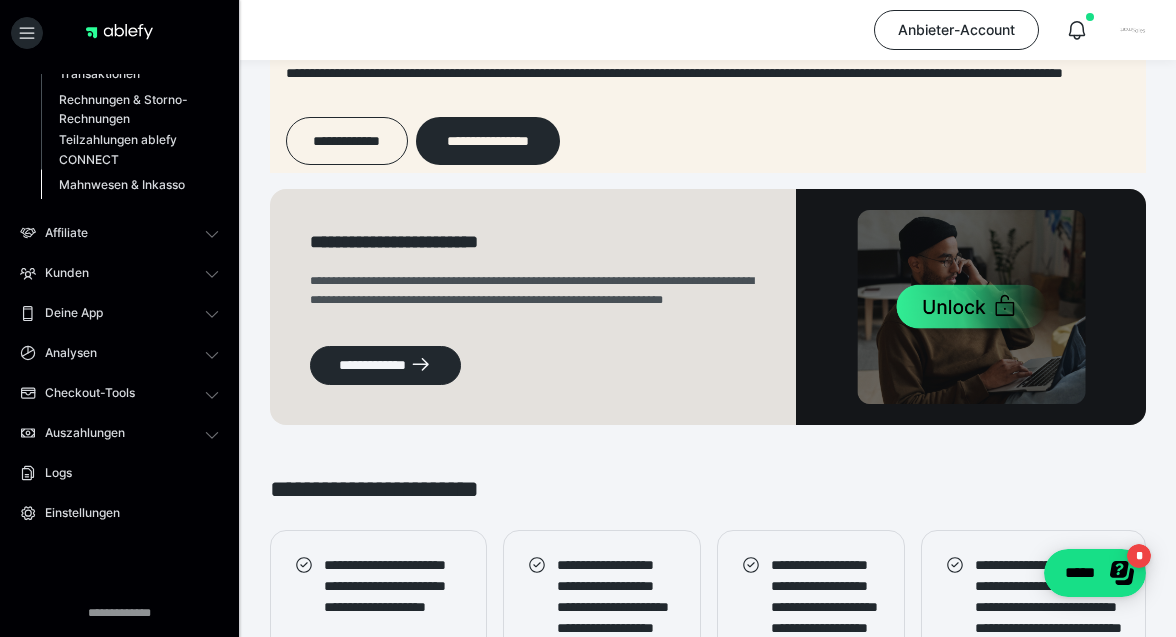 scroll, scrollTop: 321, scrollLeft: 0, axis: vertical 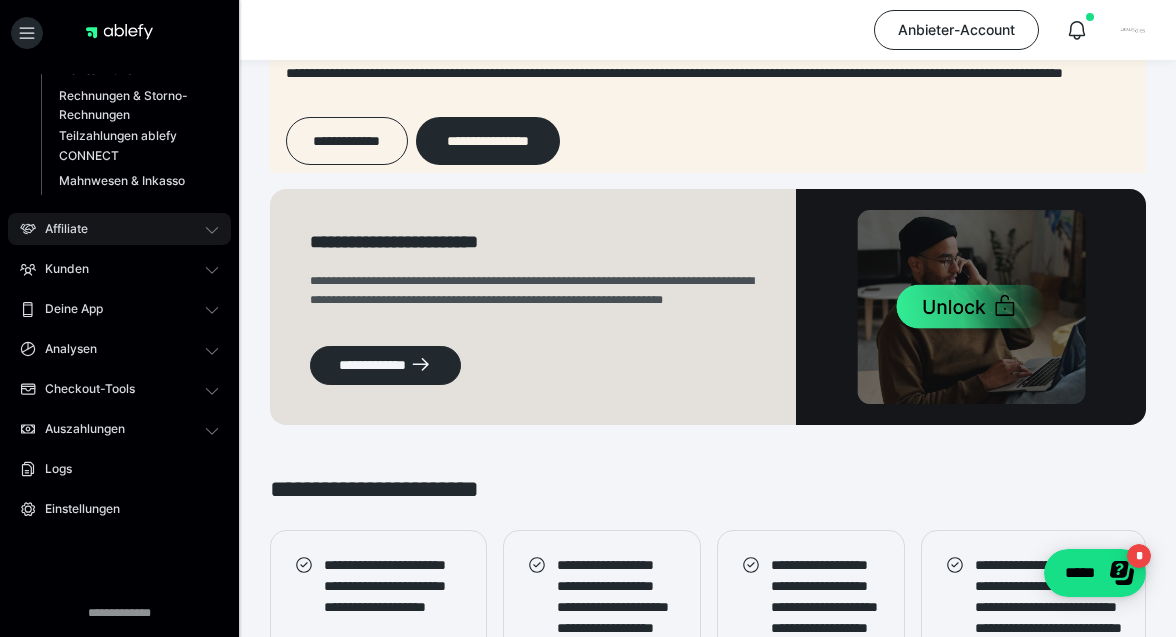 click on "Affiliate" at bounding box center [119, 229] 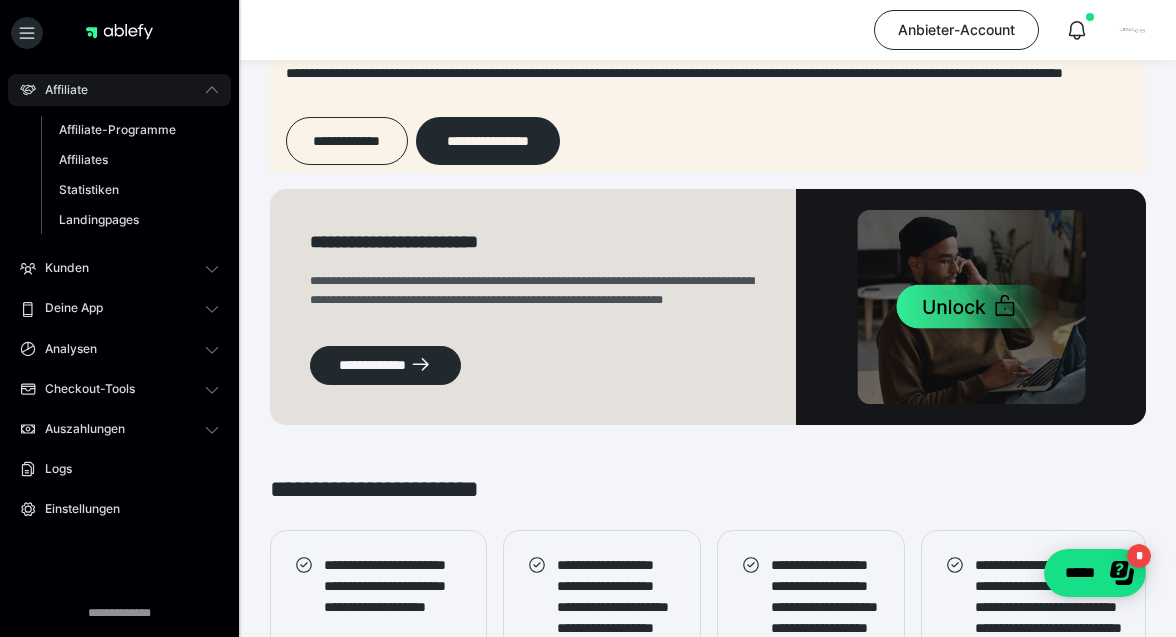 scroll, scrollTop: 240, scrollLeft: 0, axis: vertical 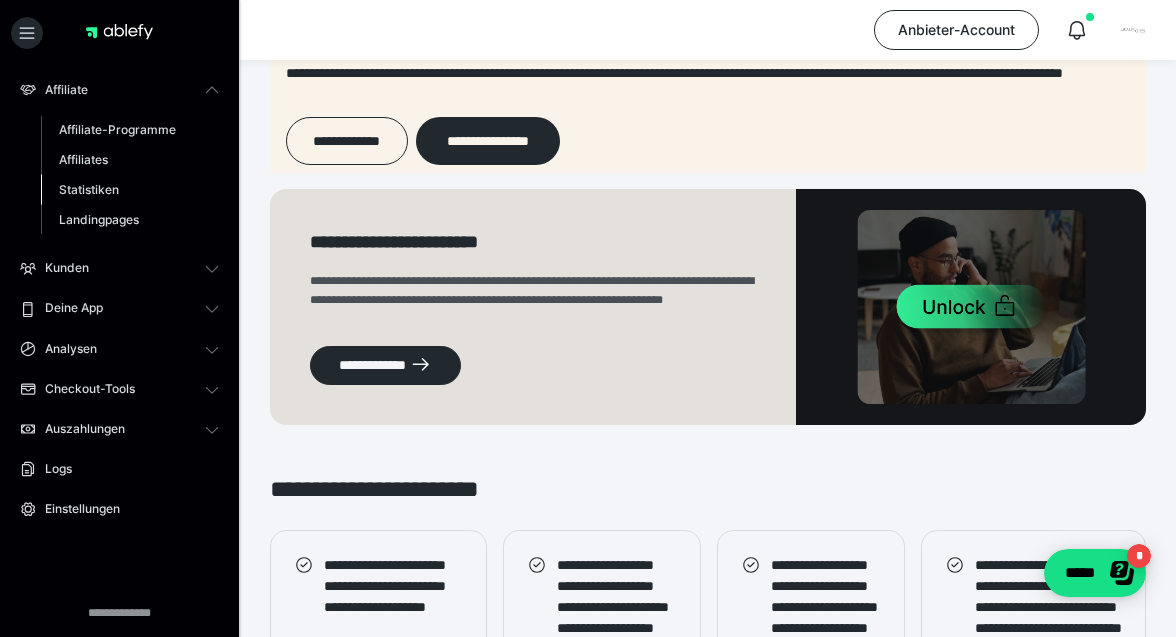 click on "Statistiken" at bounding box center (89, 189) 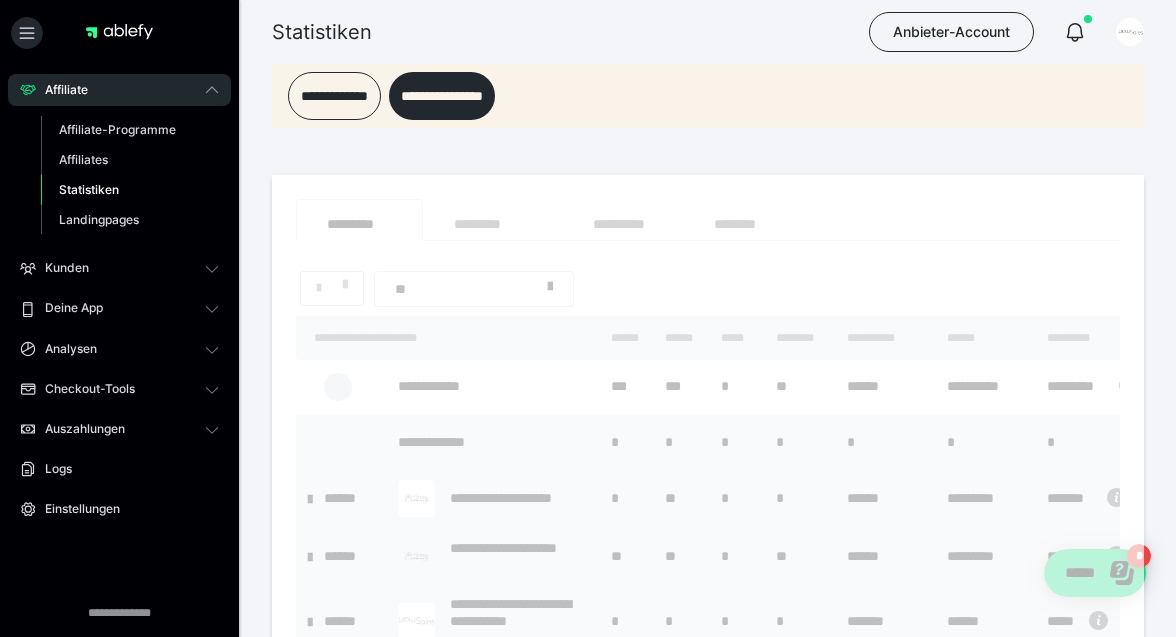 scroll, scrollTop: 0, scrollLeft: 0, axis: both 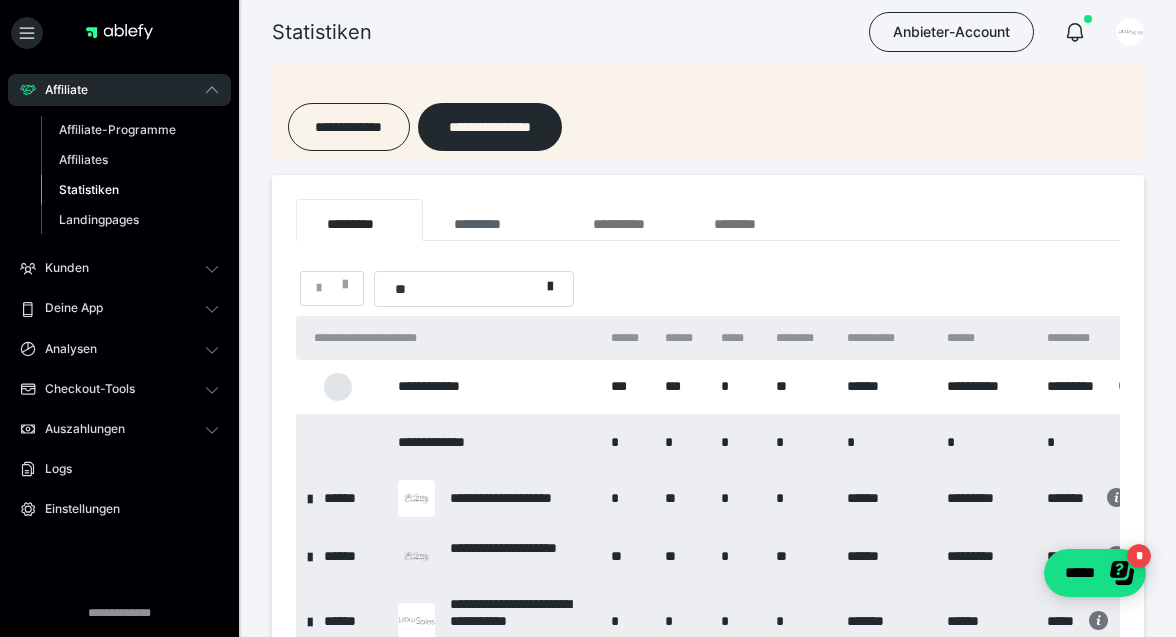 click on "*********" at bounding box center [492, 220] 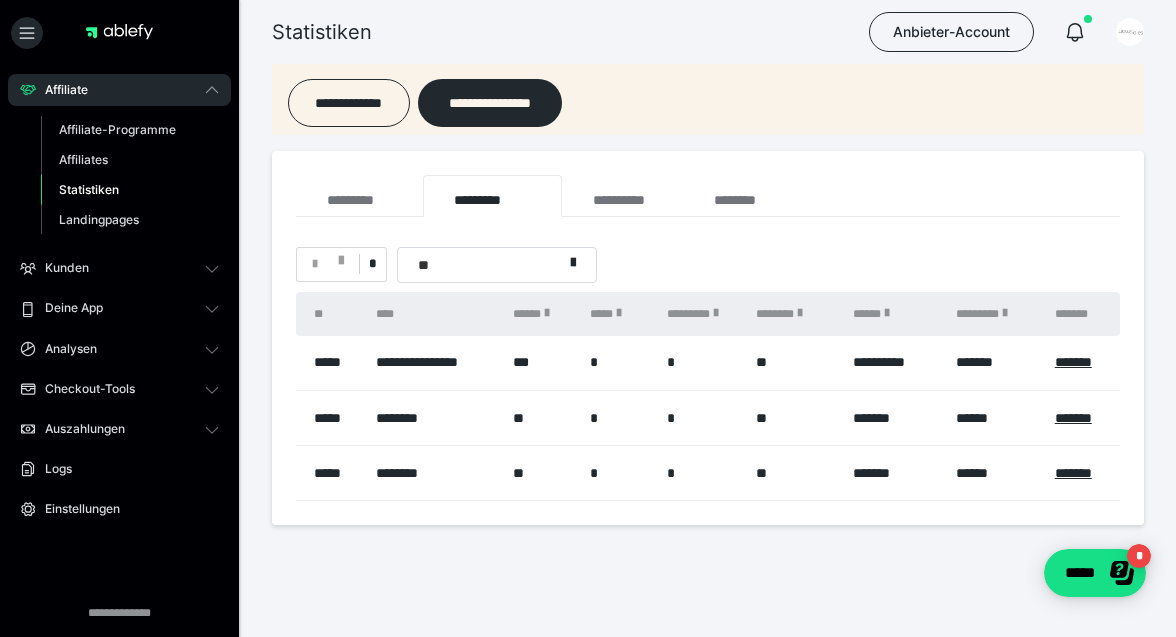 scroll, scrollTop: 134, scrollLeft: 0, axis: vertical 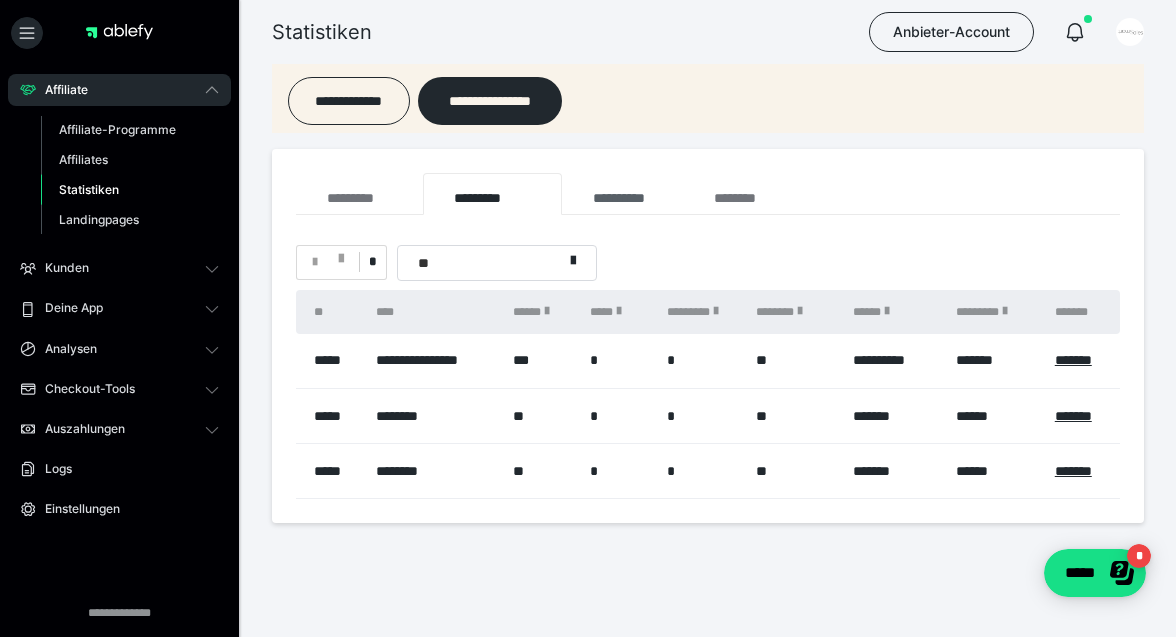 click on "**********" at bounding box center (622, 194) 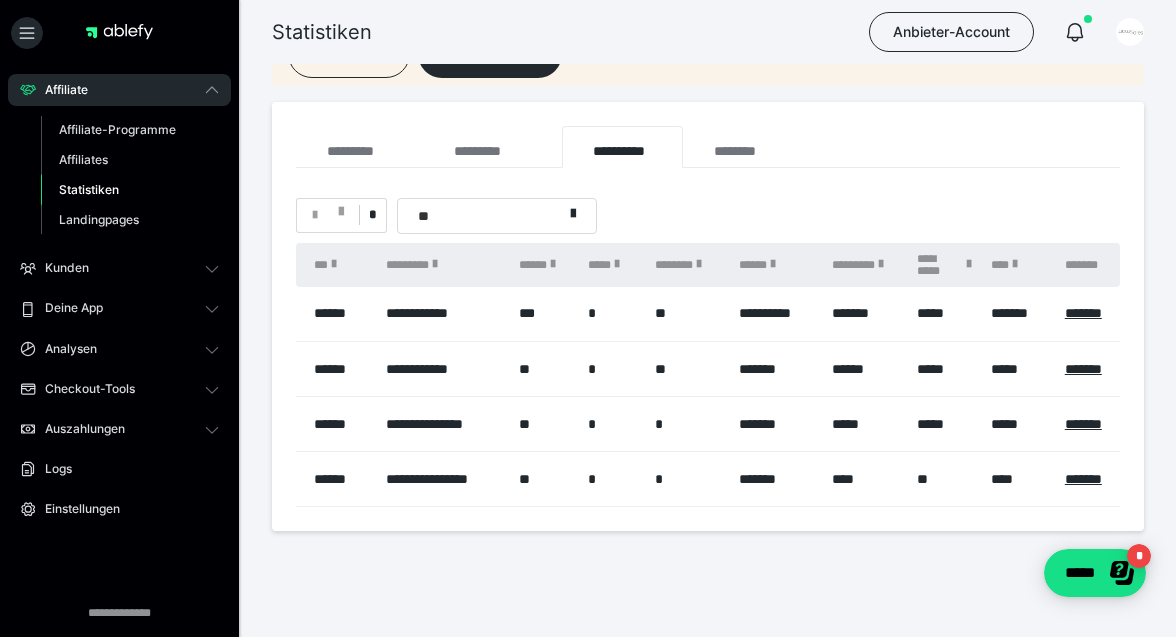 scroll, scrollTop: 198, scrollLeft: 0, axis: vertical 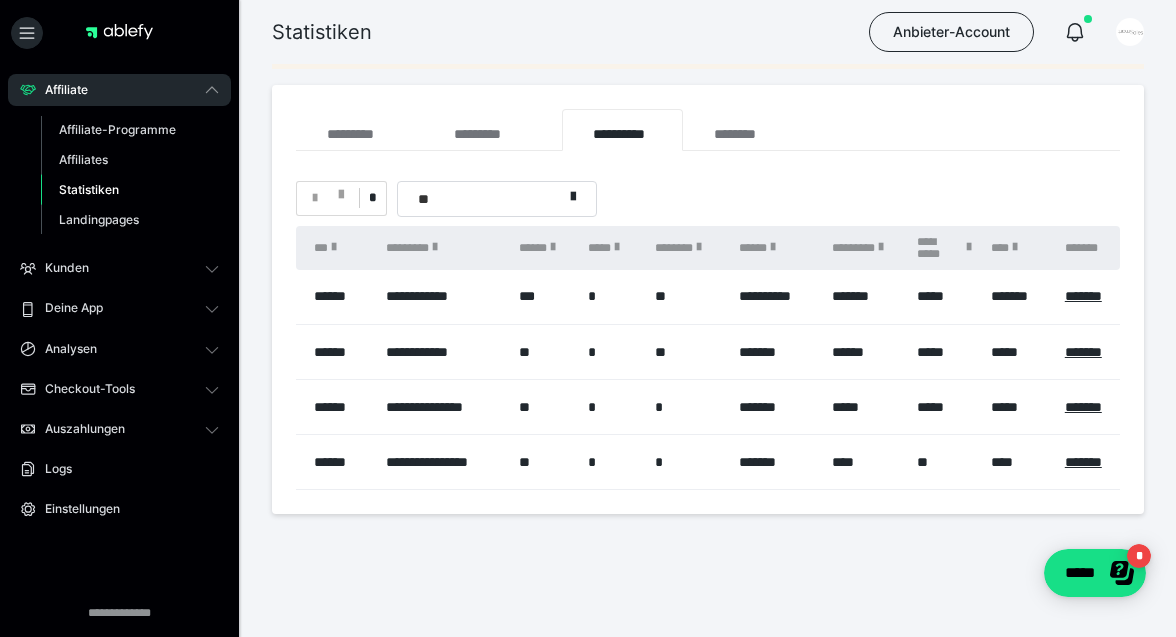 click on "**********" at bounding box center [442, 352] 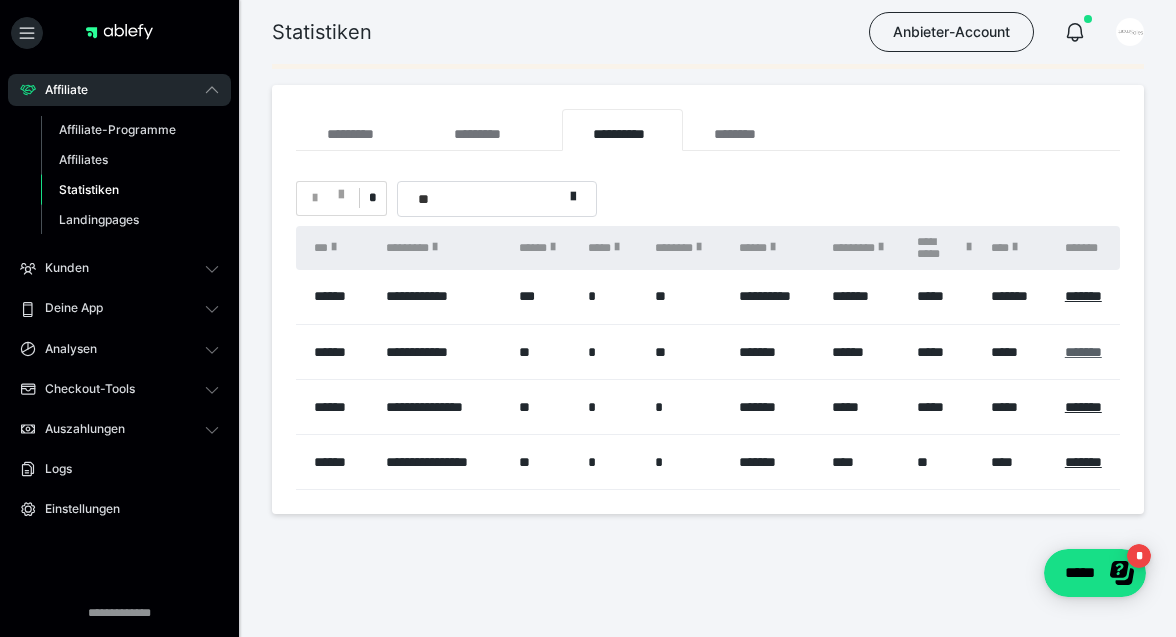click on "*******" at bounding box center [1083, 352] 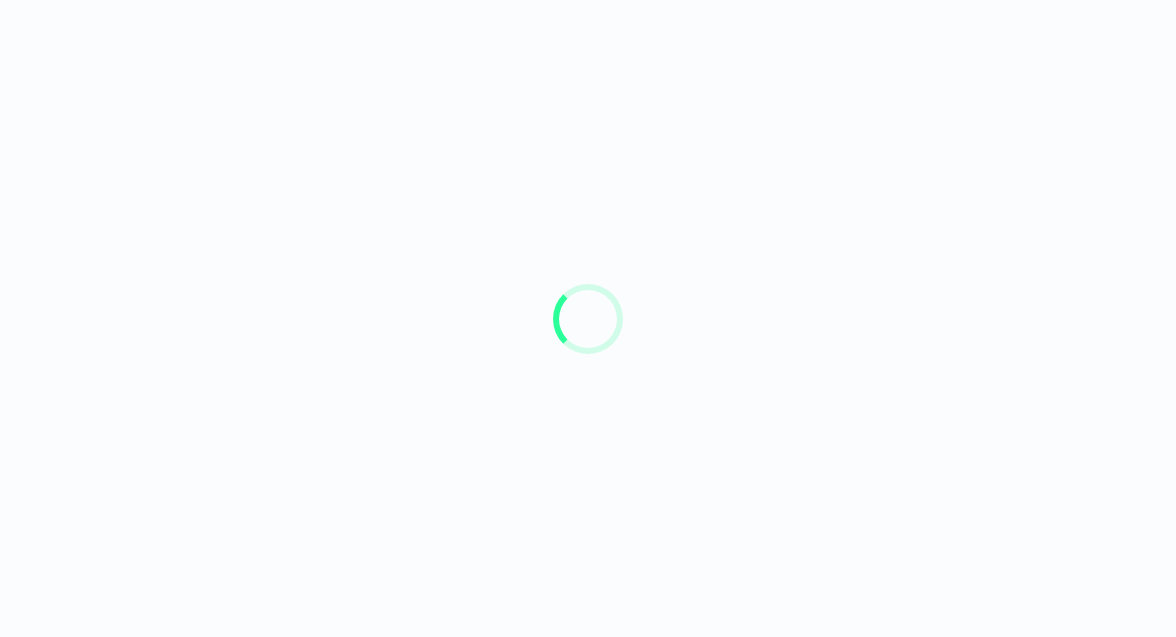 scroll, scrollTop: 0, scrollLeft: 0, axis: both 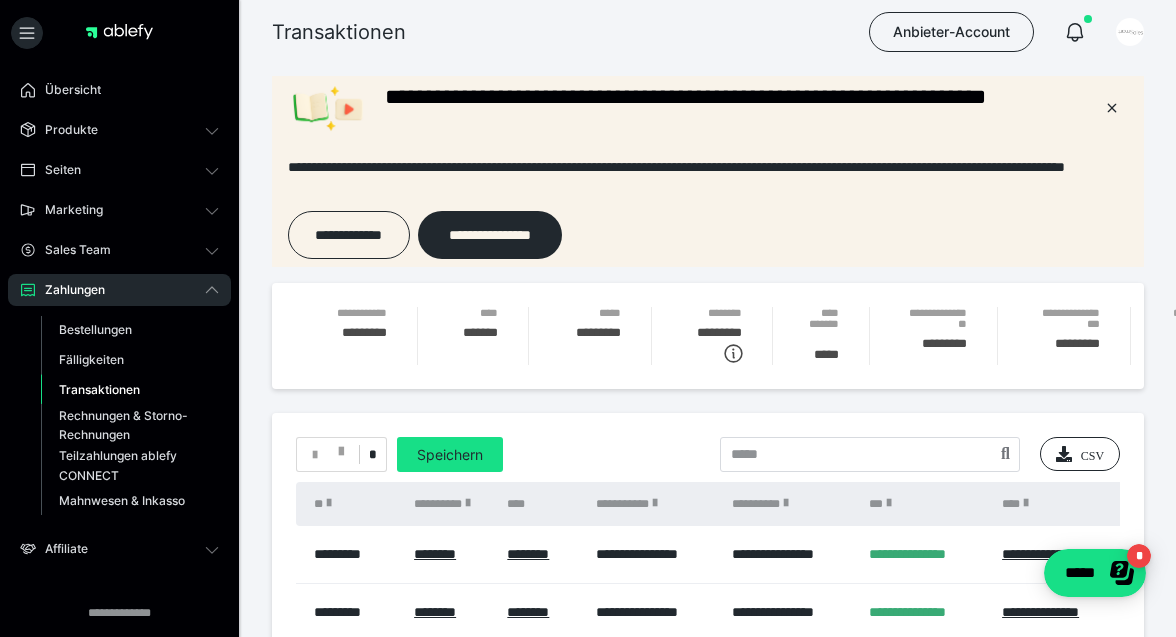 click on "**********" at bounding box center [708, 697] 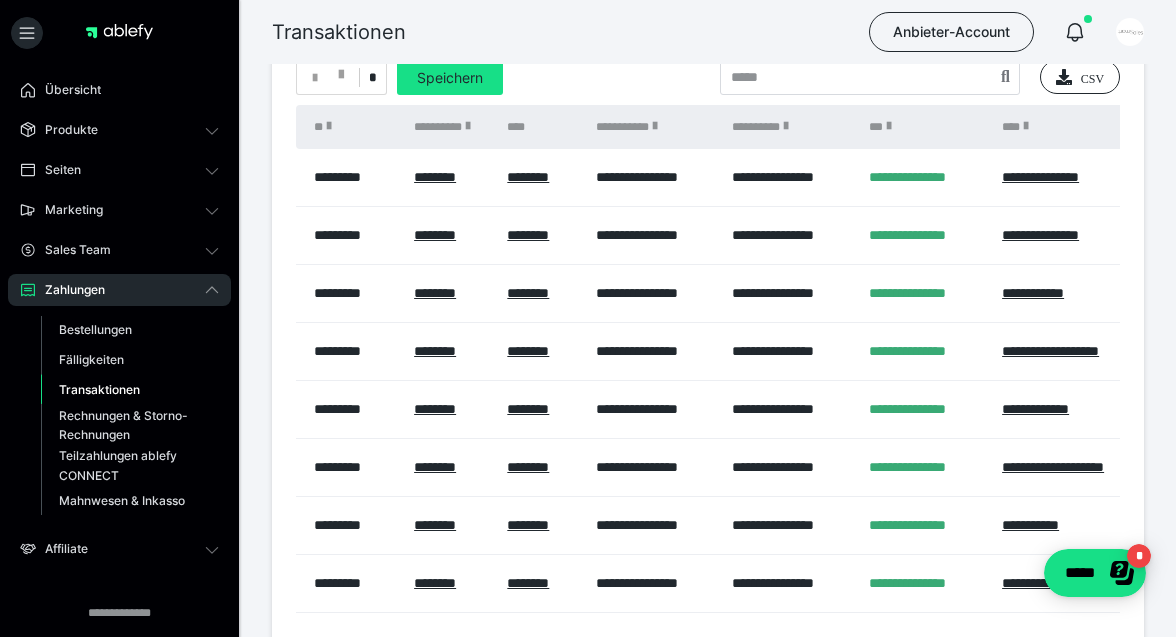 scroll, scrollTop: 372, scrollLeft: 0, axis: vertical 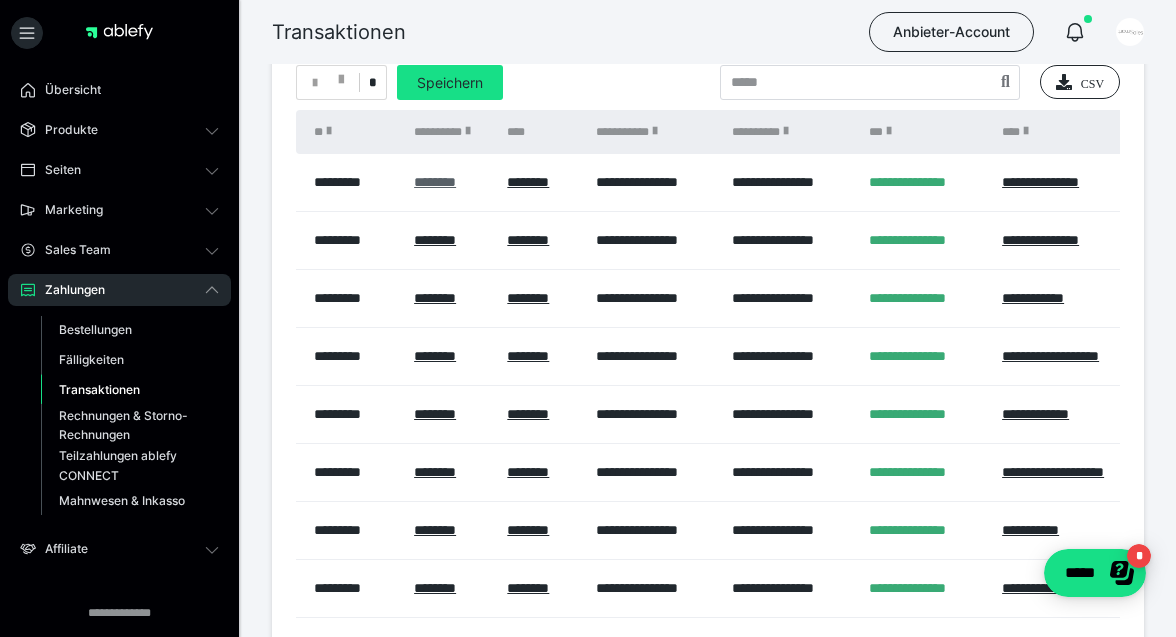 click on "********" at bounding box center [435, 182] 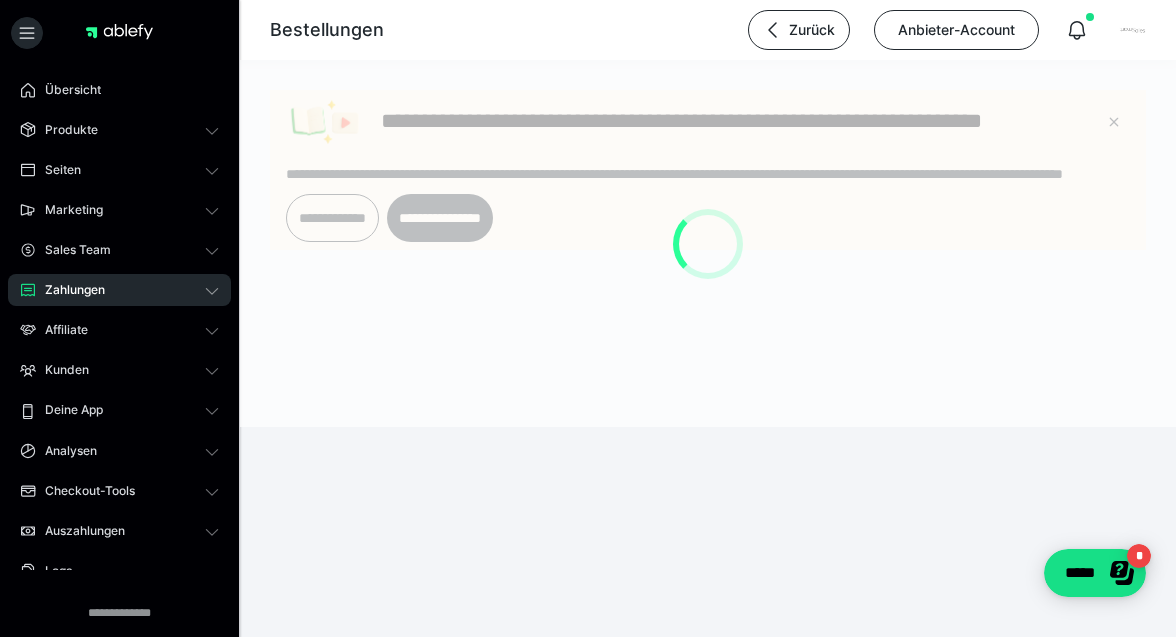 scroll, scrollTop: 0, scrollLeft: 0, axis: both 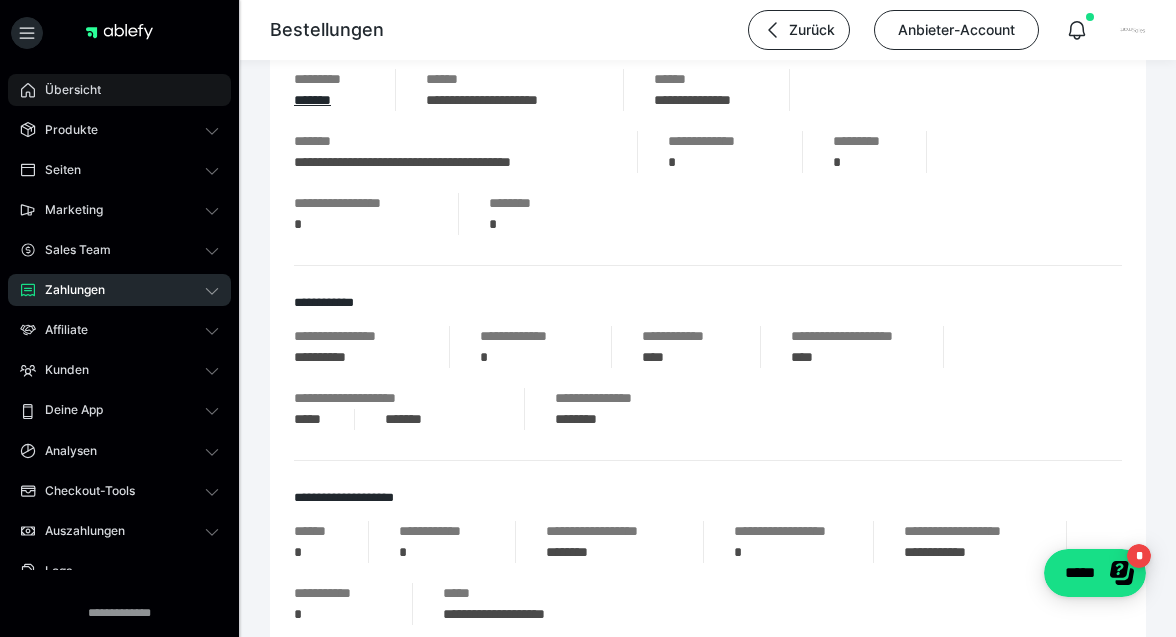 click on "Übersicht" at bounding box center (66, 90) 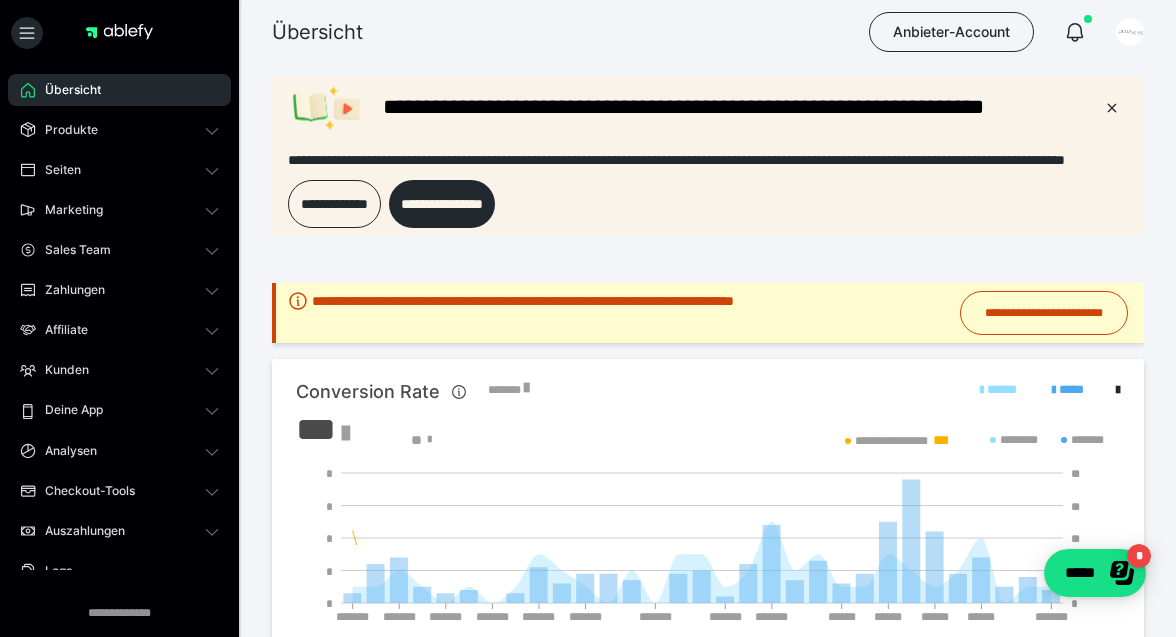 scroll, scrollTop: 0, scrollLeft: 0, axis: both 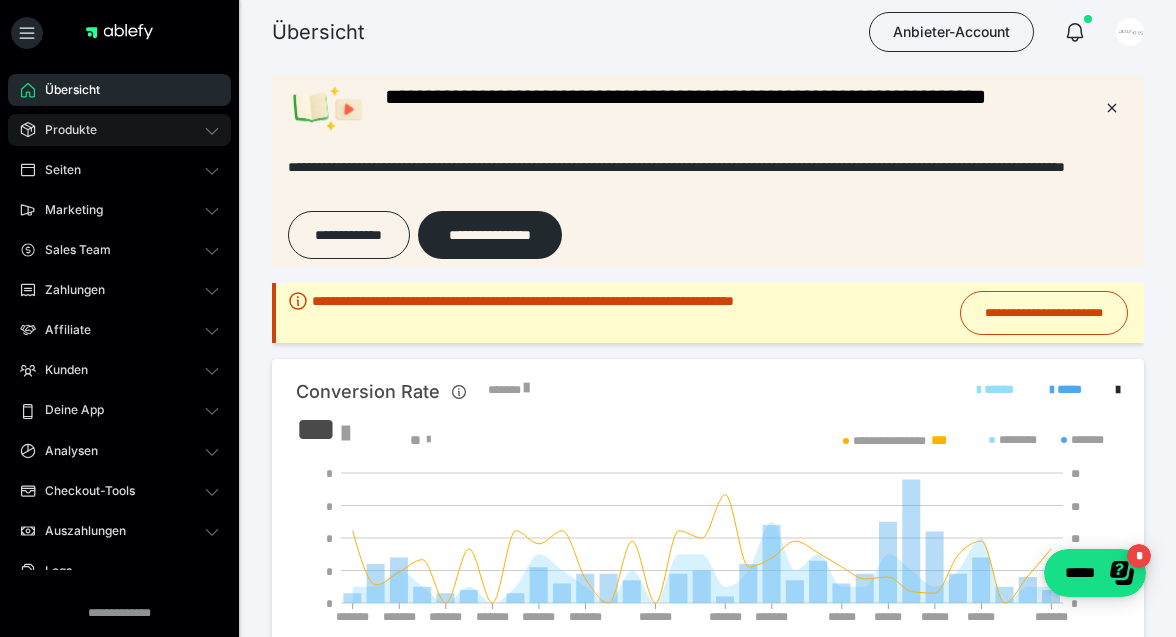 click on "Produkte" at bounding box center (119, 130) 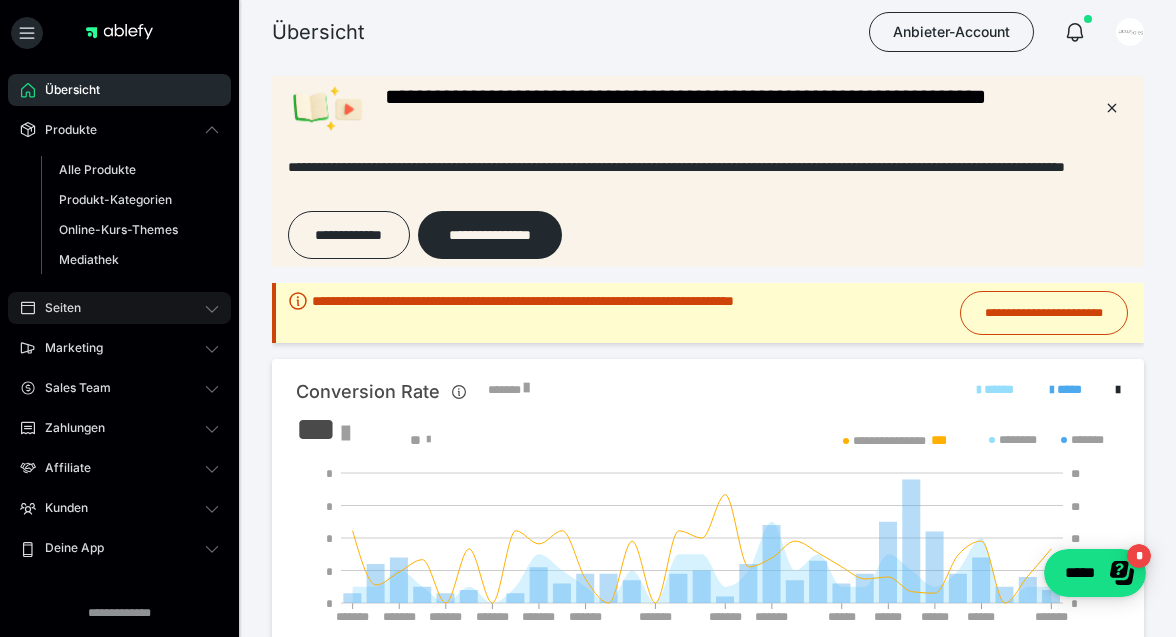 click on "Seiten" at bounding box center [119, 308] 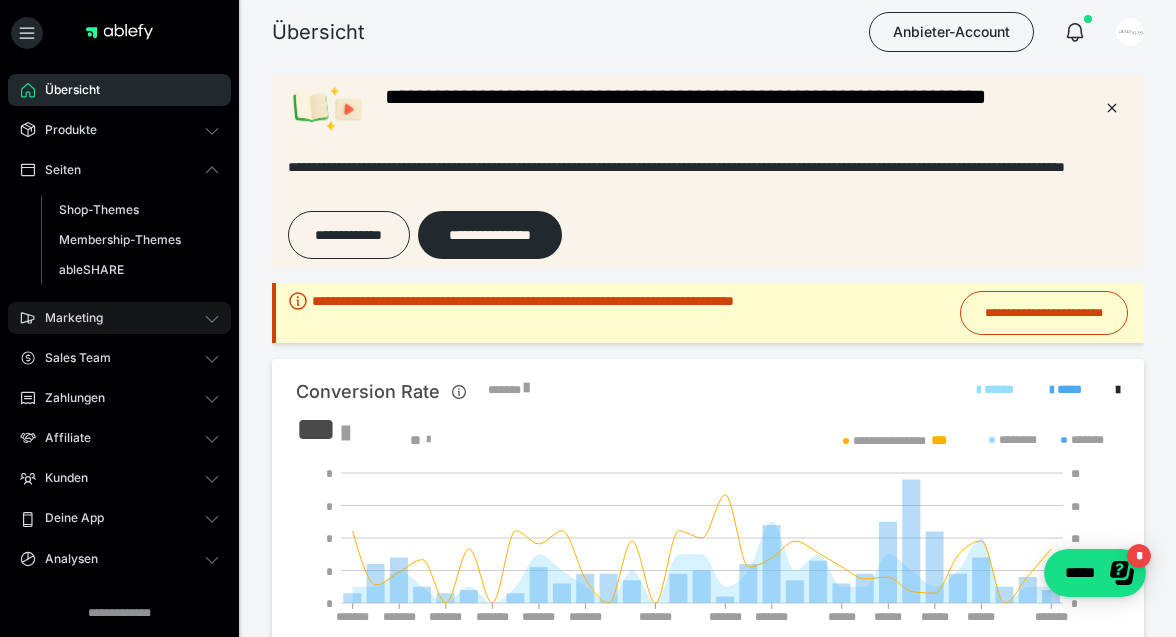 click on "Marketing" at bounding box center (119, 318) 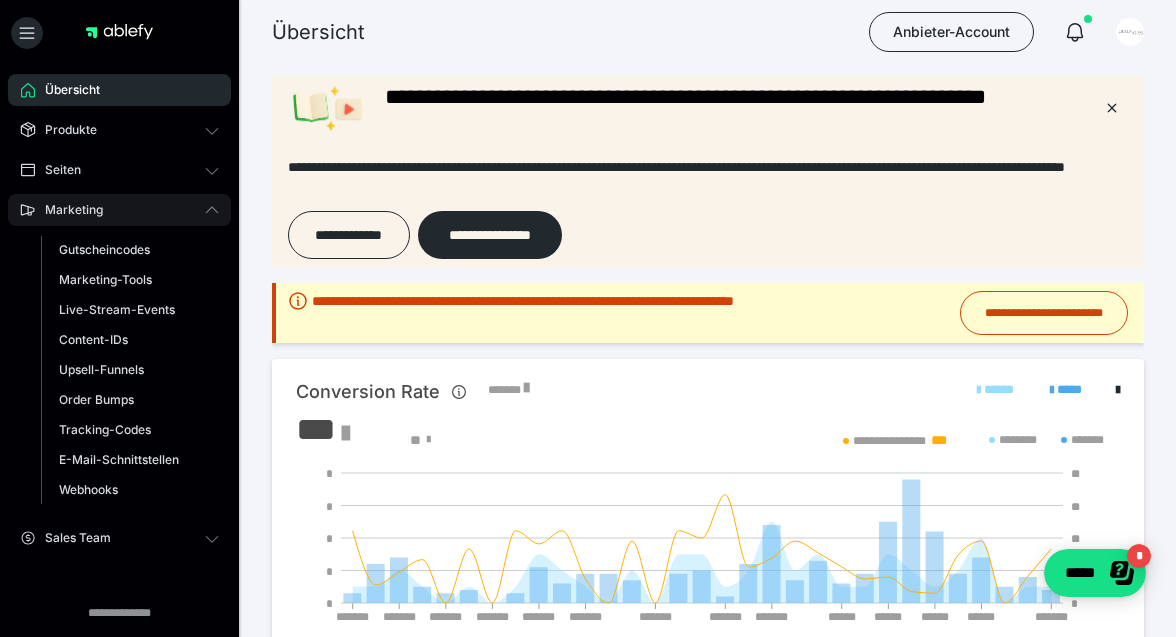click on "Marketing" at bounding box center [119, 210] 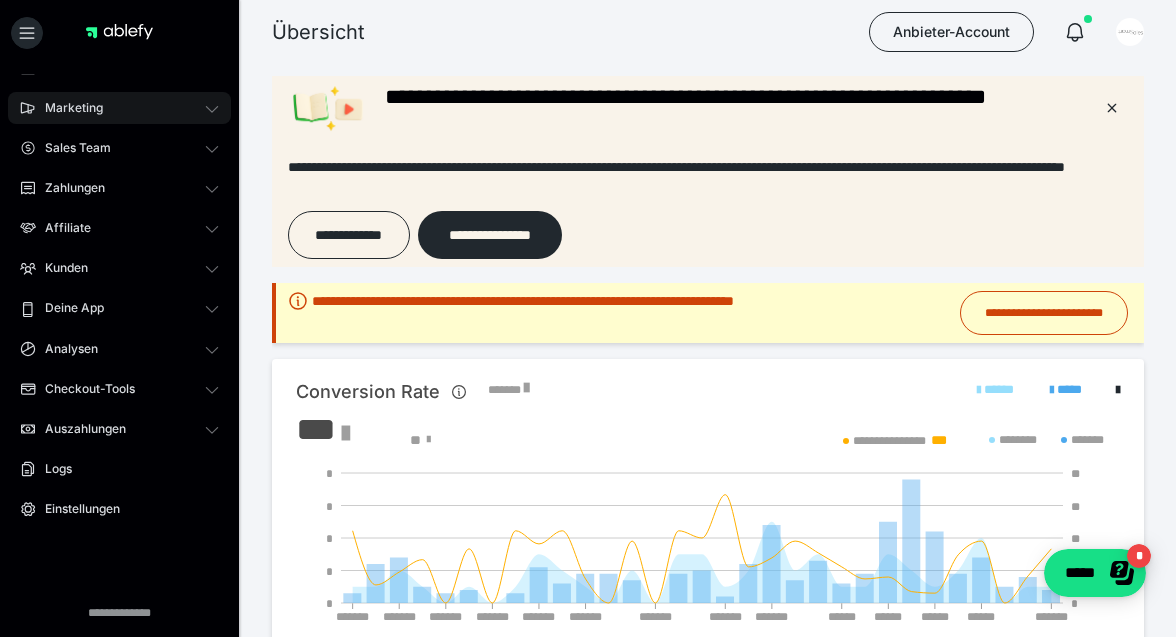 scroll, scrollTop: 0, scrollLeft: 0, axis: both 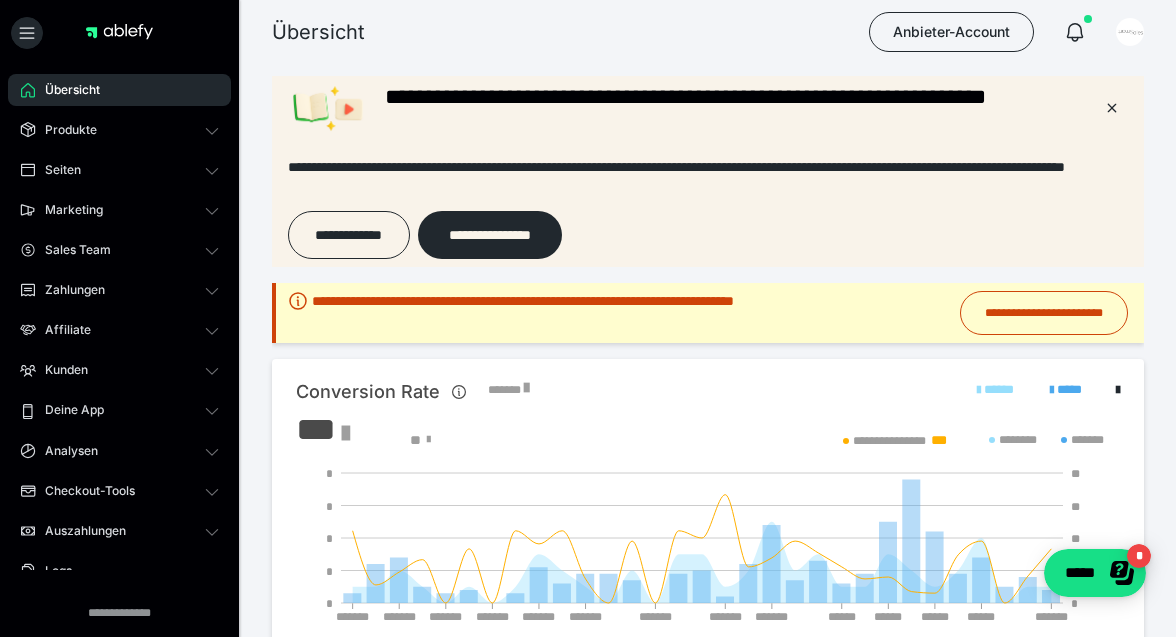 click at bounding box center [119, 32] 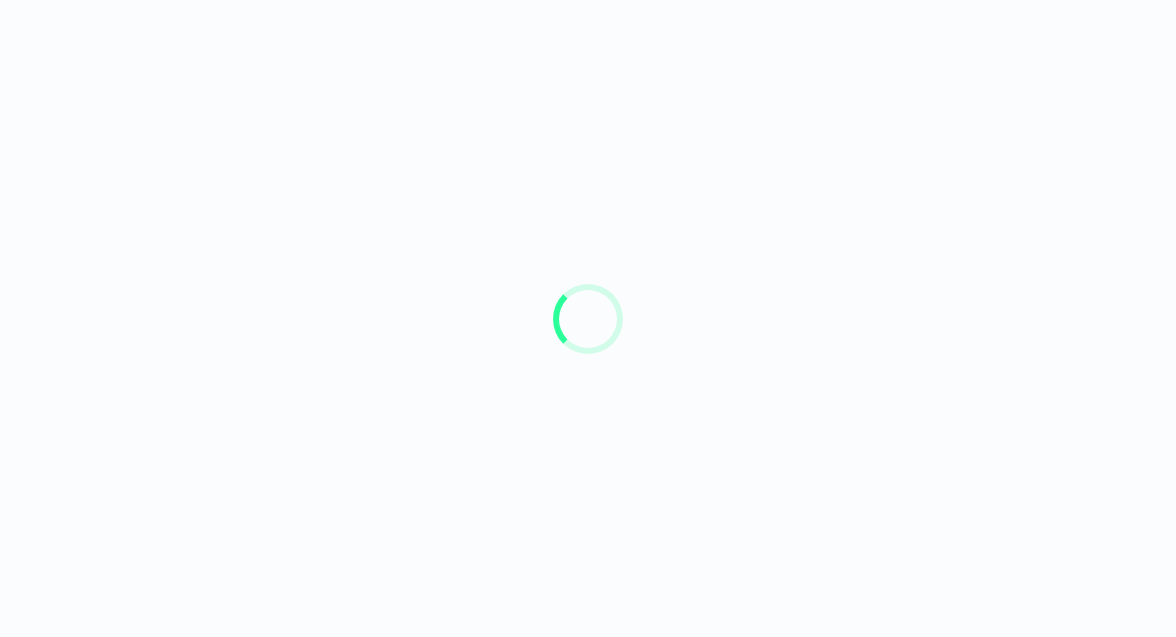 scroll, scrollTop: 0, scrollLeft: 0, axis: both 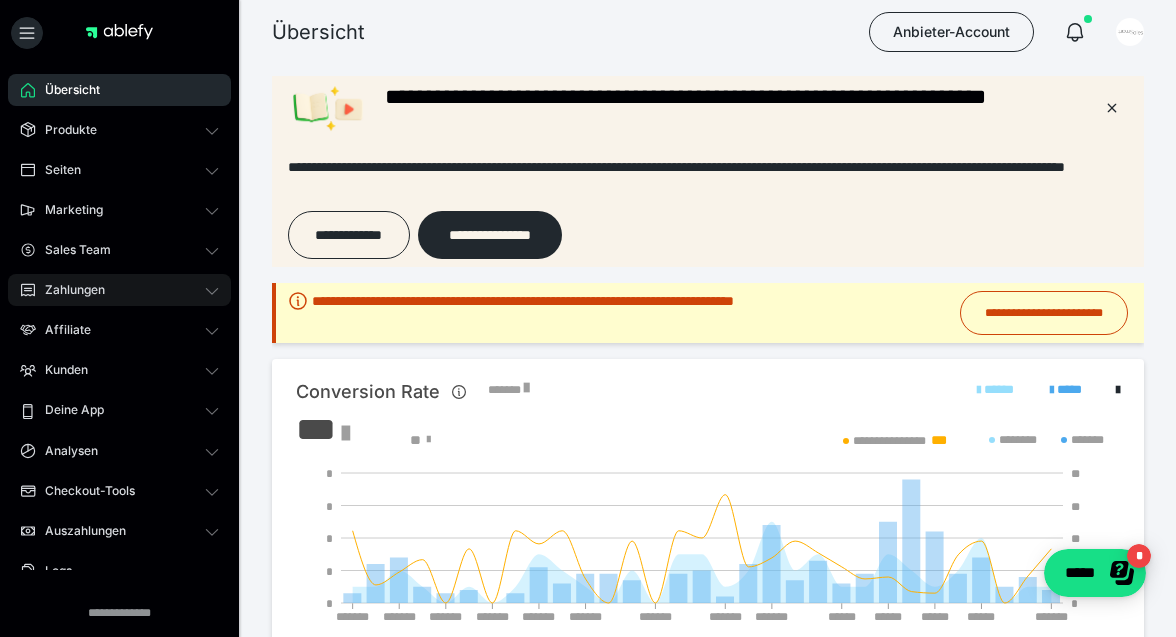 click on "Zahlungen" at bounding box center (119, 290) 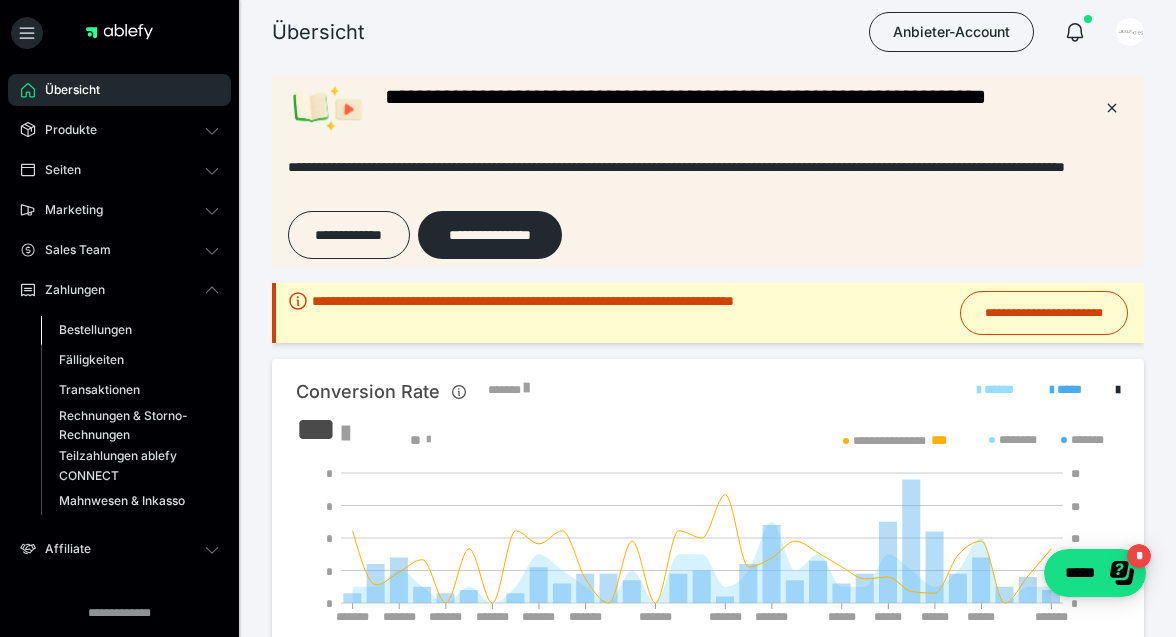 click on "Bestellungen" at bounding box center [95, 329] 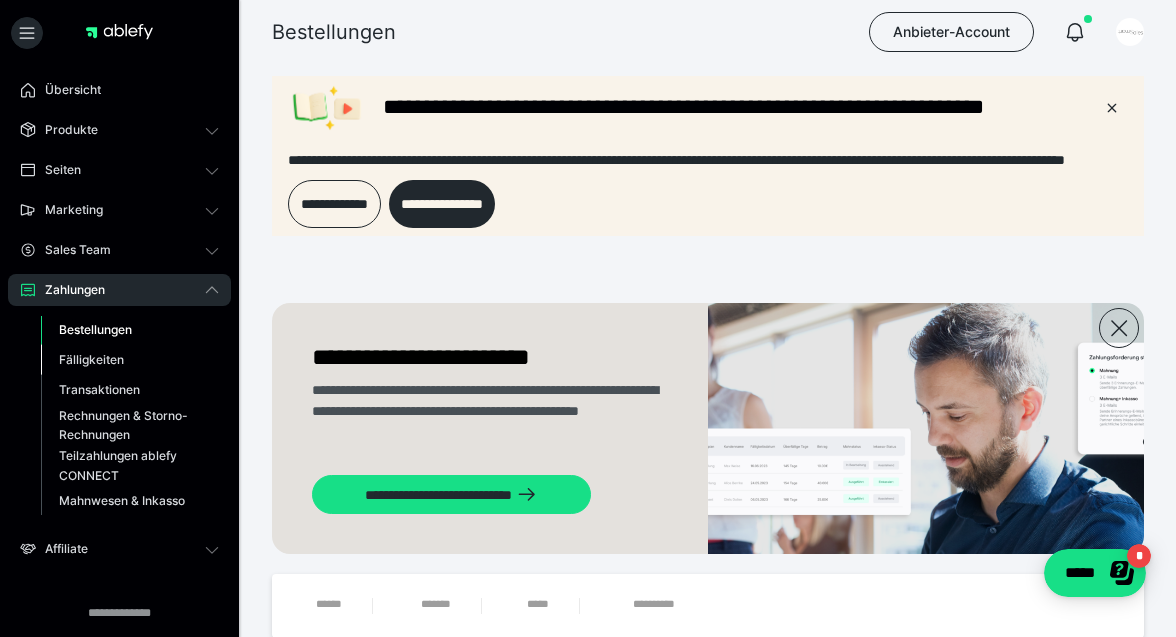 scroll, scrollTop: 0, scrollLeft: 0, axis: both 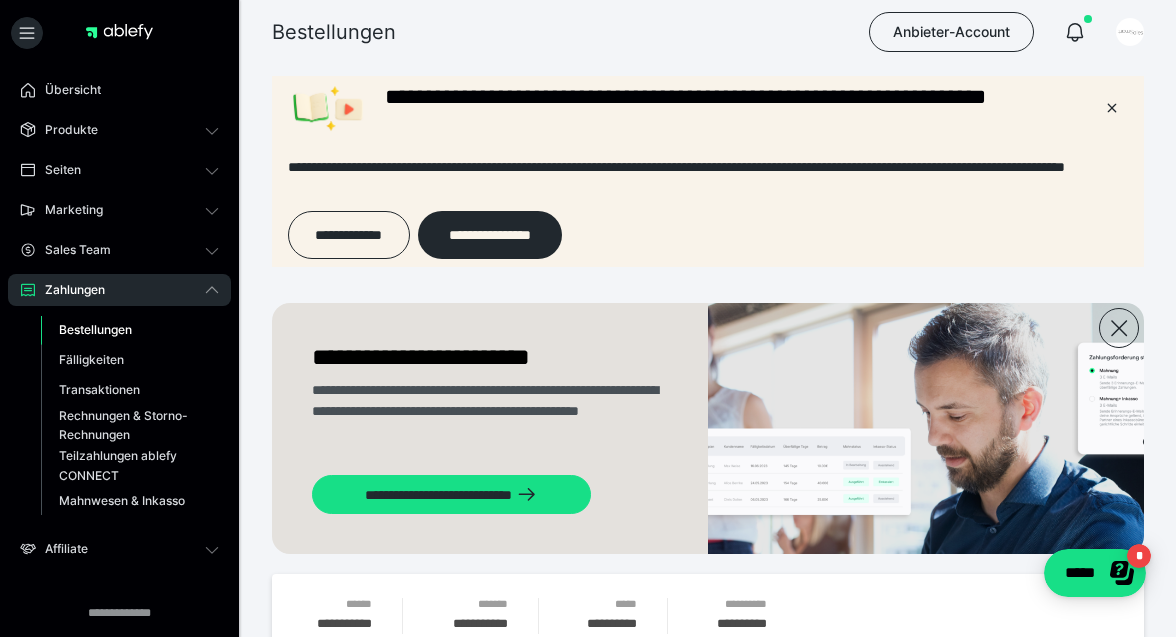 click on "**********" at bounding box center (708, 832) 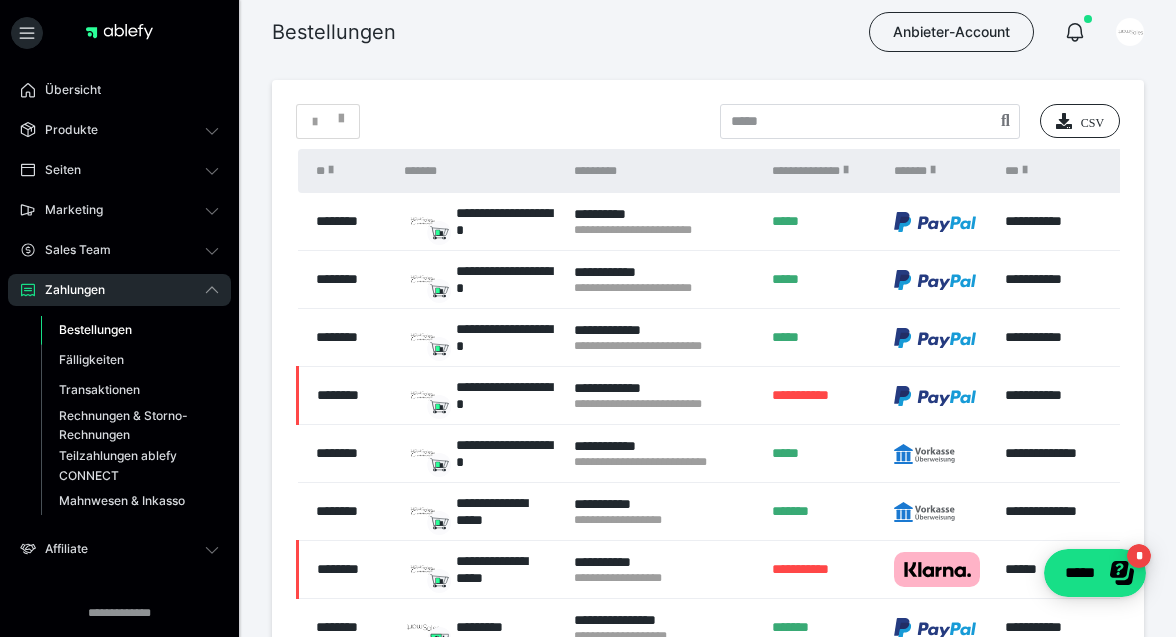 scroll, scrollTop: 604, scrollLeft: 0, axis: vertical 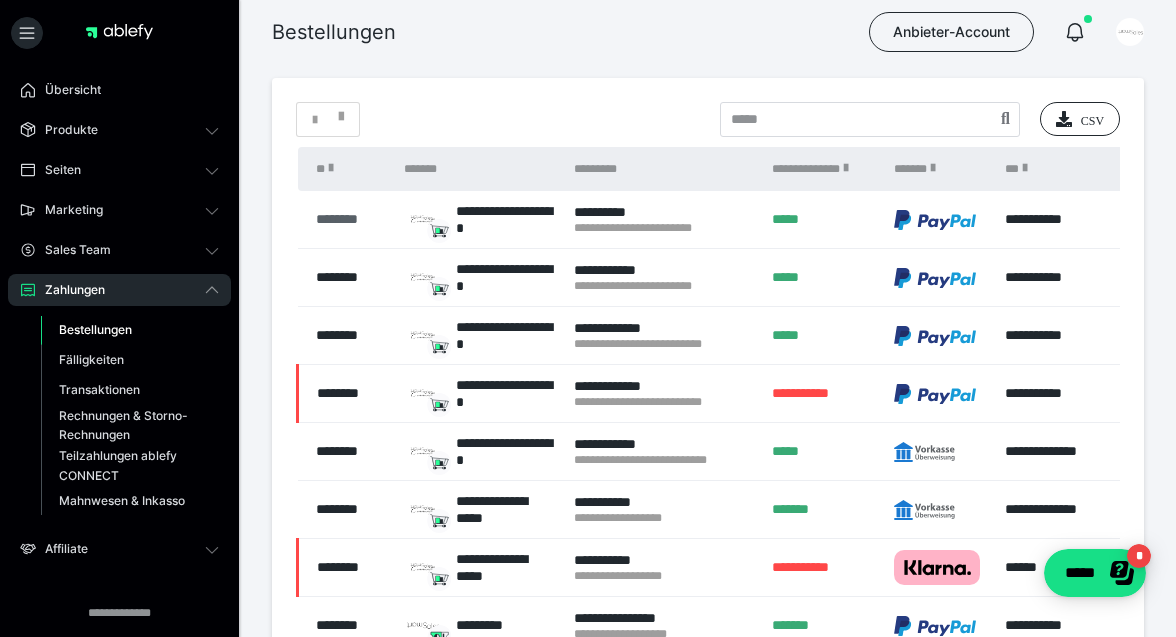 click on "********" at bounding box center (350, 219) 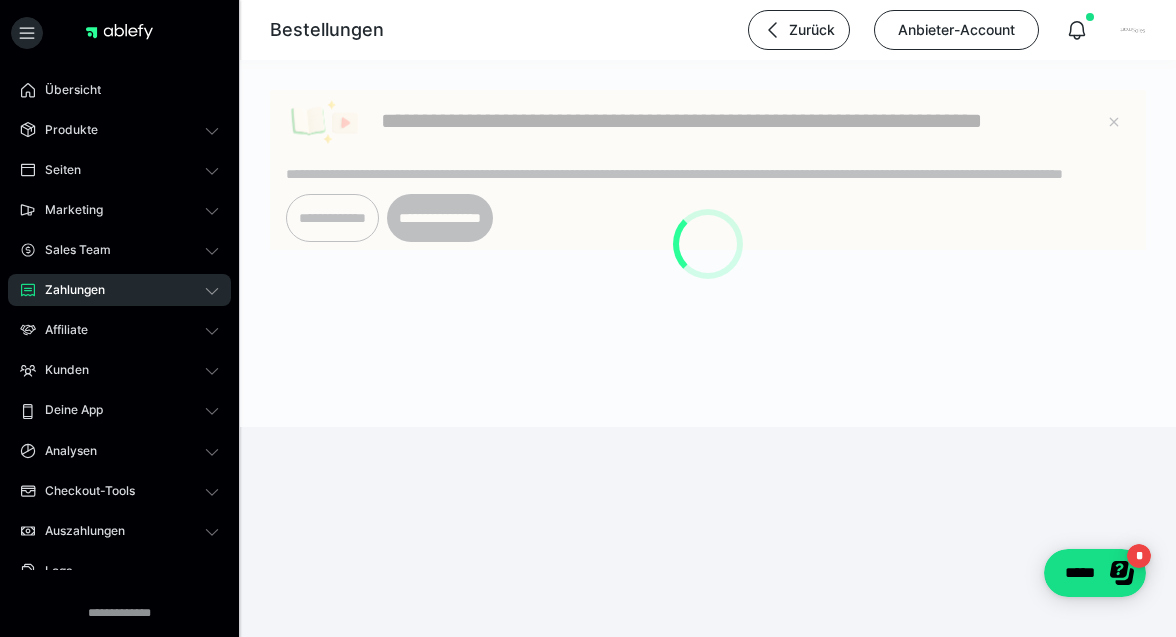 scroll, scrollTop: 0, scrollLeft: 0, axis: both 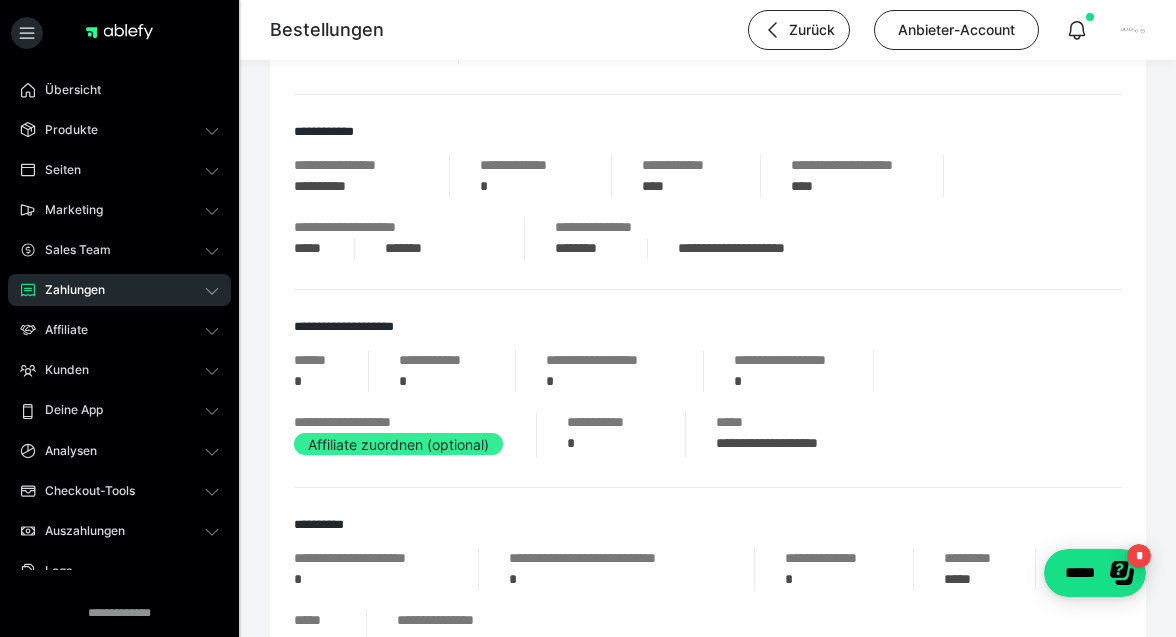 click on "Affiliate zuordnen (optional)" at bounding box center [398, 444] 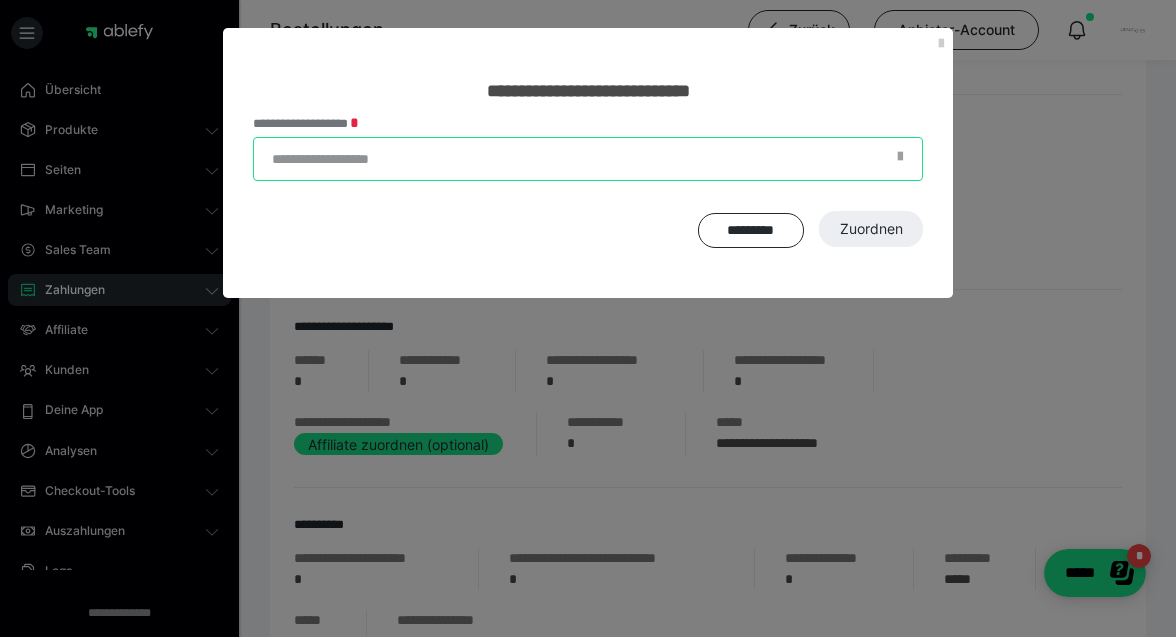 click on "**********" at bounding box center [588, 159] 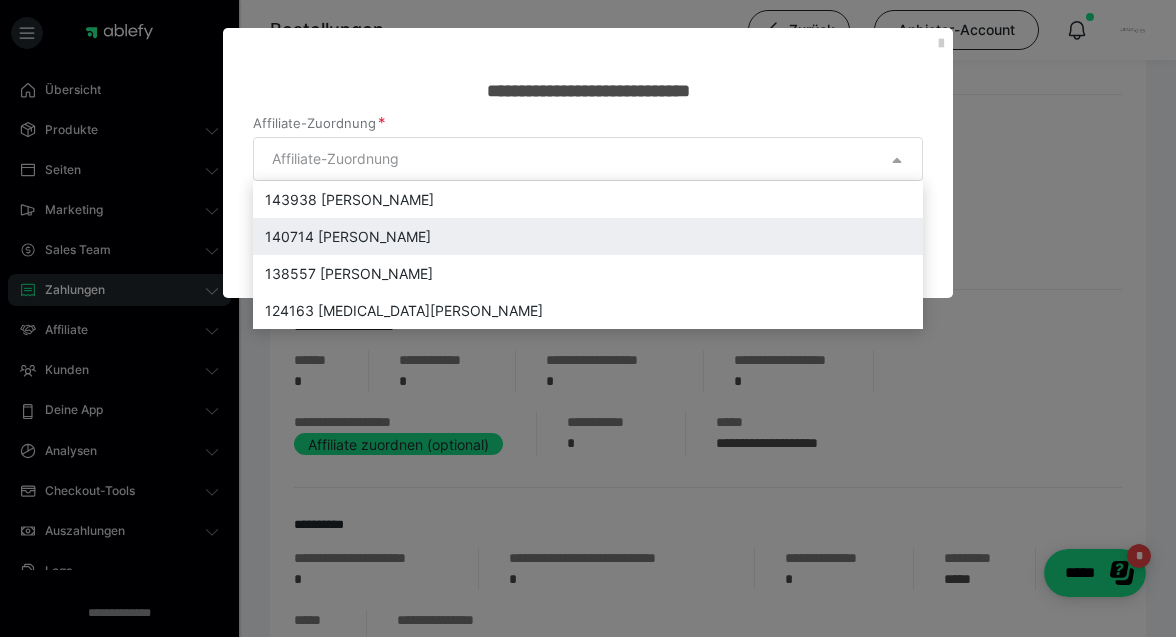 click on "140714 Christin Steiner" at bounding box center [588, 236] 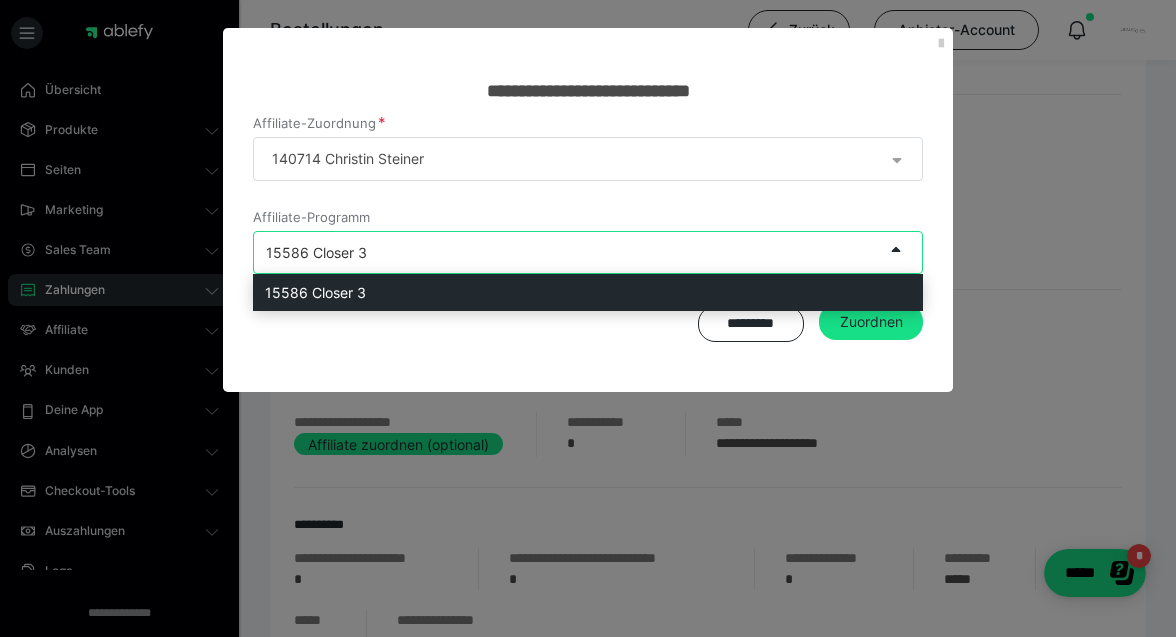 click on "15586 Closer 3" at bounding box center (568, 252) 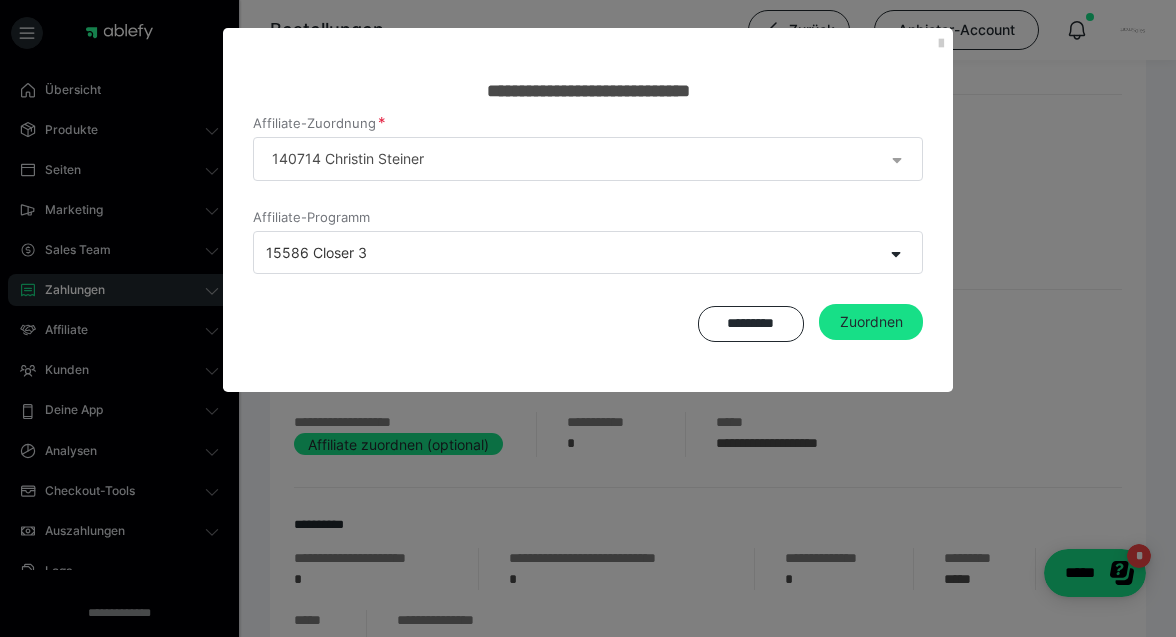 click on "Affiliate-Zuordnung Affiliate-Programm 15586 Closer 3 ********* Zuordnen" at bounding box center [588, 248] 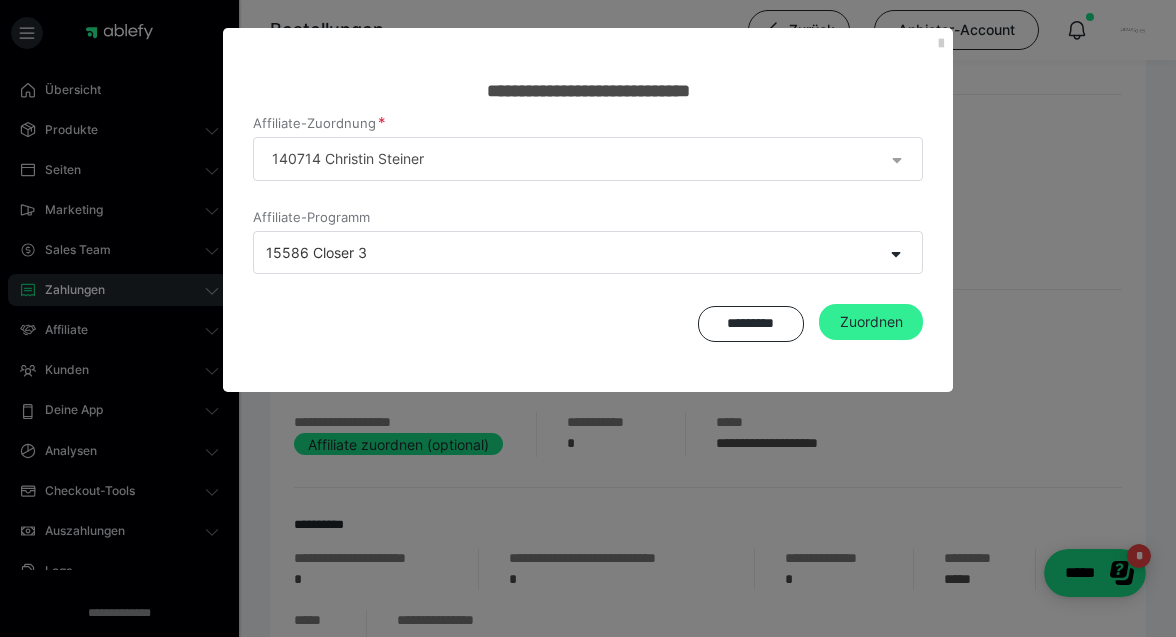 click on "Zuordnen" at bounding box center (871, 322) 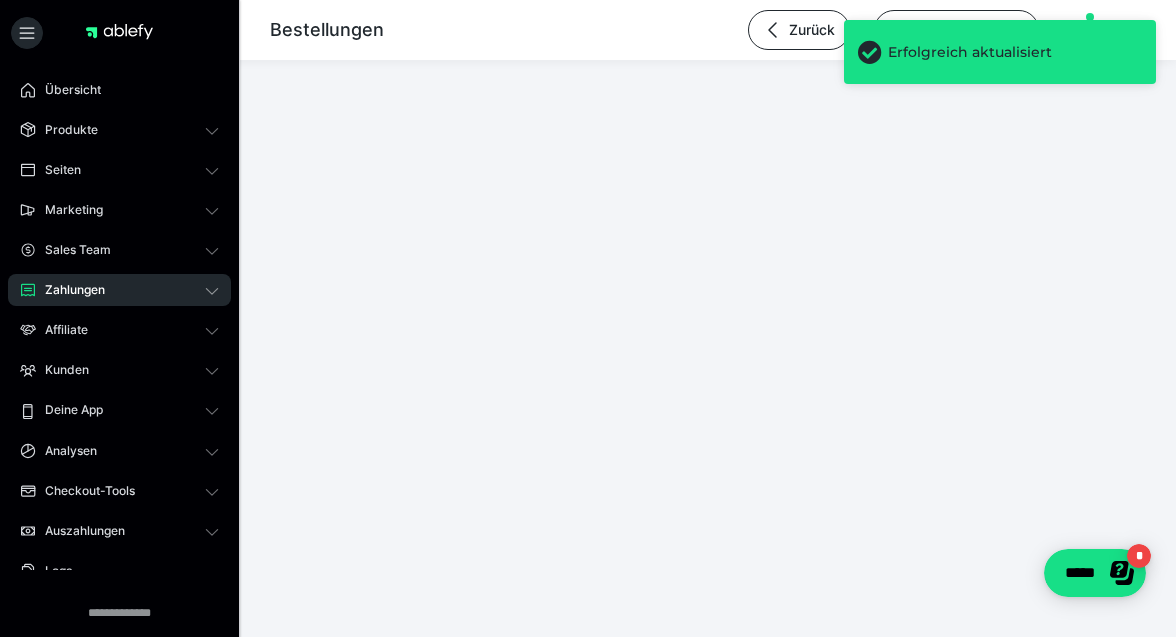 scroll, scrollTop: 0, scrollLeft: 0, axis: both 